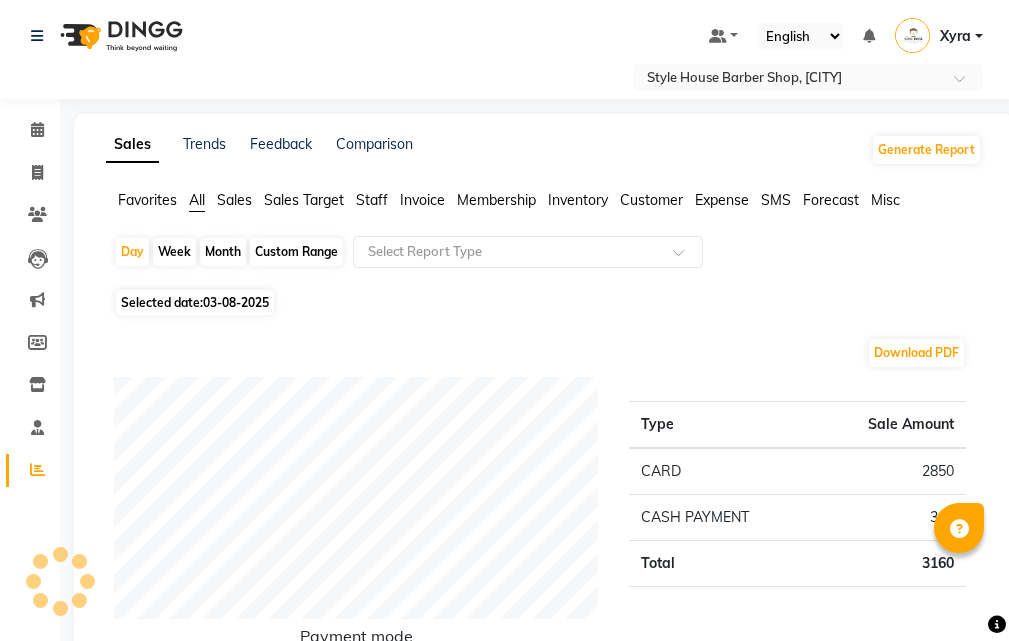 scroll, scrollTop: 800, scrollLeft: 0, axis: vertical 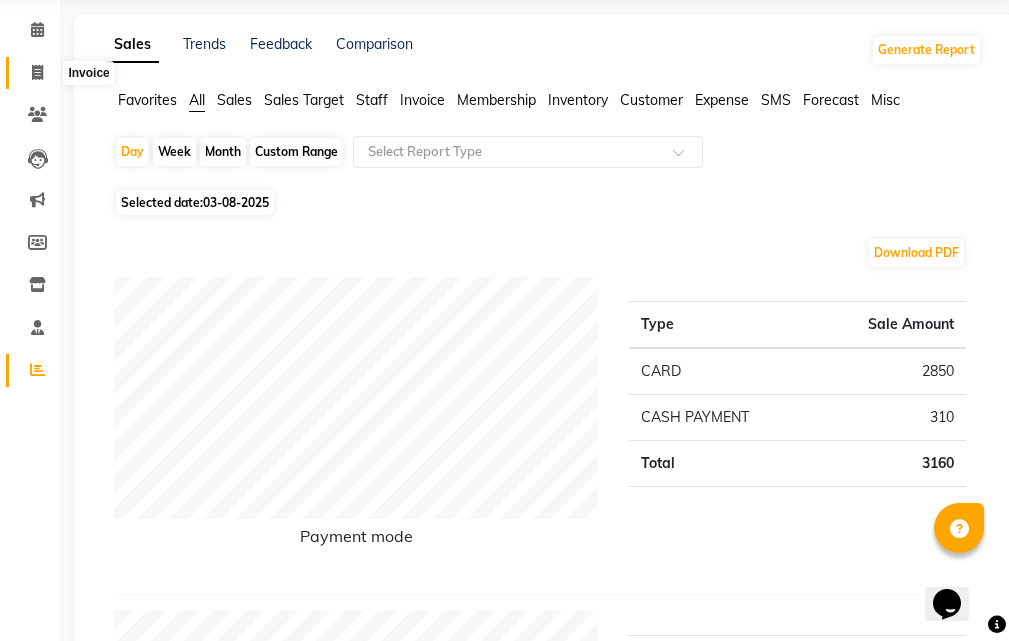 click 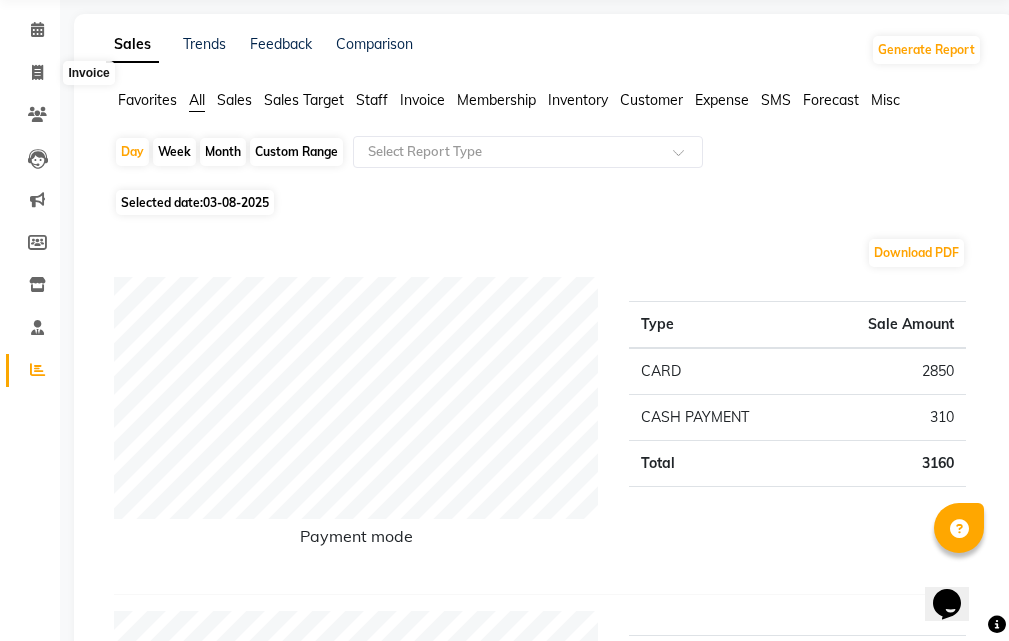 select on "service" 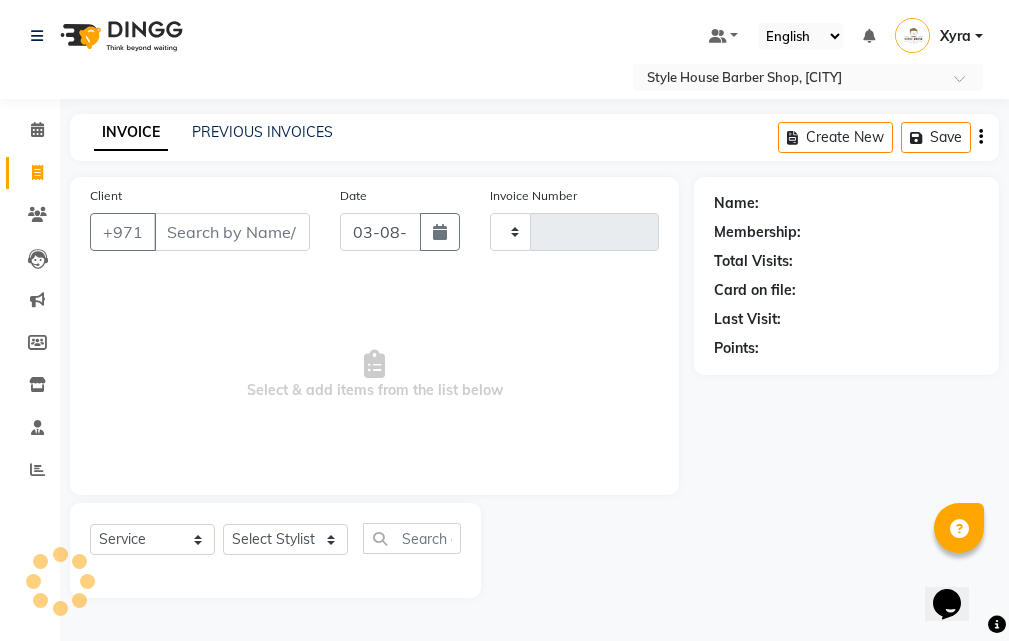 scroll, scrollTop: 0, scrollLeft: 0, axis: both 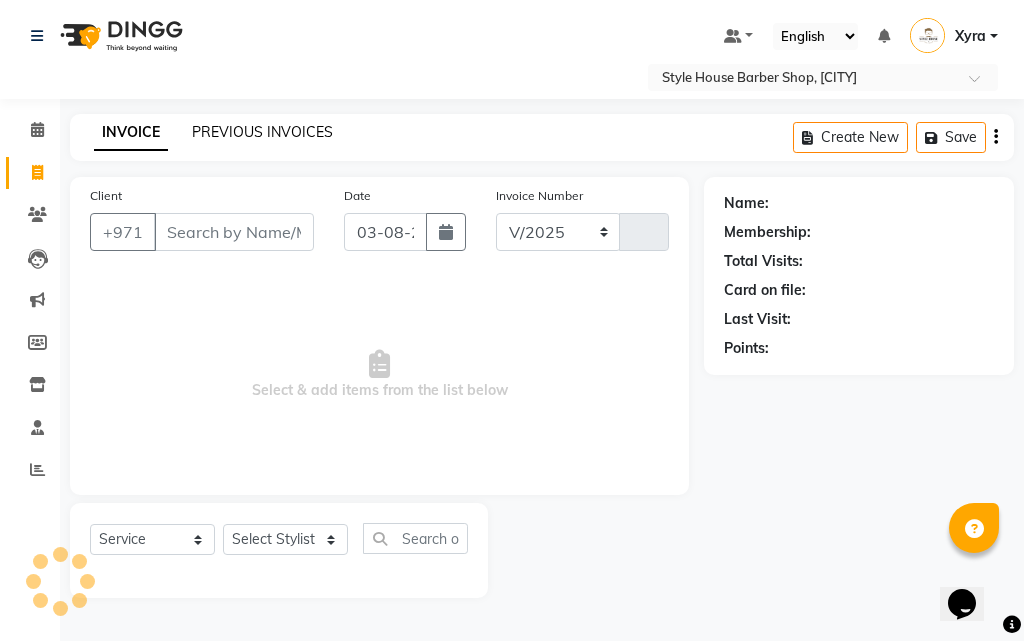 select on "8421" 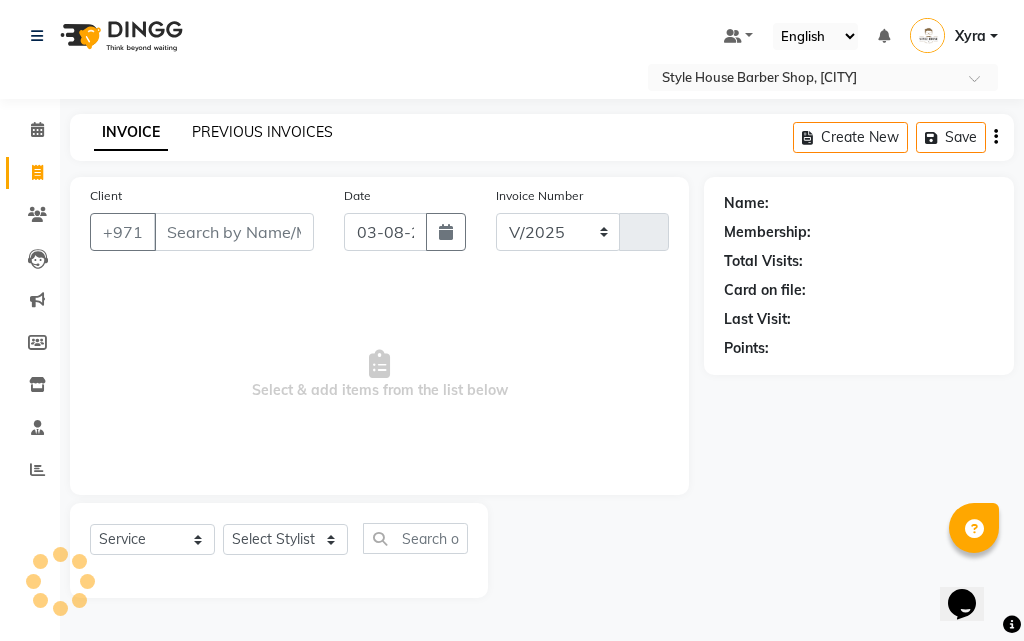 type on "0271" 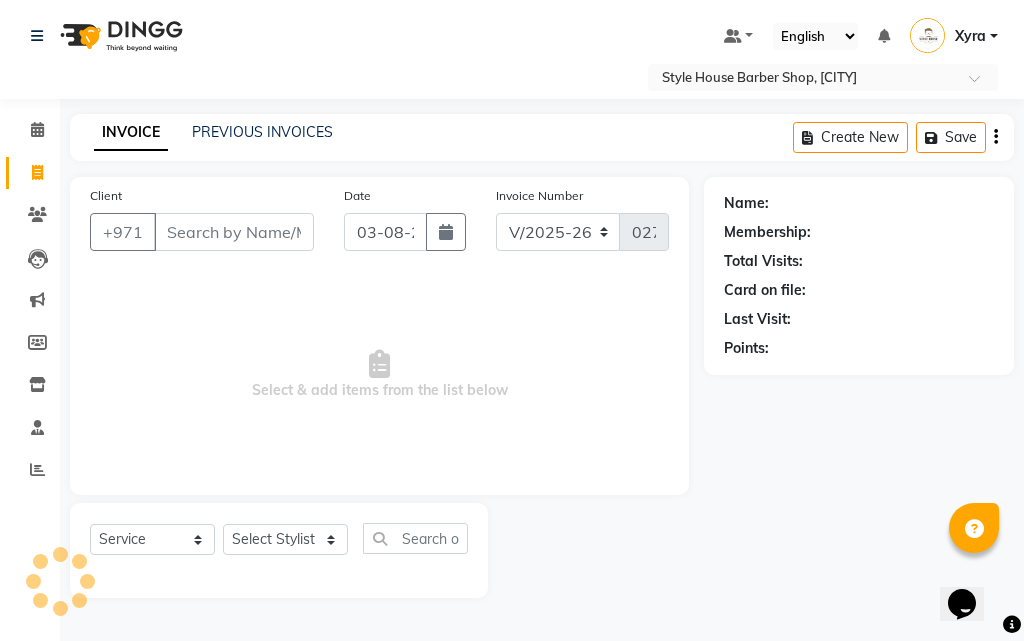 click on "Client" at bounding box center (234, 232) 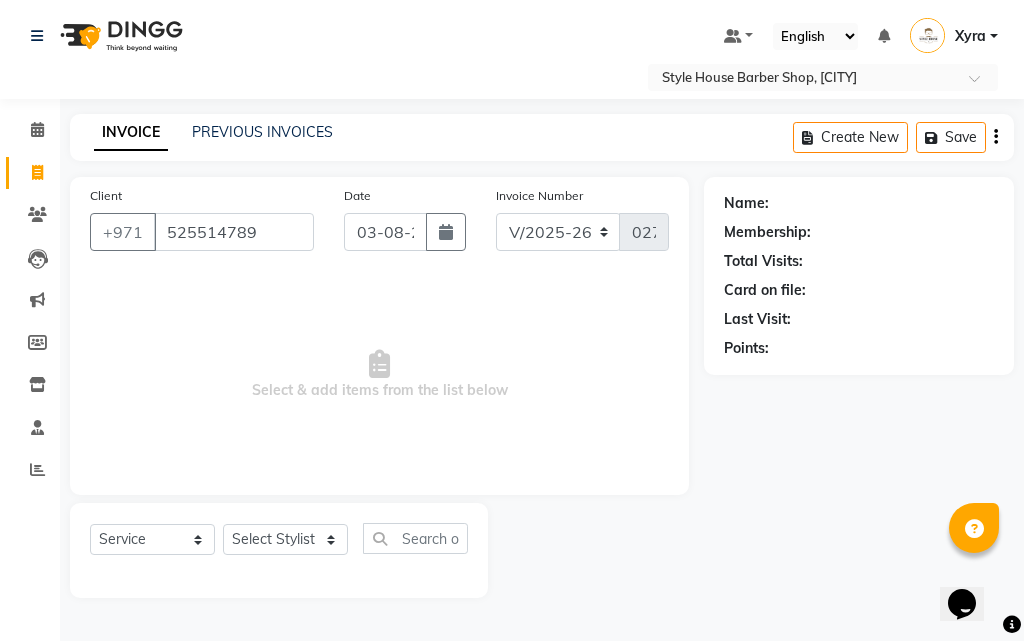 type on "525514789" 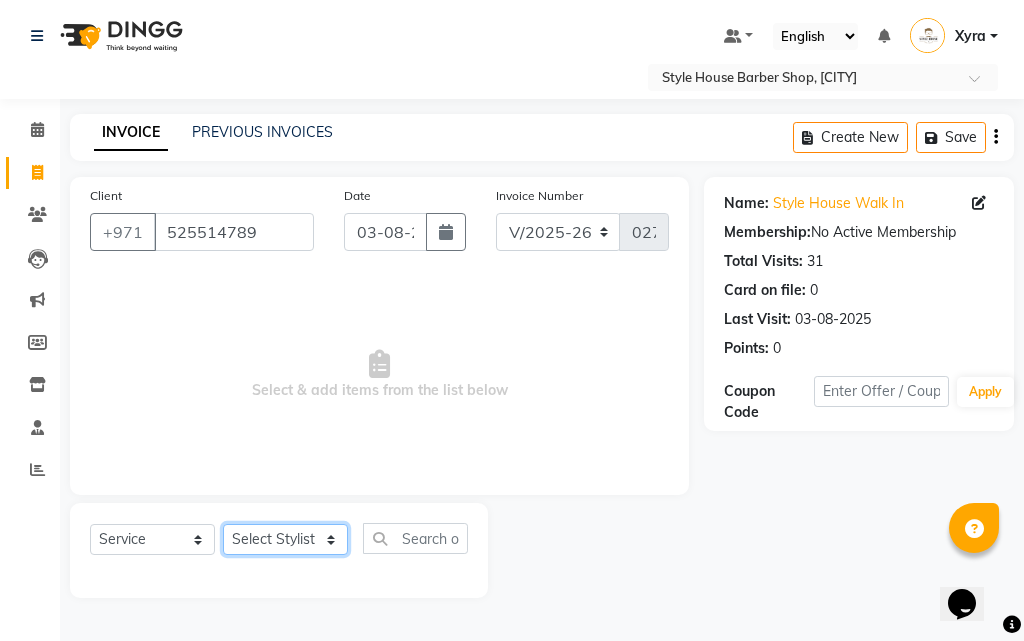 click on "Select Stylist [FIRST] [LAST] [FIRST] [MIDDLE] [LAST] [MIDDLE] [LAST] [FIRST] [LAST] [FIRST] [MIDDLE] [LAST] [MIDDLE] [LAST] [FIRST] [MIDDLE] [LAST] [MIDDLE] [LAST] [FIRST] [LAST]" 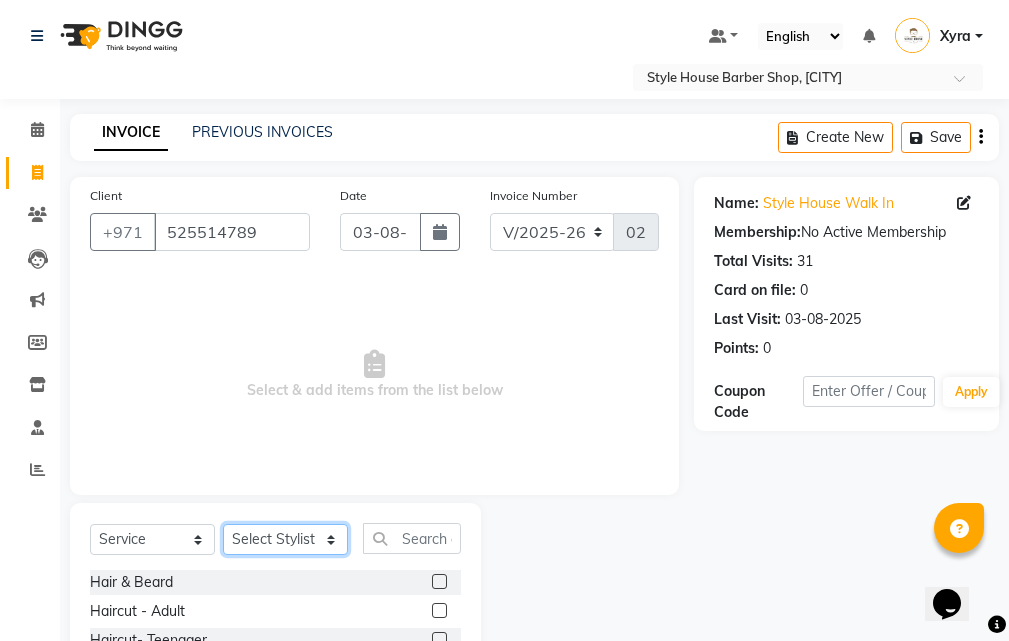 scroll, scrollTop: 100, scrollLeft: 0, axis: vertical 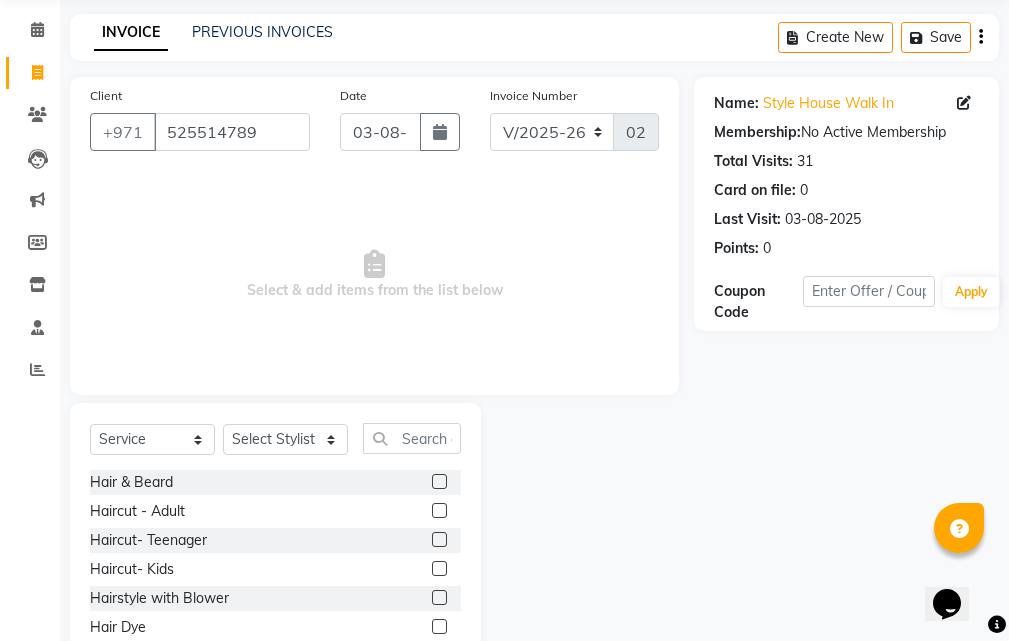 click on "Hair & Beard" 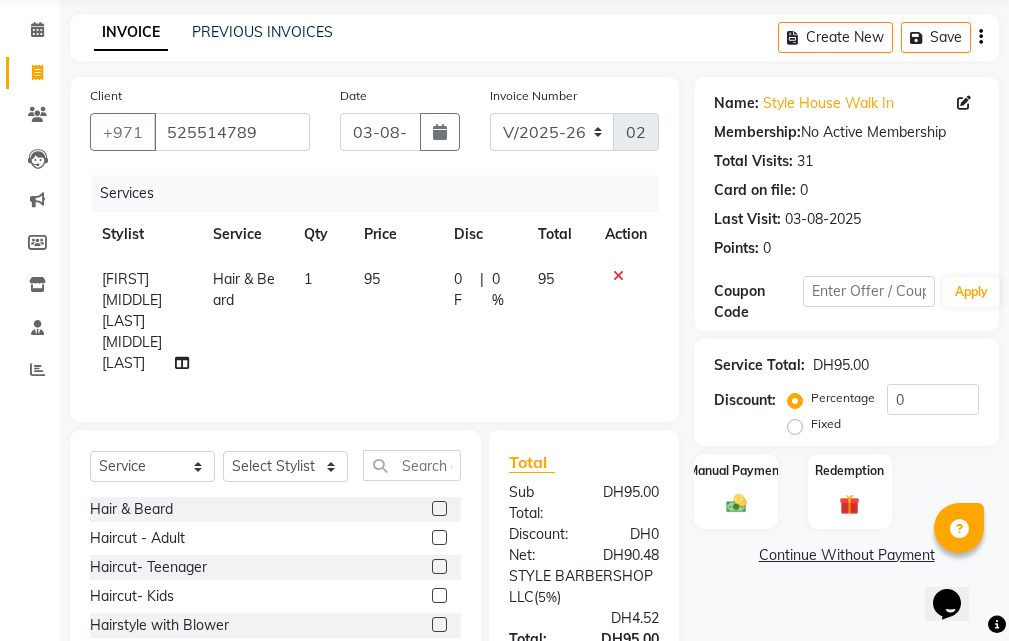 click 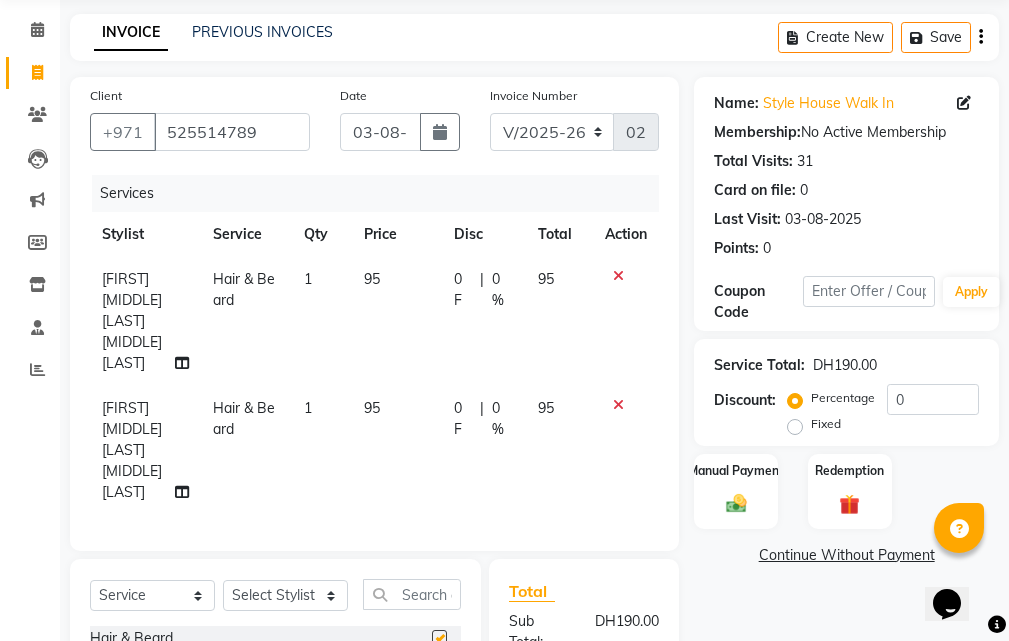 checkbox on "false" 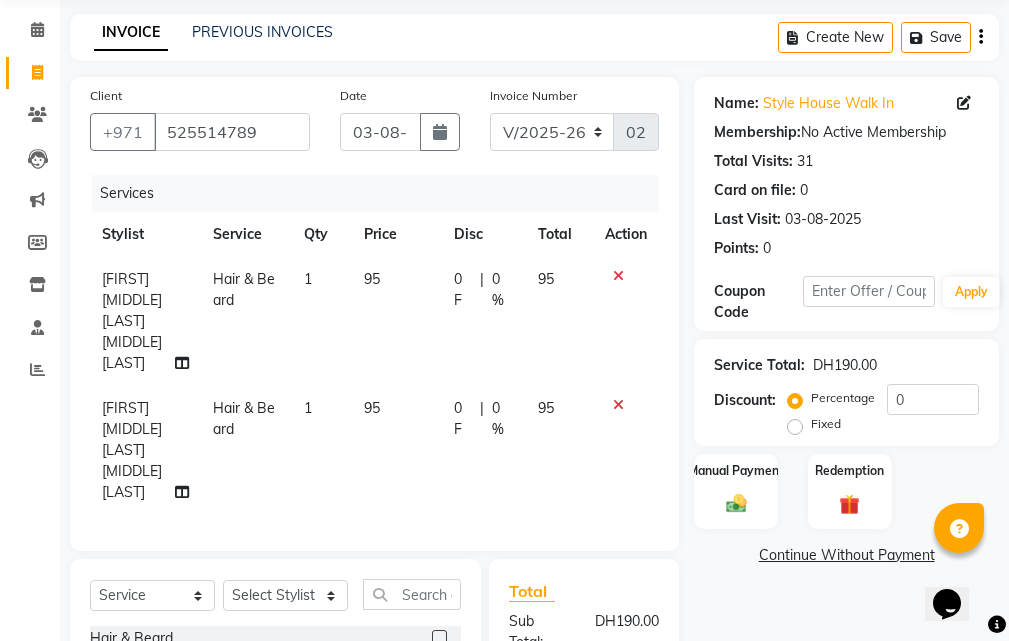 scroll, scrollTop: 400, scrollLeft: 0, axis: vertical 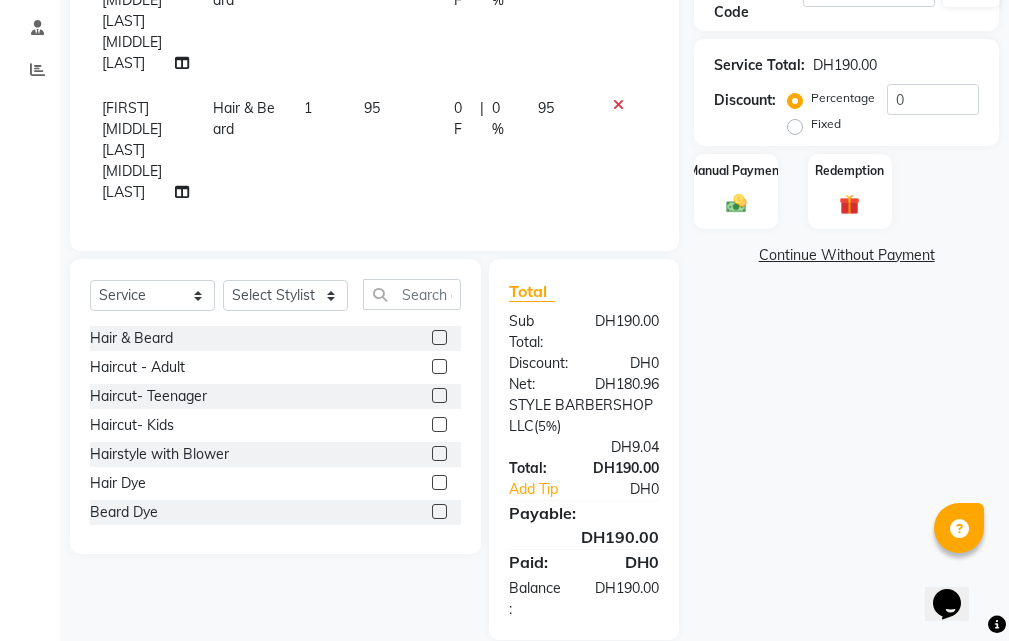 click 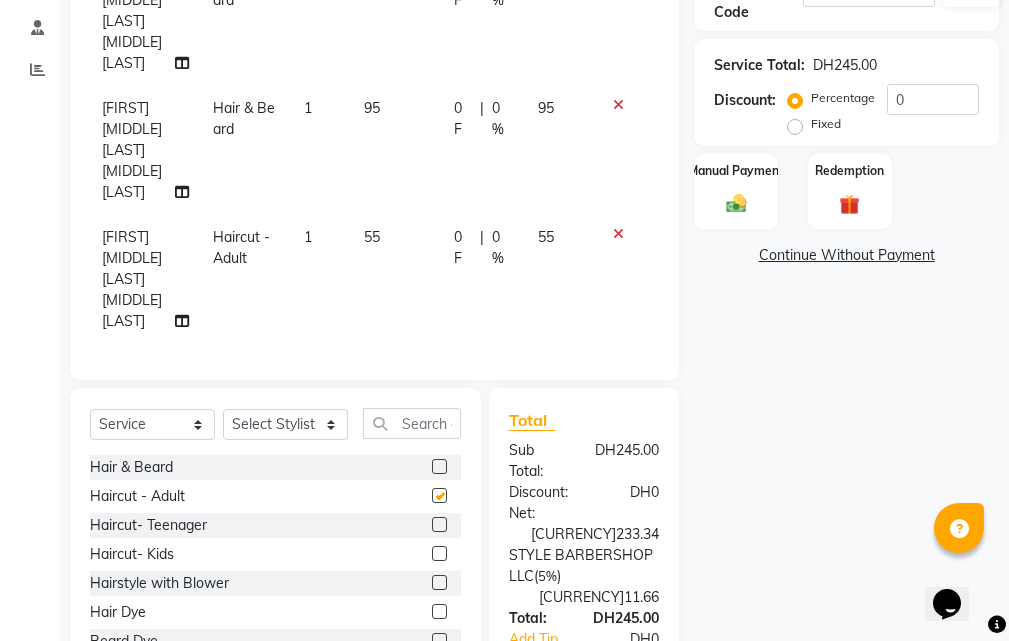 checkbox on "false" 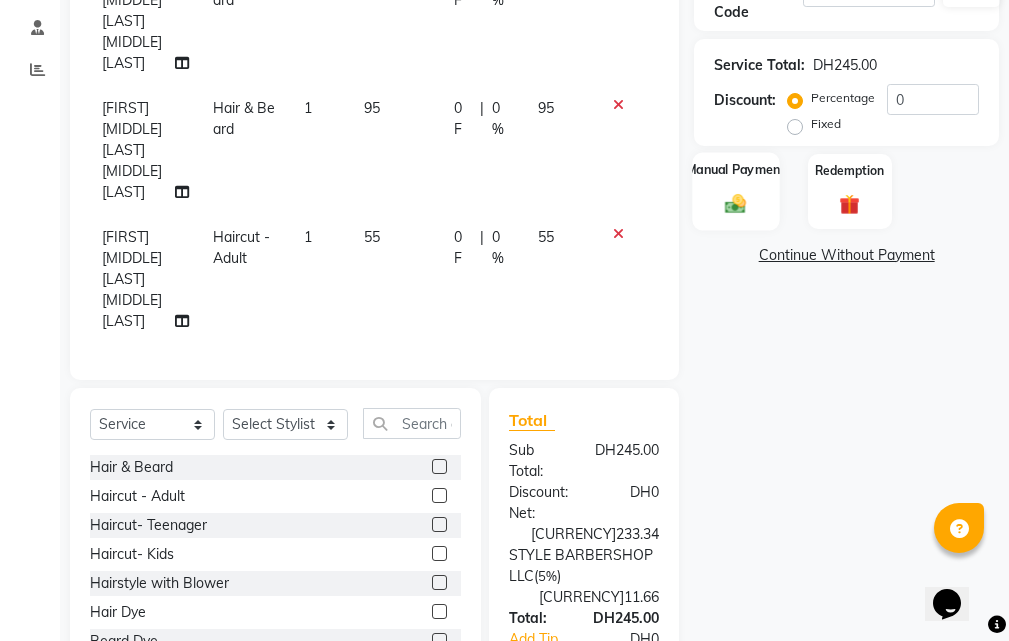 click 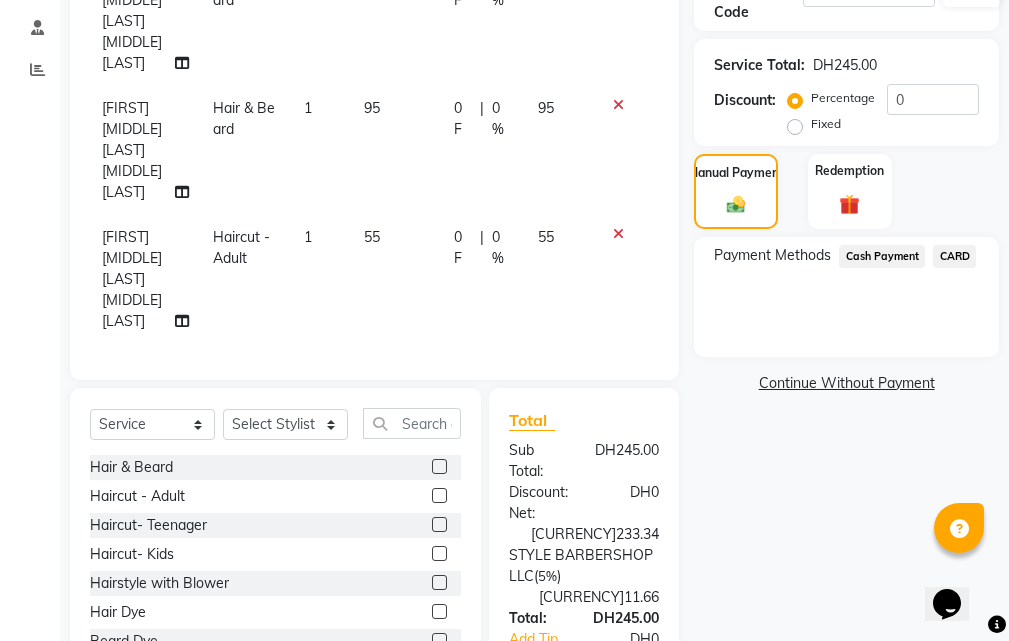 click on "CARD" 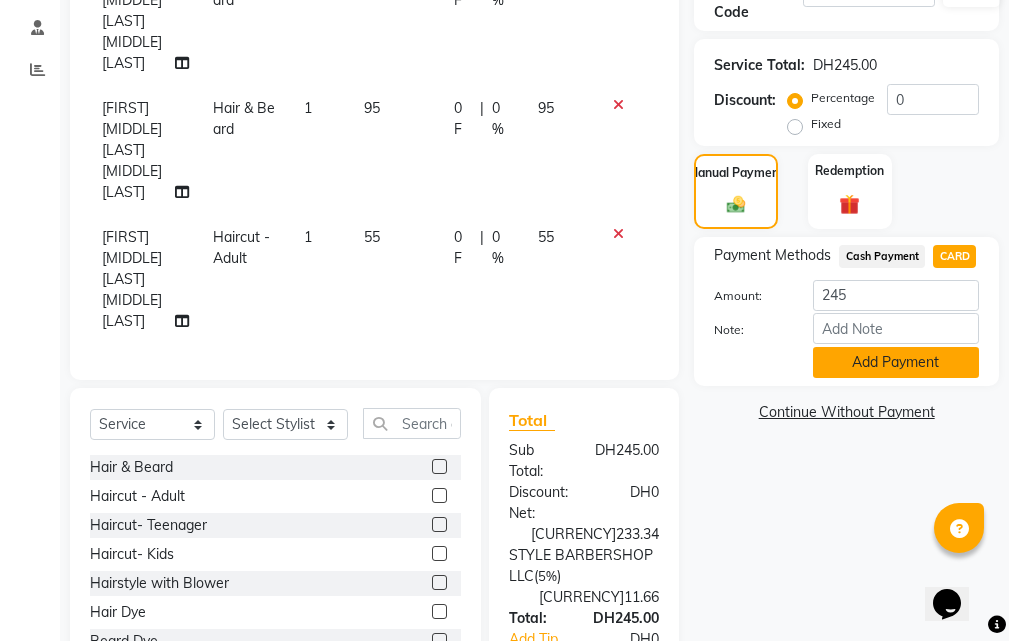 click on "Add Payment" 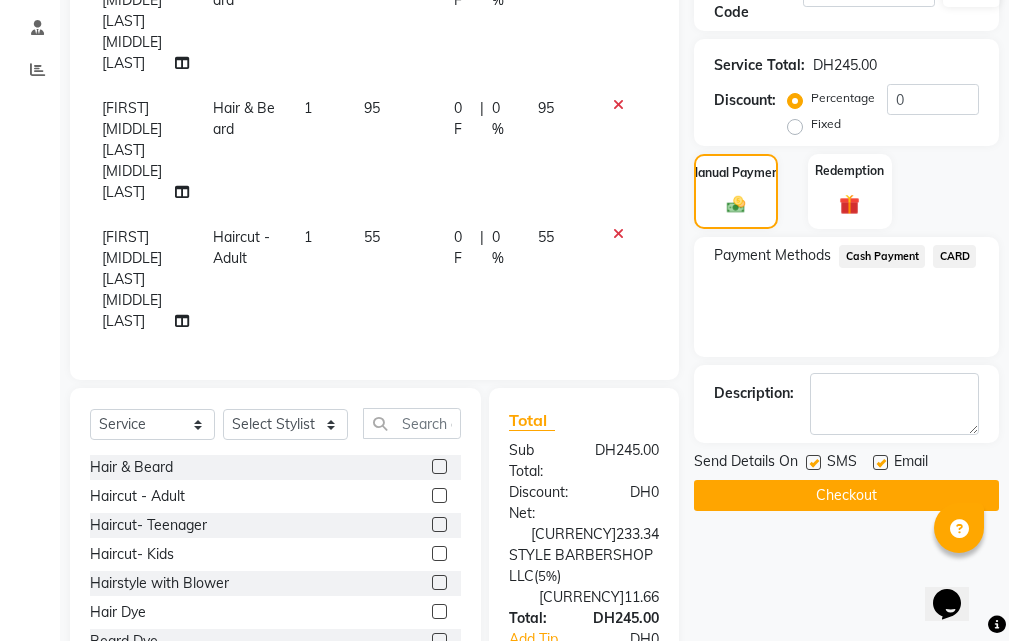 click on "Checkout" 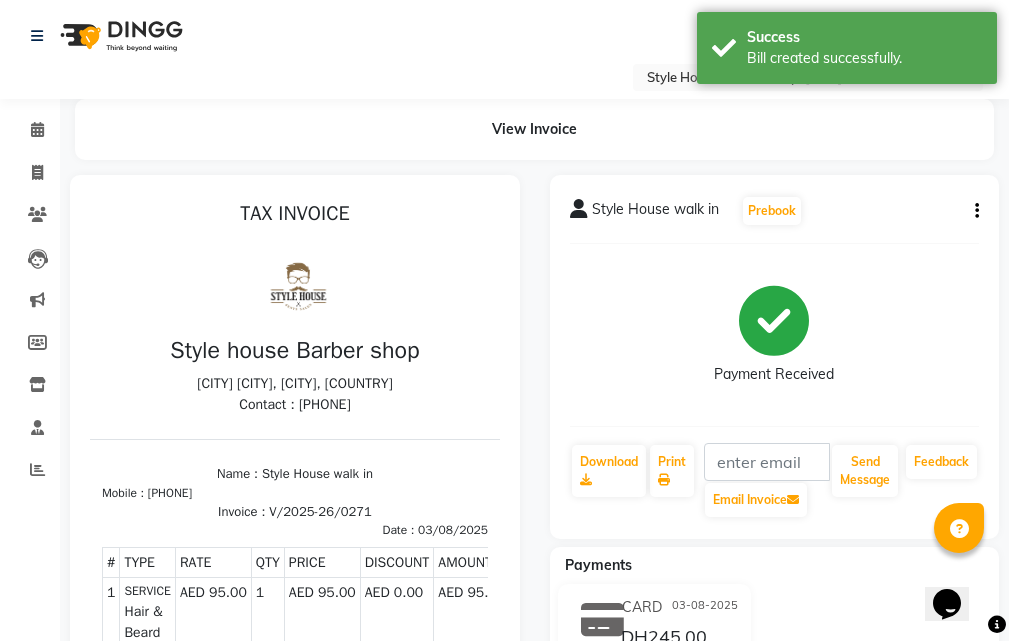 scroll, scrollTop: 31, scrollLeft: 0, axis: vertical 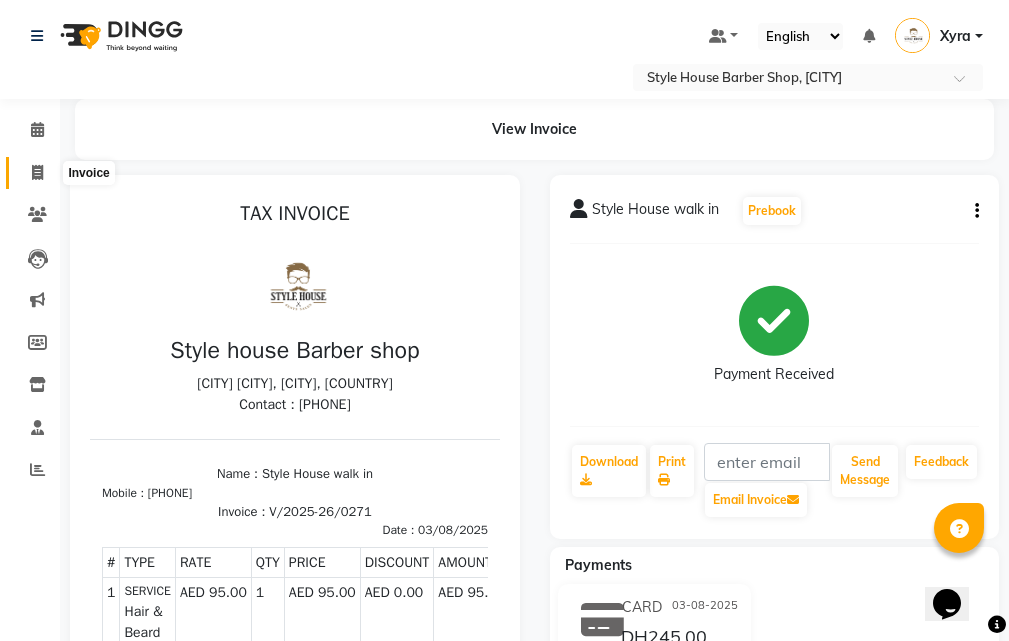 click 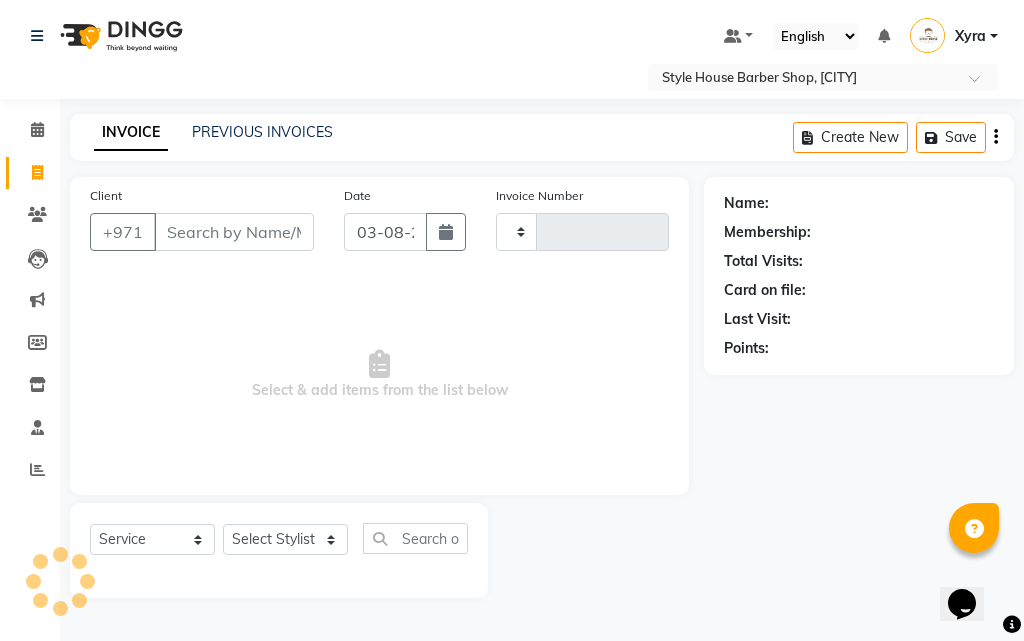 type on "0272" 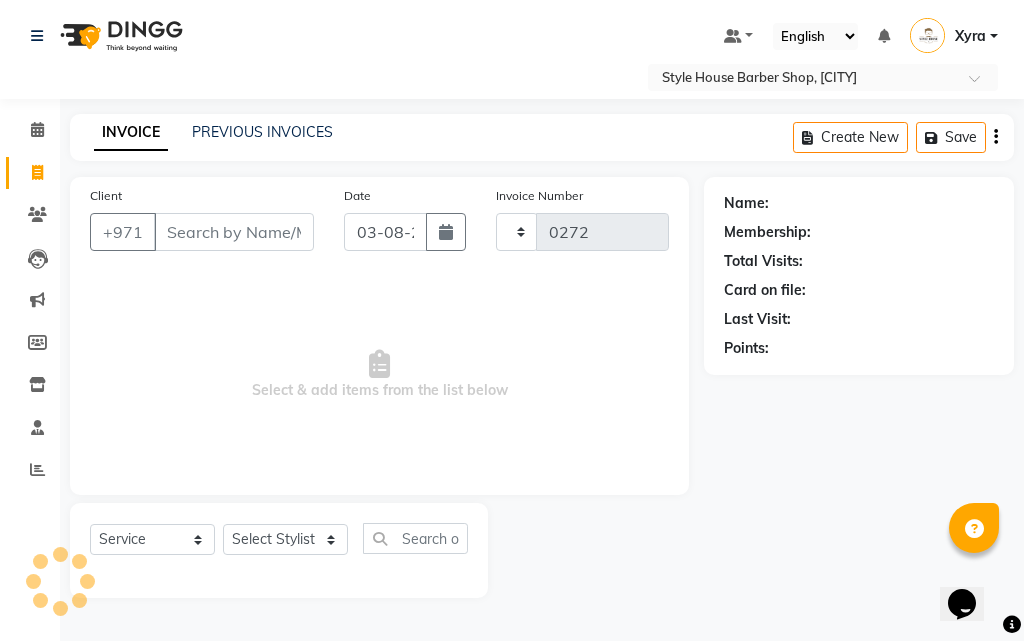 select on "8421" 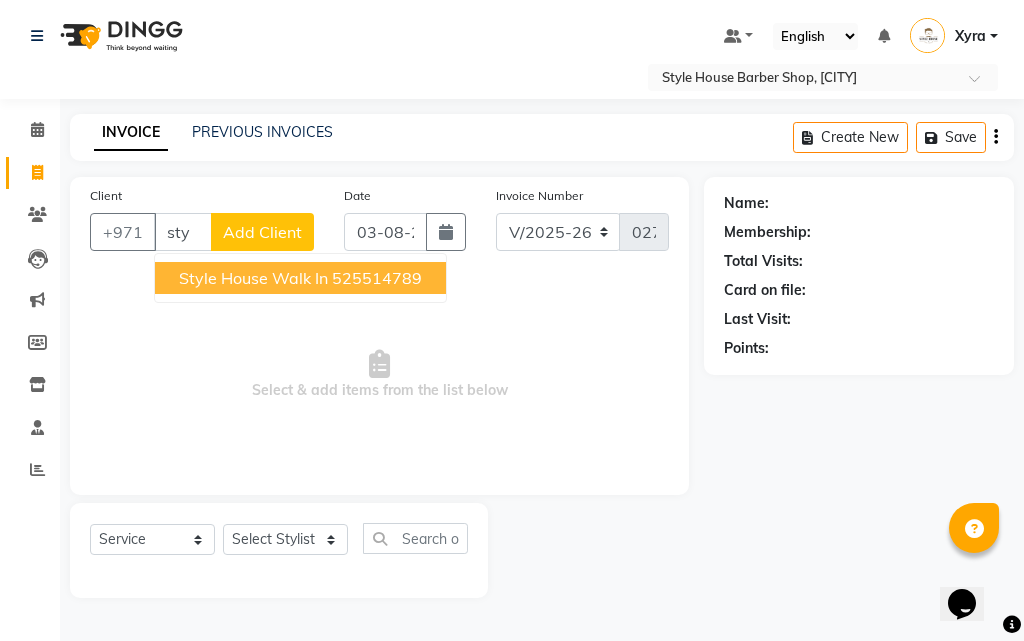 click on "Style House walk in [PHONE]" at bounding box center [300, 278] 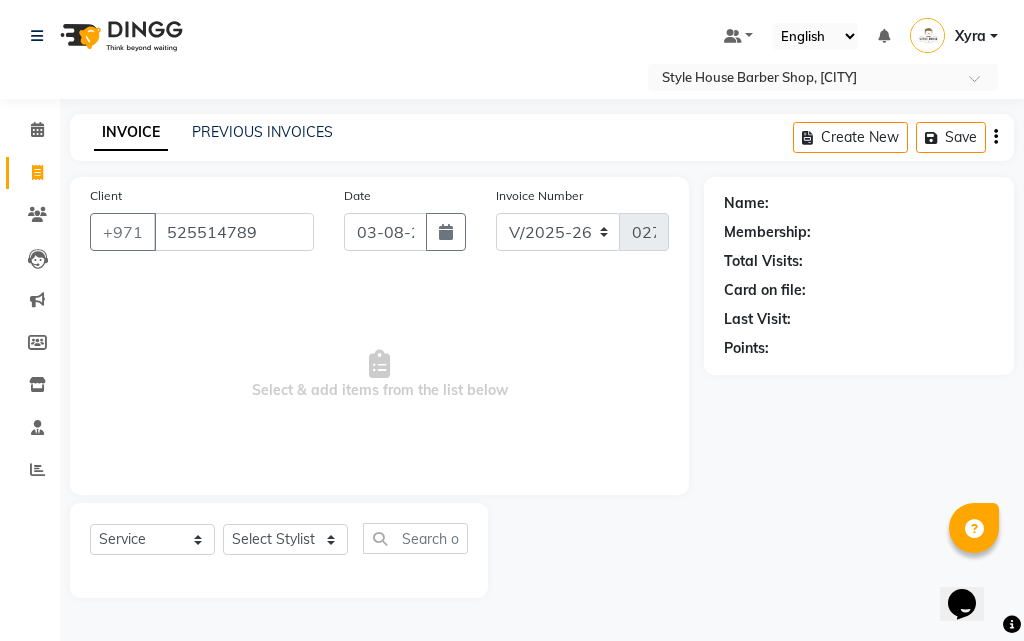 type on "525514789" 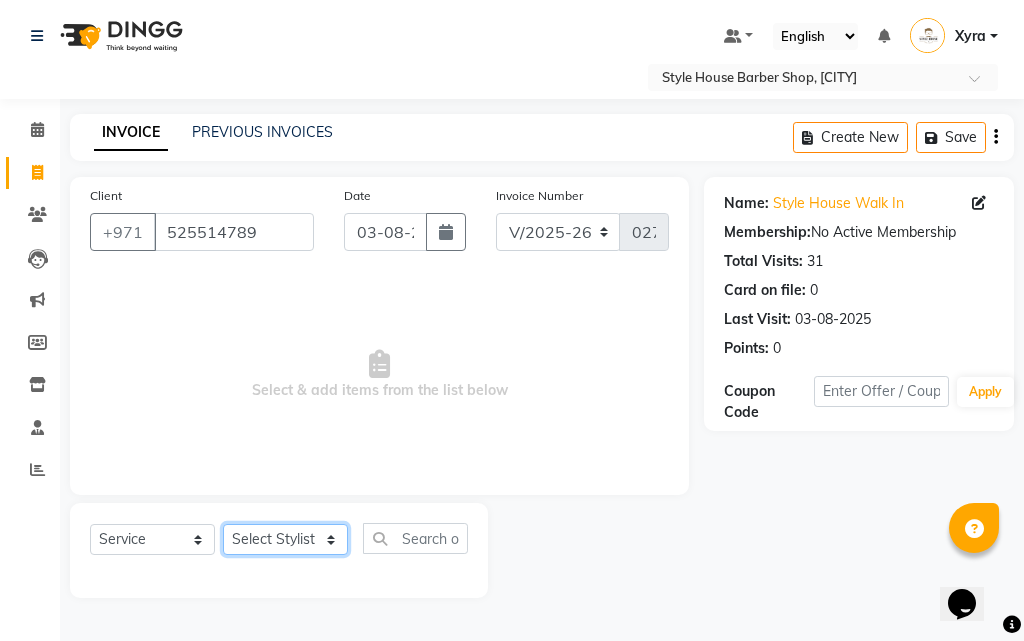click on "Select Stylist [FIRST] [LAST] [FIRST] [MIDDLE] [LAST] [MIDDLE] [LAST] [FIRST] [LAST] [FIRST] [MIDDLE] [LAST] [MIDDLE] [LAST] [FIRST] [MIDDLE] [LAST] [MIDDLE] [LAST] [FIRST] [LAST]" 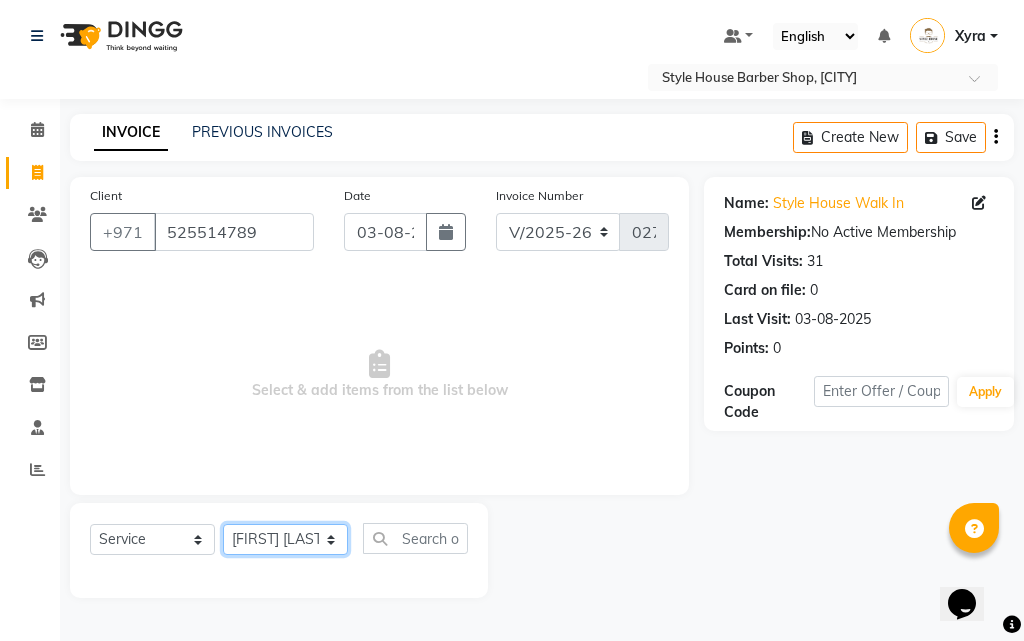 click on "Select Stylist [FIRST] [LAST] [FIRST] [MIDDLE] [LAST] [MIDDLE] [LAST] [FIRST] [LAST] [FIRST] [MIDDLE] [LAST] [MIDDLE] [LAST] [FIRST] [MIDDLE] [LAST] [MIDDLE] [LAST] [FIRST] [LAST]" 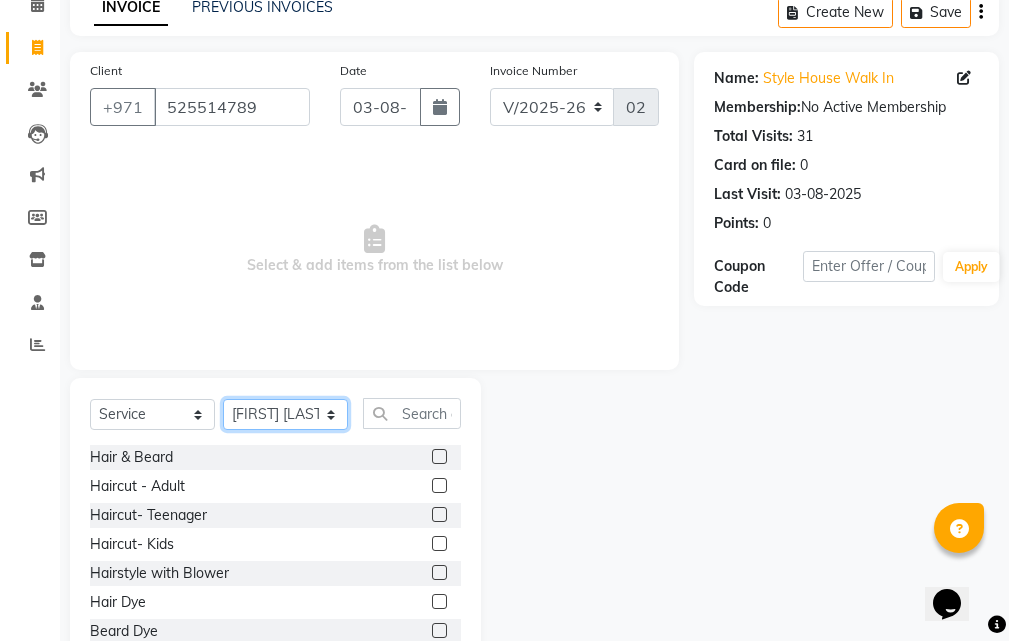scroll, scrollTop: 187, scrollLeft: 0, axis: vertical 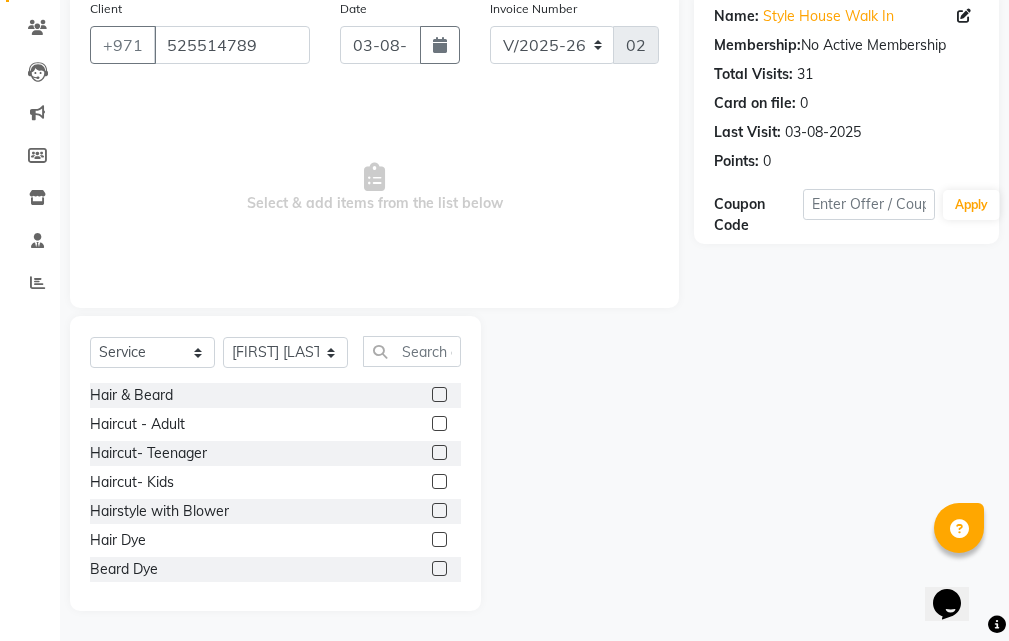 click 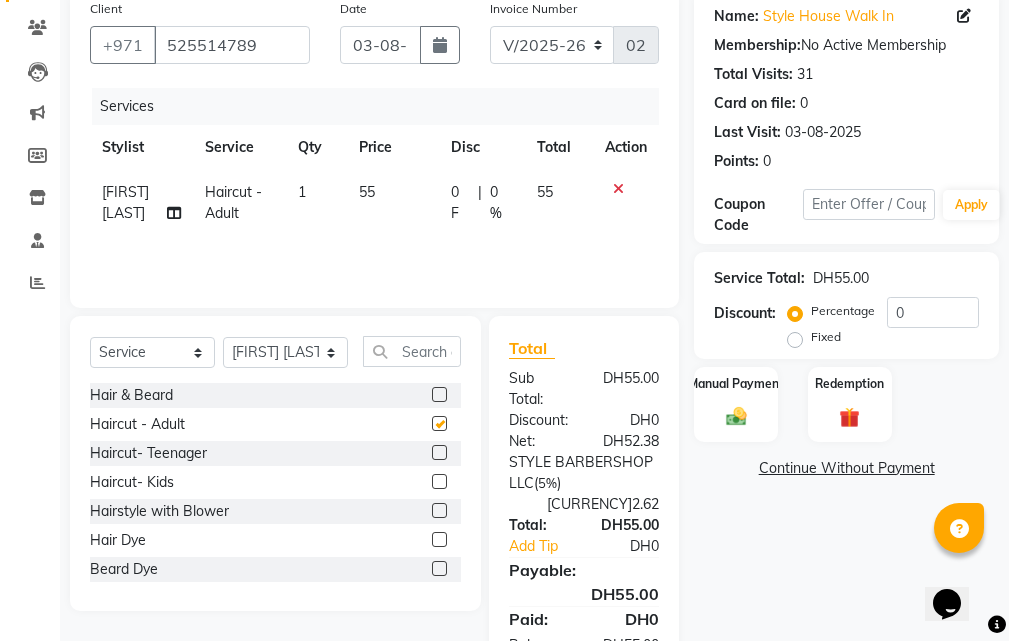 checkbox on "false" 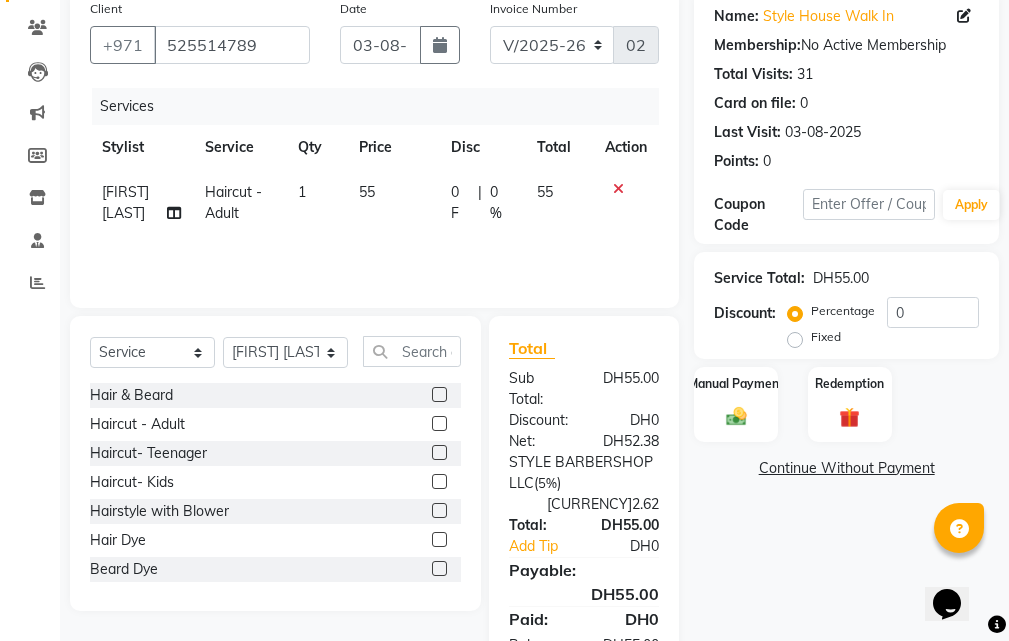 click on "Manual Payment Redemption" 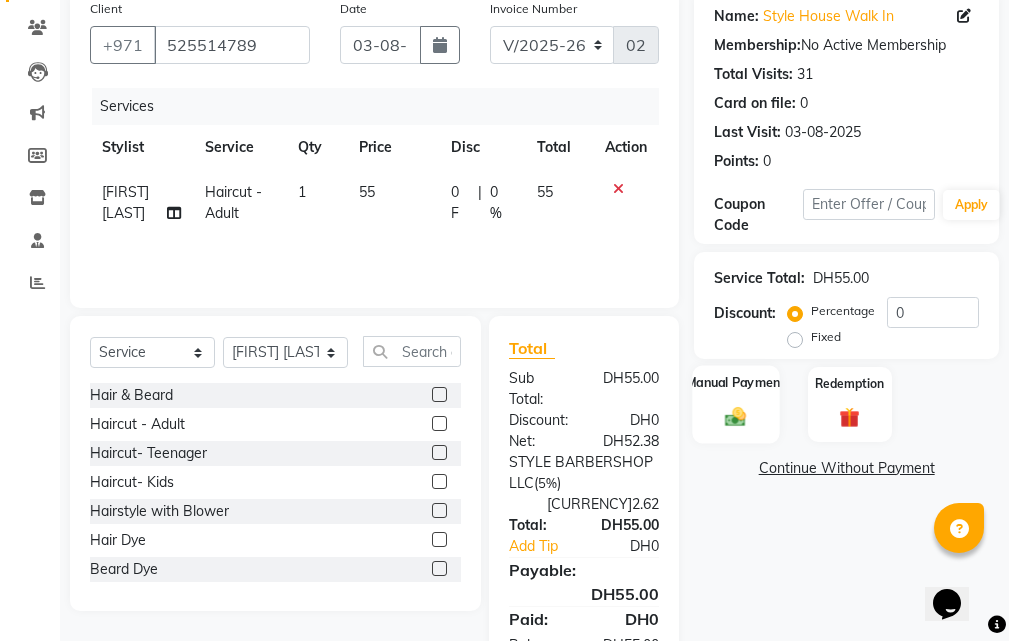 click on "Manual Payment" 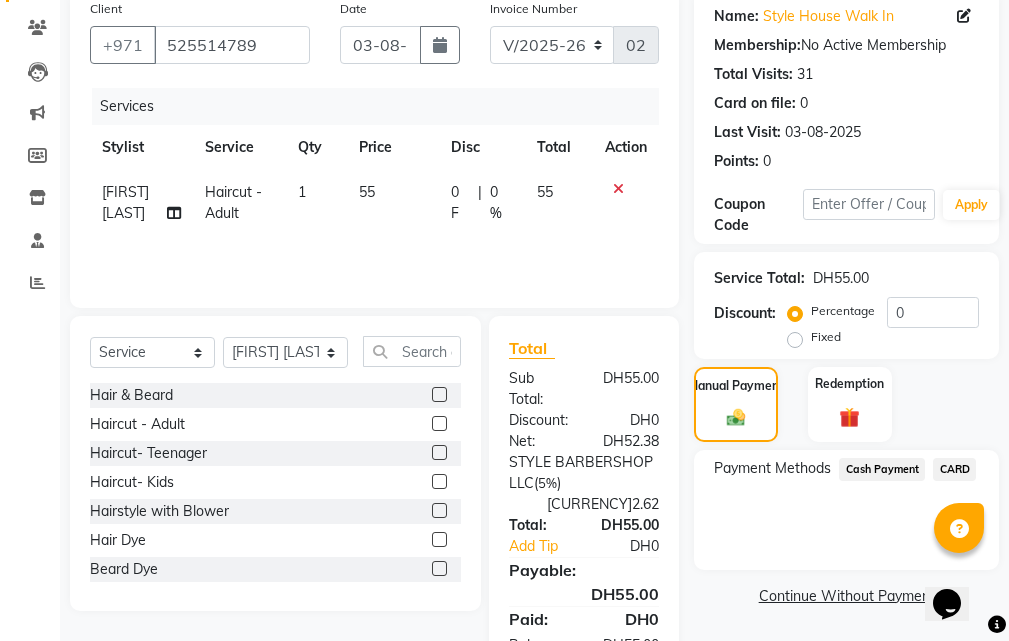 click on "CARD" 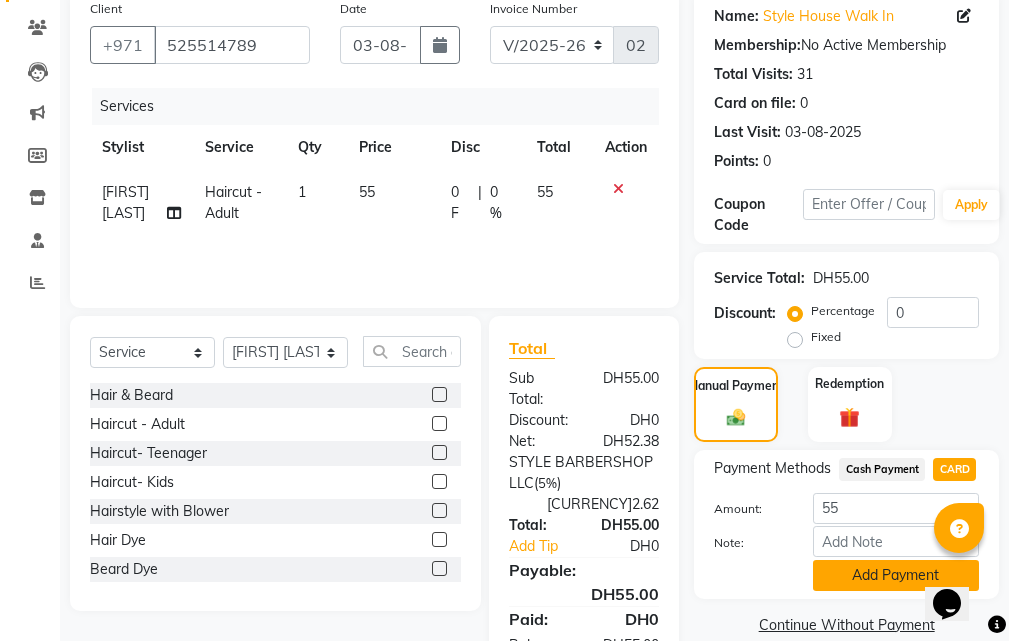 click on "Add Payment" 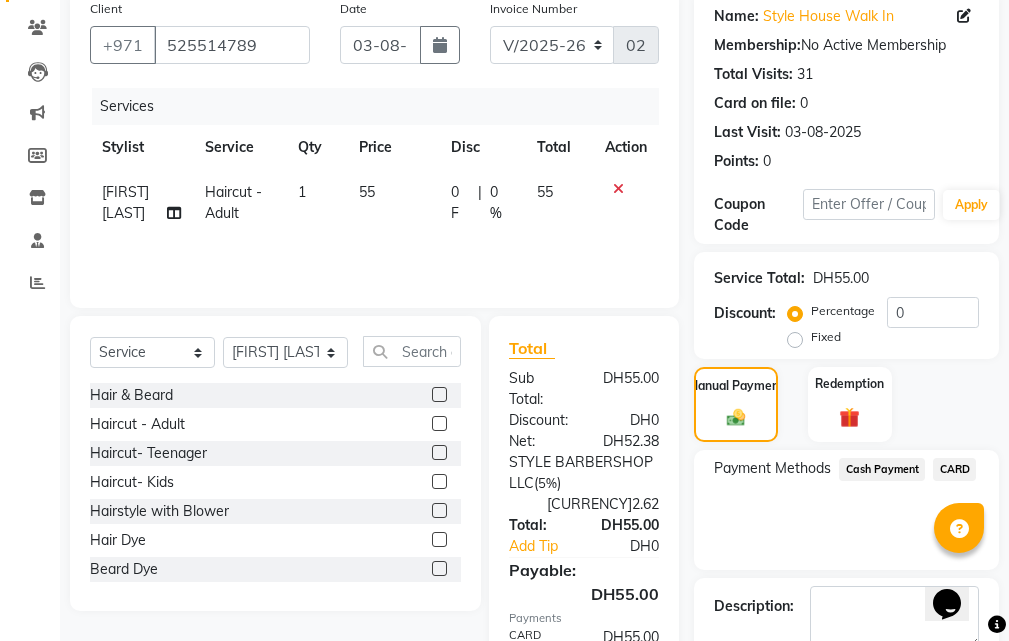 scroll, scrollTop: 336, scrollLeft: 0, axis: vertical 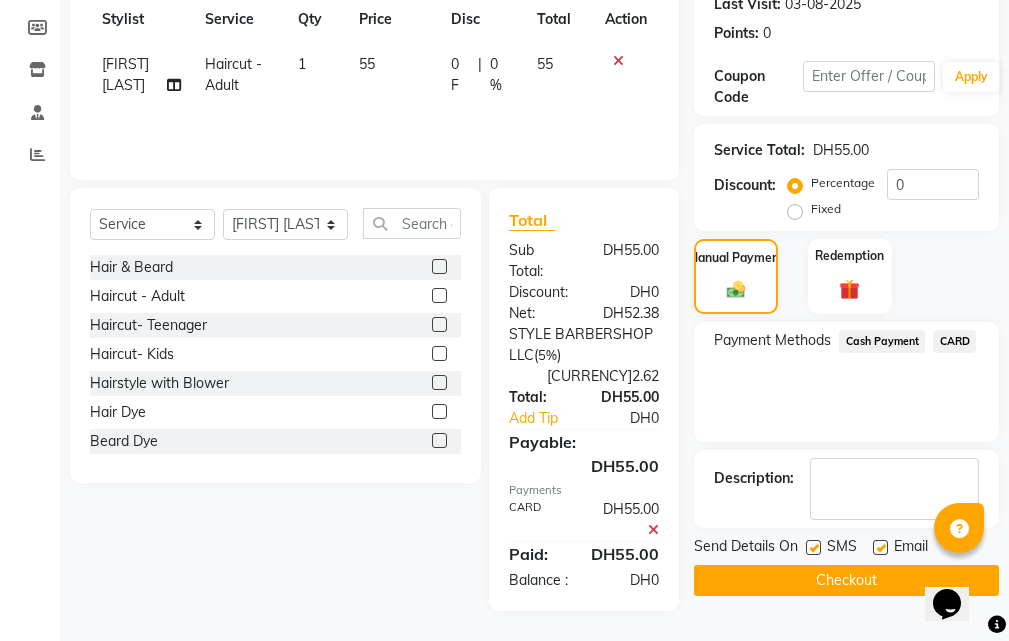 click on "Checkout" 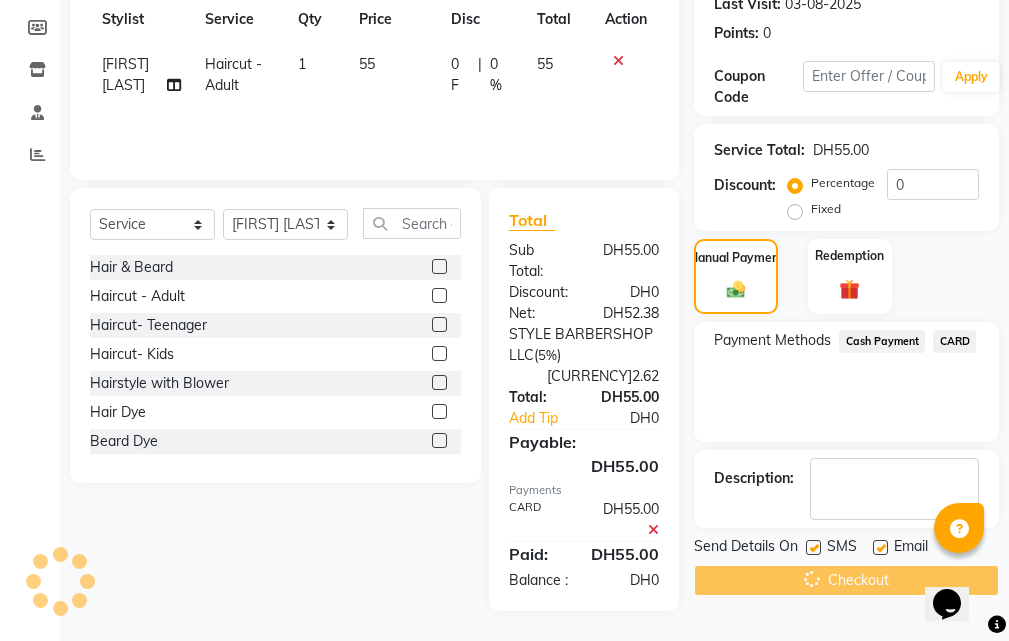 scroll, scrollTop: 0, scrollLeft: 0, axis: both 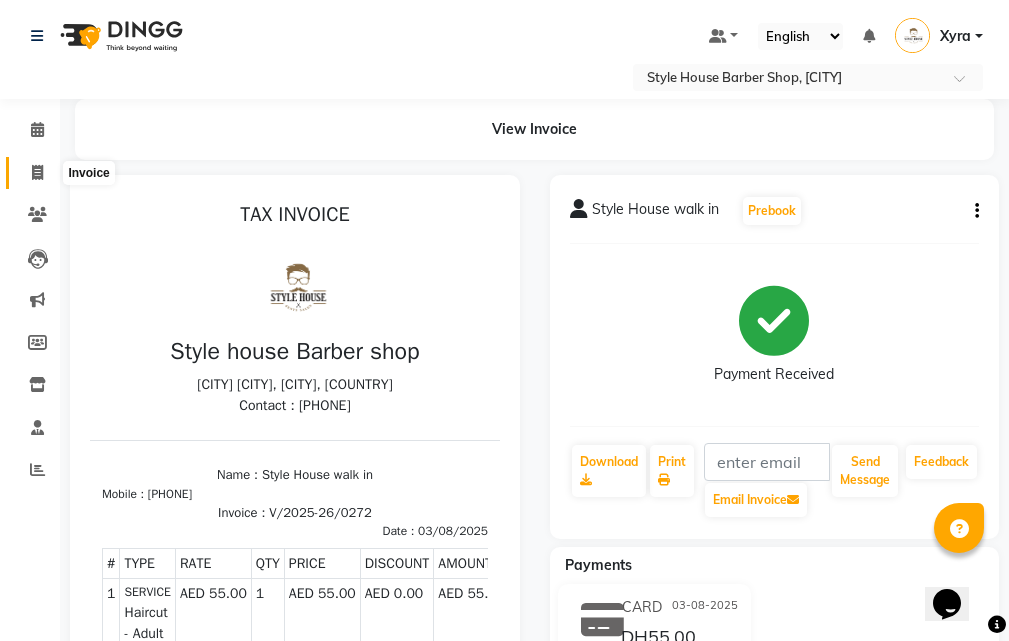 click 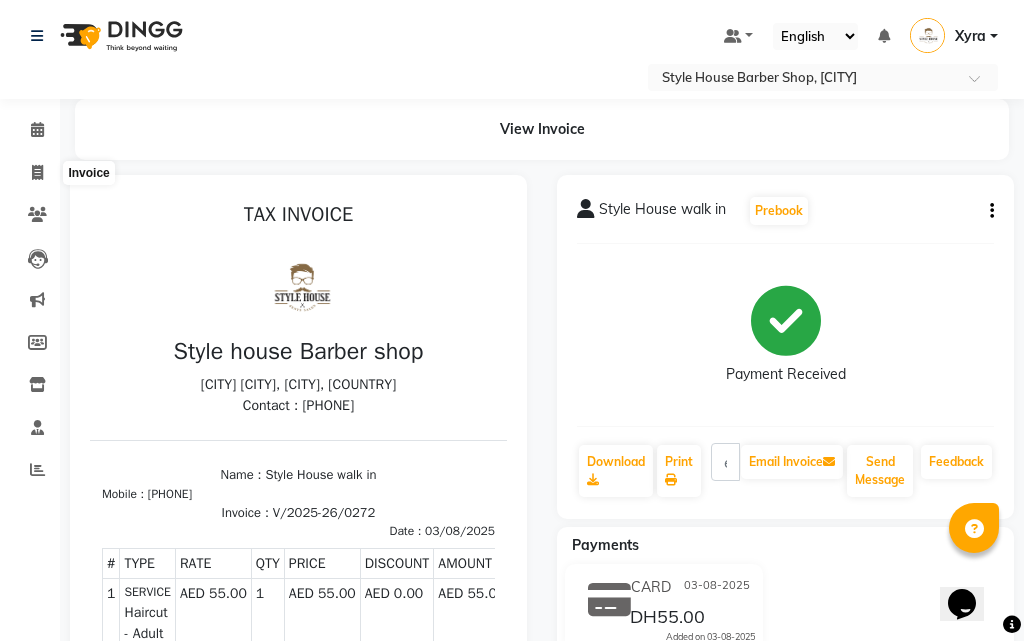 select on "service" 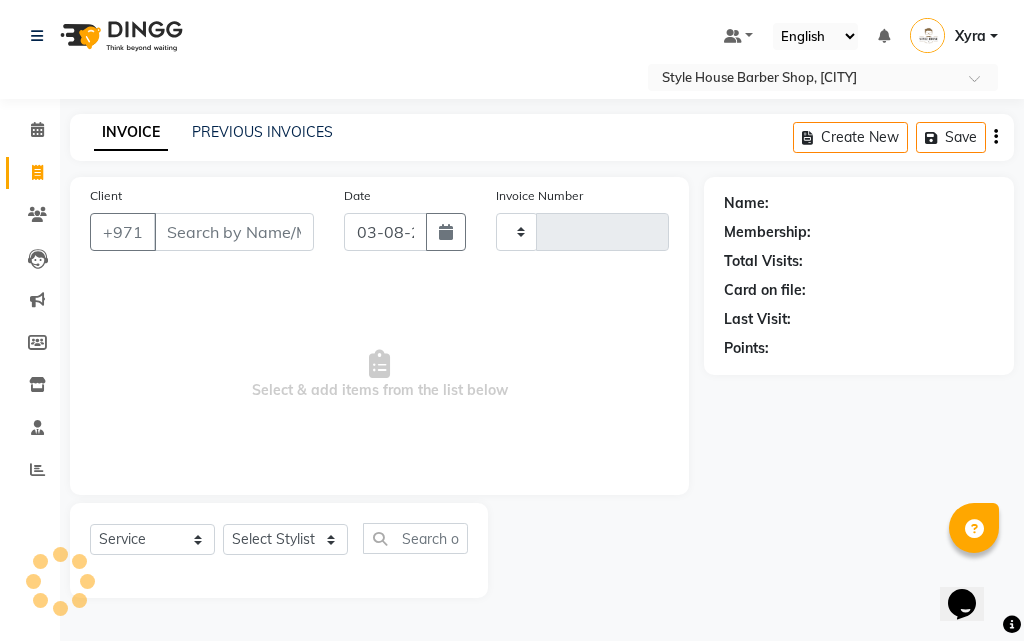 type on "0273" 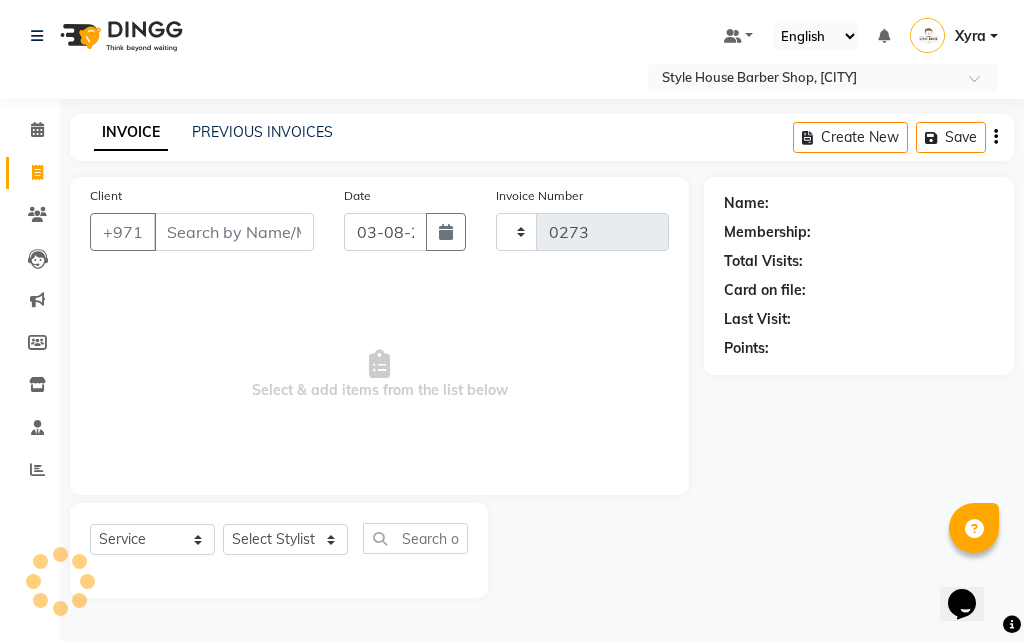 select on "8421" 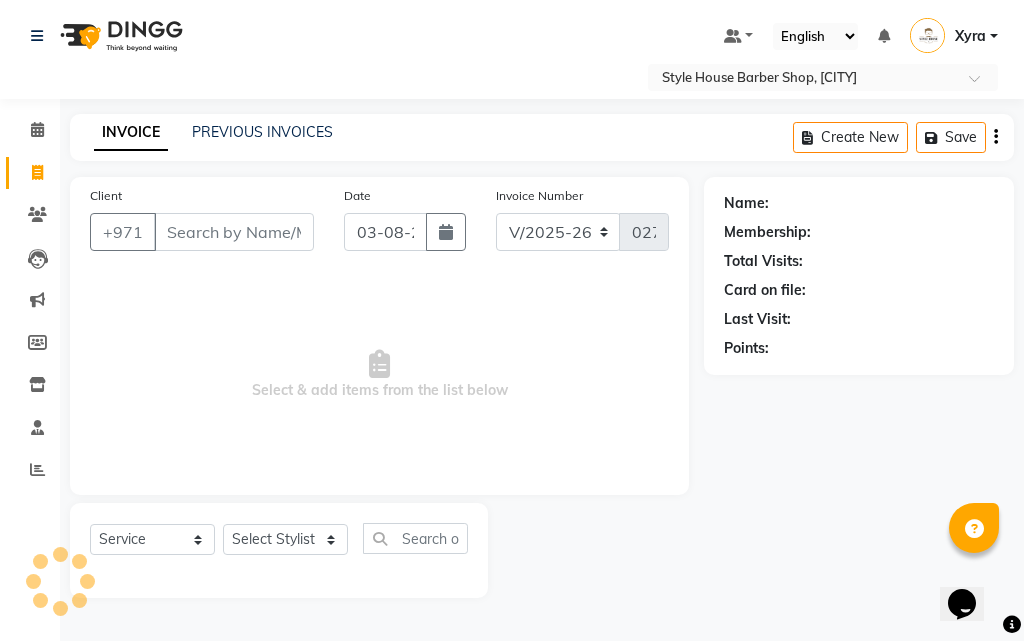 click on "Client" at bounding box center [234, 232] 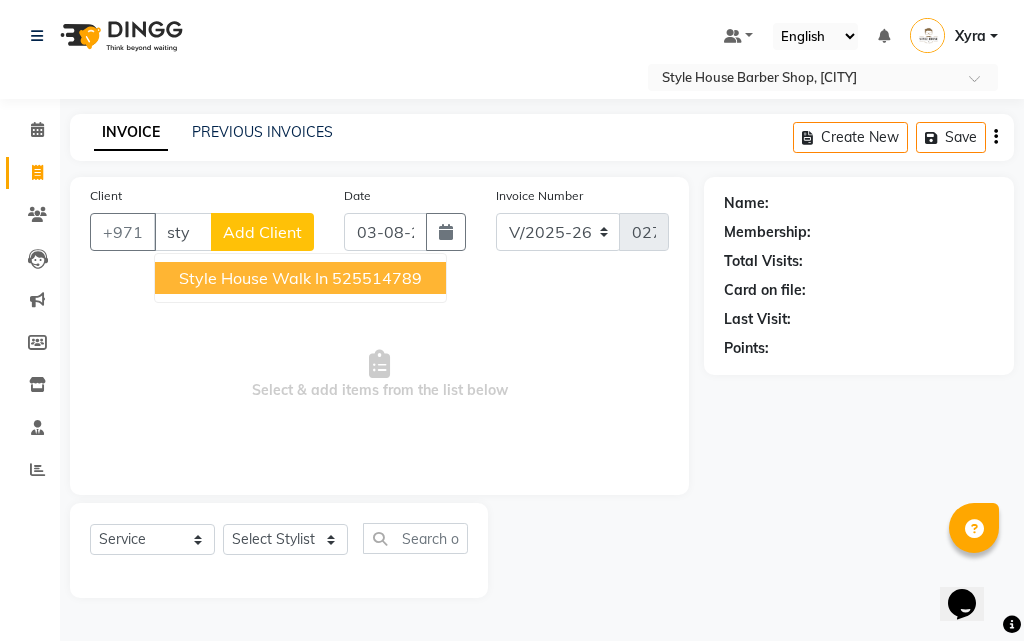 click on "525514789" at bounding box center [377, 278] 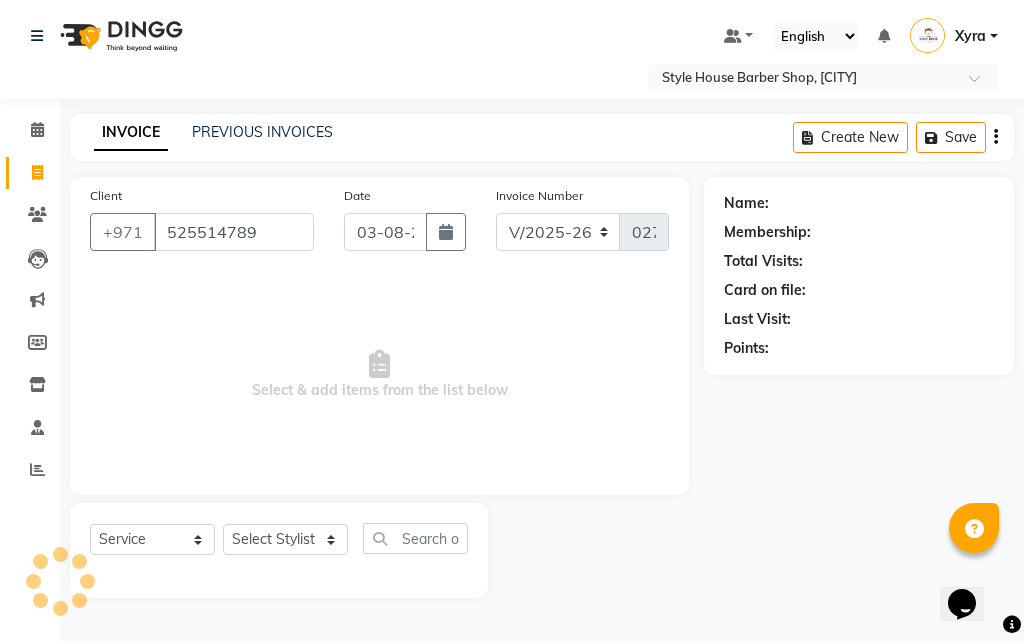 type on "525514789" 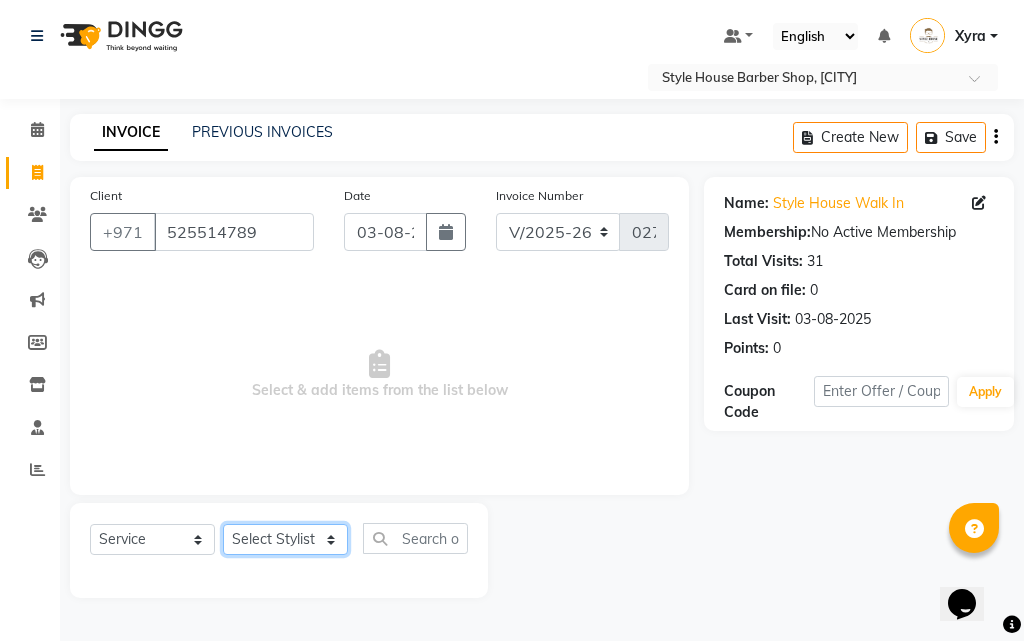 click on "Select Stylist [FIRST] [LAST] [FIRST] [MIDDLE] [LAST] [MIDDLE] [LAST] [FIRST] [LAST] [FIRST] [MIDDLE] [LAST] [MIDDLE] [LAST] [FIRST] [MIDDLE] [LAST] [MIDDLE] [LAST] [FIRST] [LAST]" 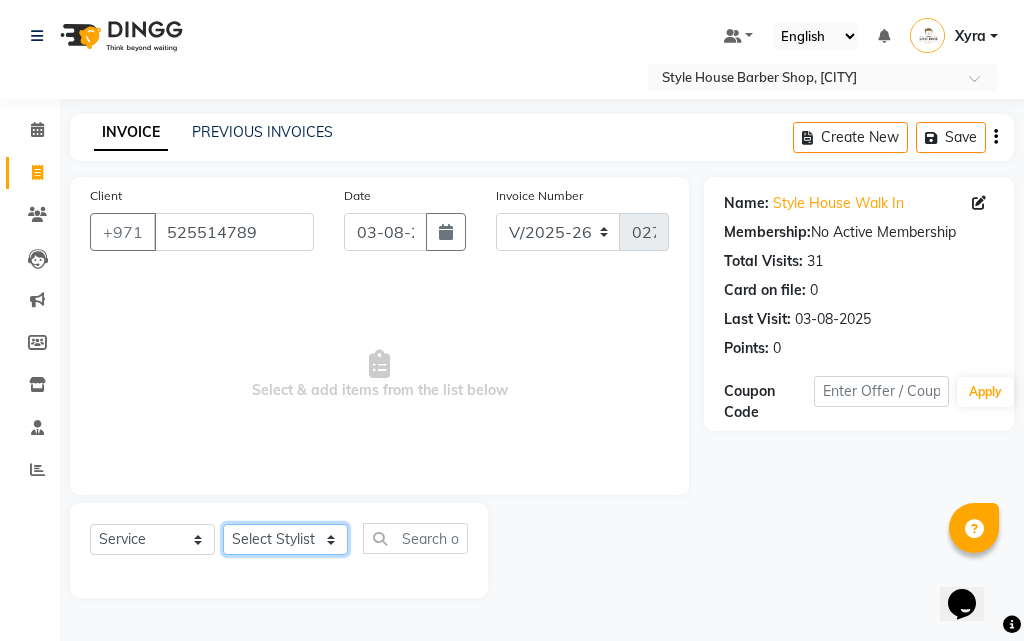 select on "83270" 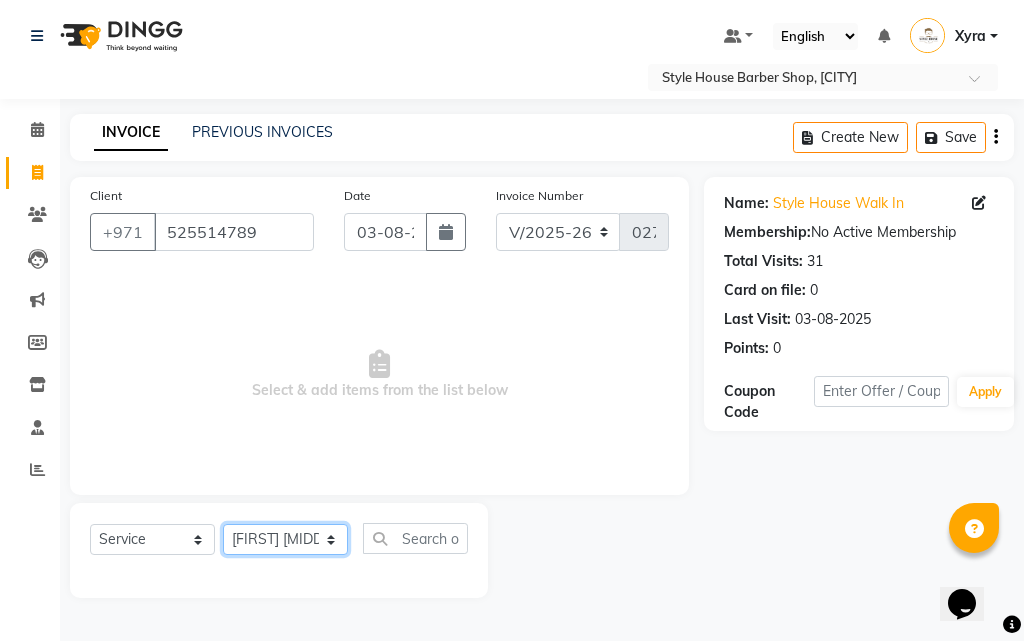 click on "Select Stylist [FIRST] [LAST] [FIRST] [MIDDLE] [LAST] [MIDDLE] [LAST] [FIRST] [LAST] [FIRST] [MIDDLE] [LAST] [MIDDLE] [LAST] [FIRST] [MIDDLE] [LAST] [MIDDLE] [LAST] [FIRST] [LAST]" 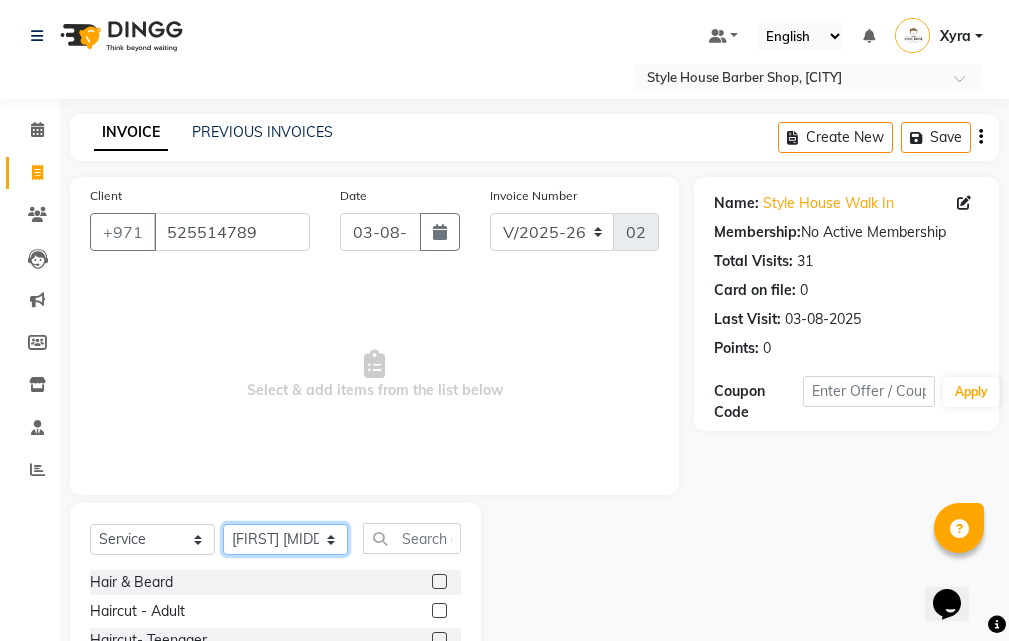 scroll, scrollTop: 187, scrollLeft: 0, axis: vertical 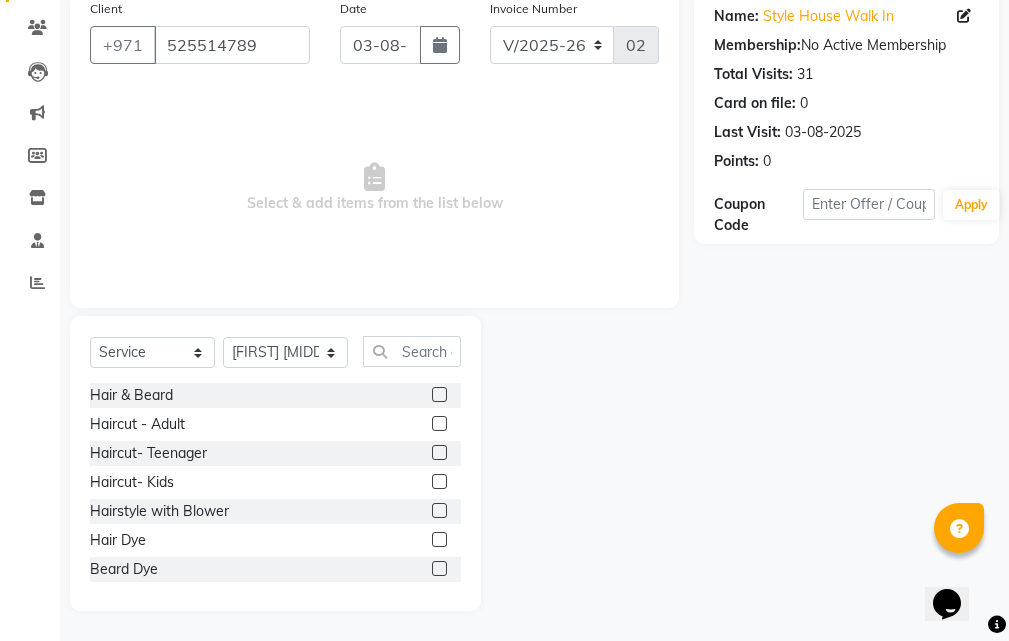 click on "Hair & Beard" 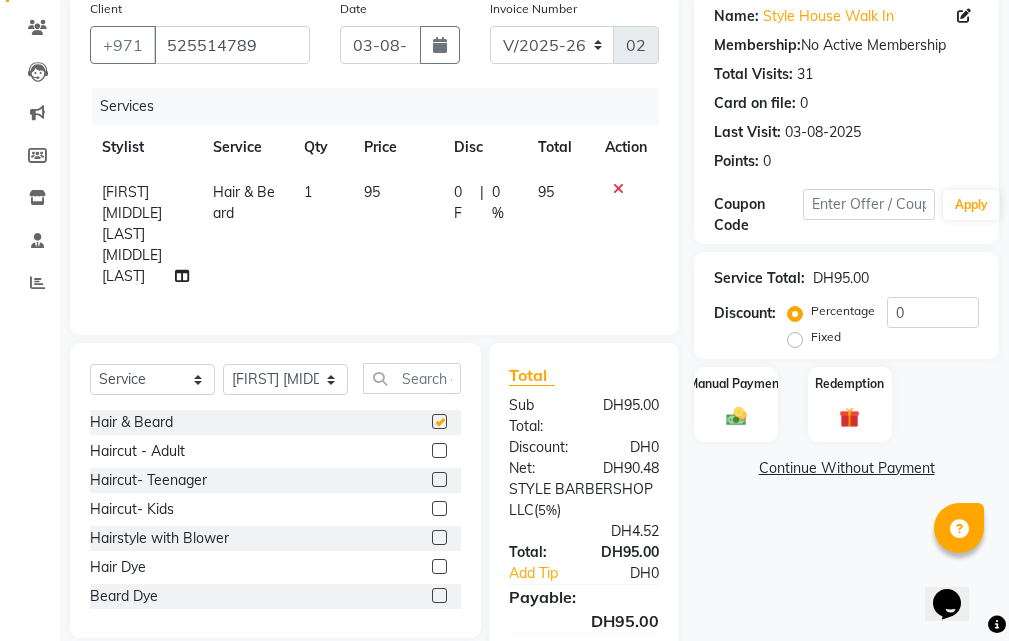 checkbox on "false" 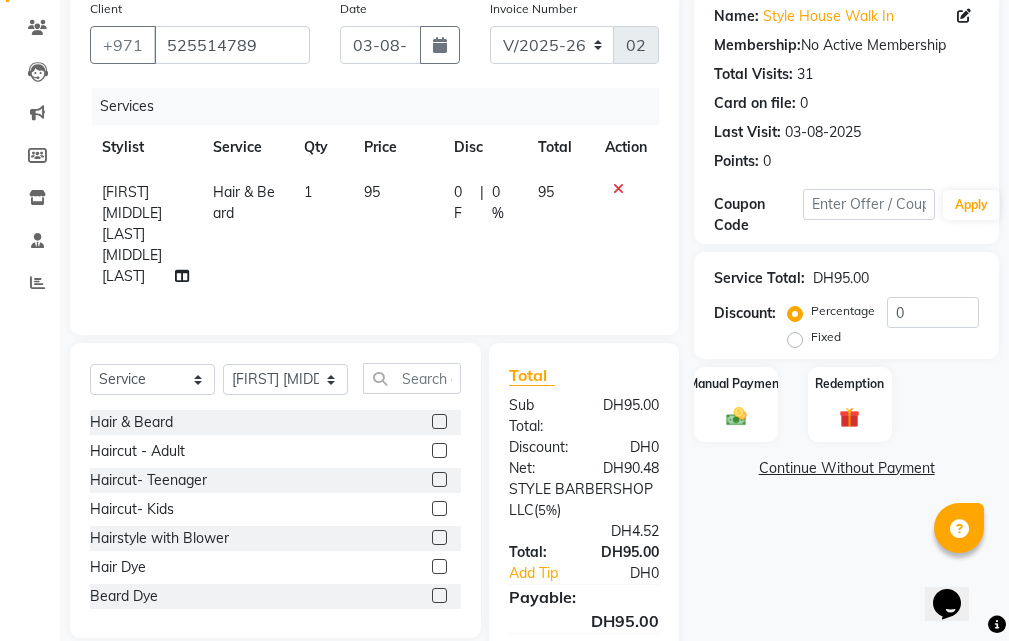click 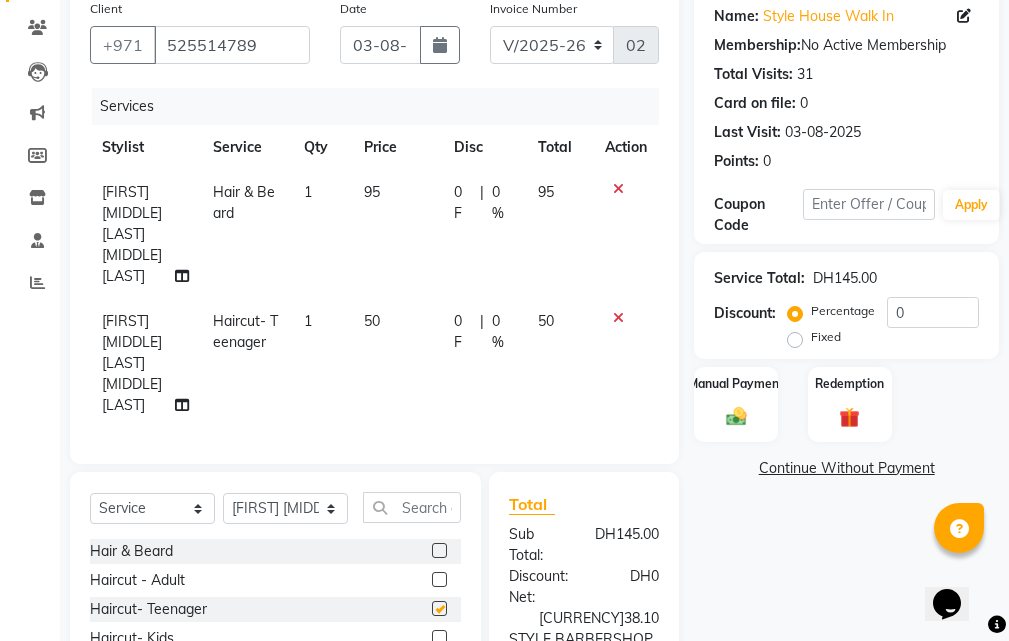 checkbox on "false" 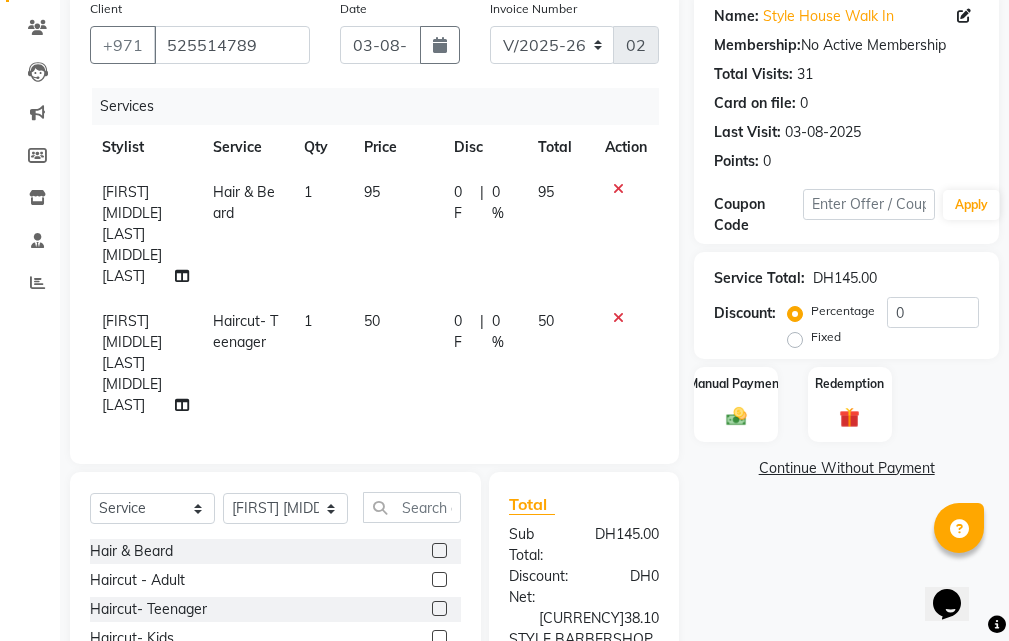 scroll, scrollTop: 387, scrollLeft: 0, axis: vertical 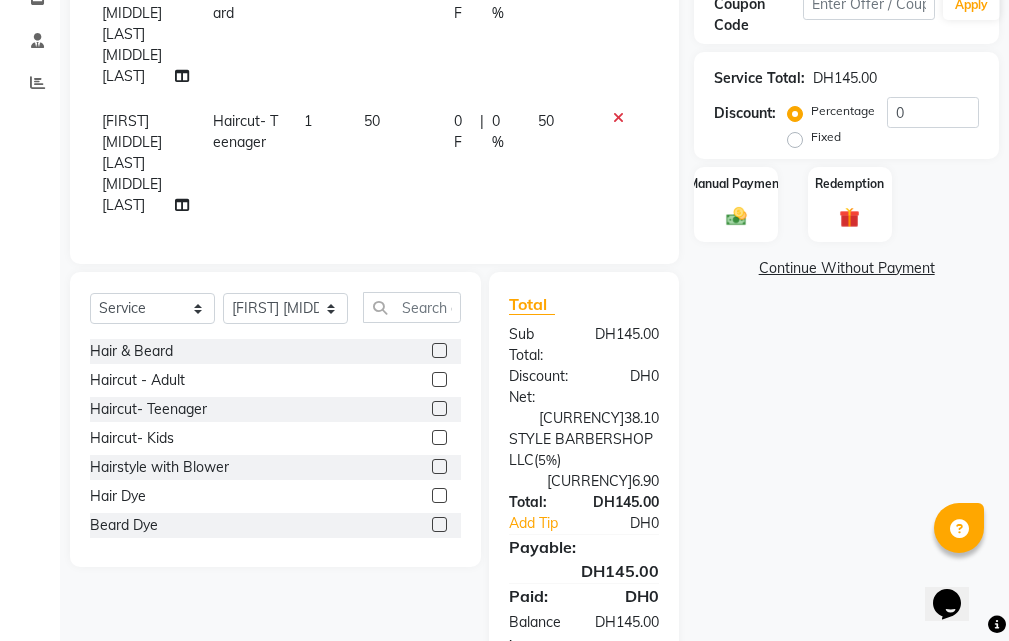 click 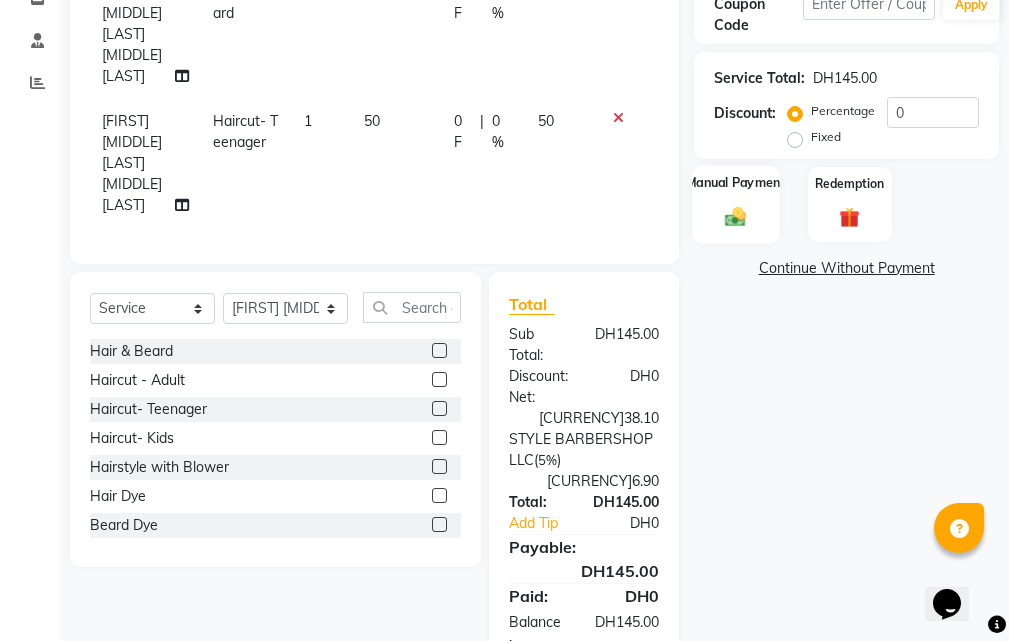 click on "Manual Payment" 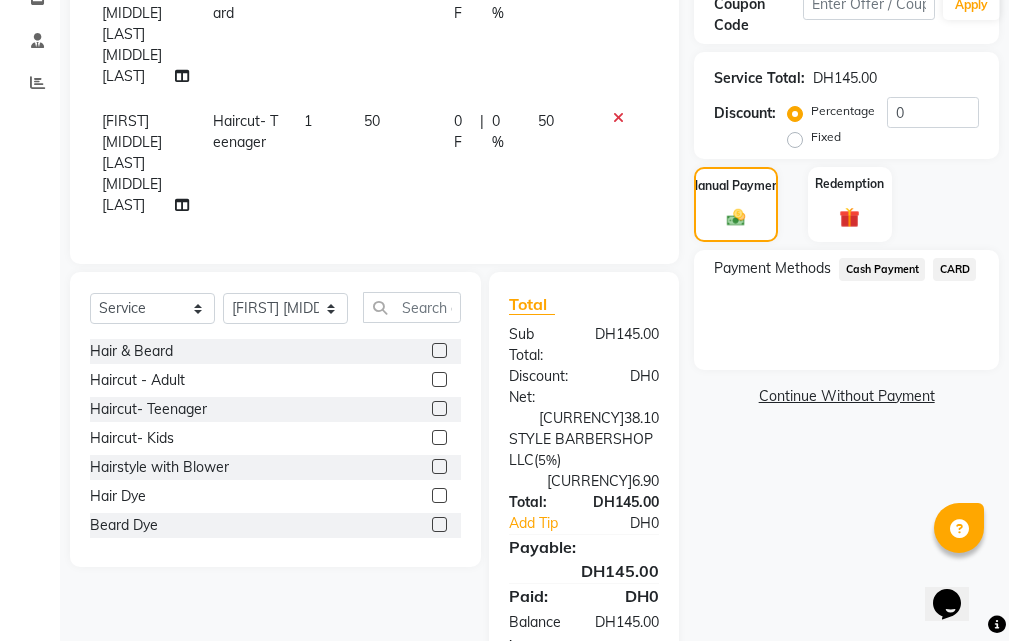 click on "CARD" 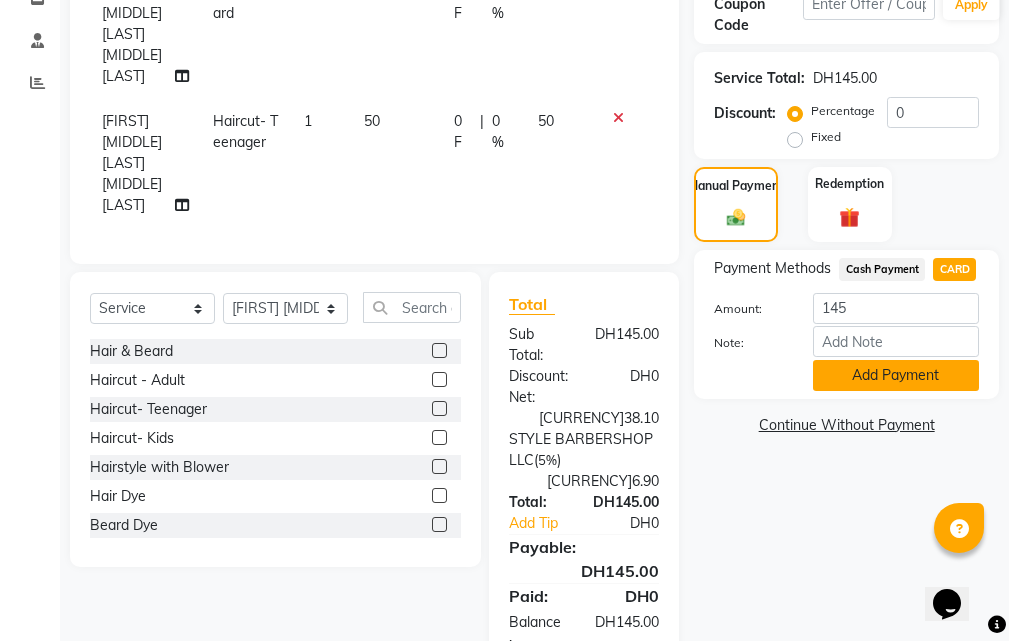 click on "Add Payment" 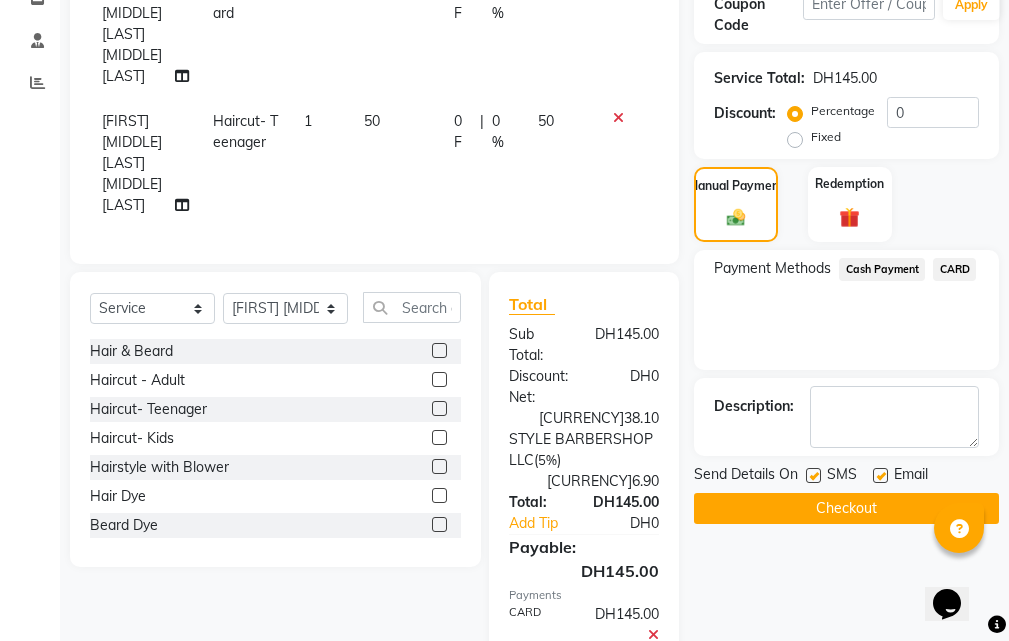 scroll, scrollTop: 465, scrollLeft: 0, axis: vertical 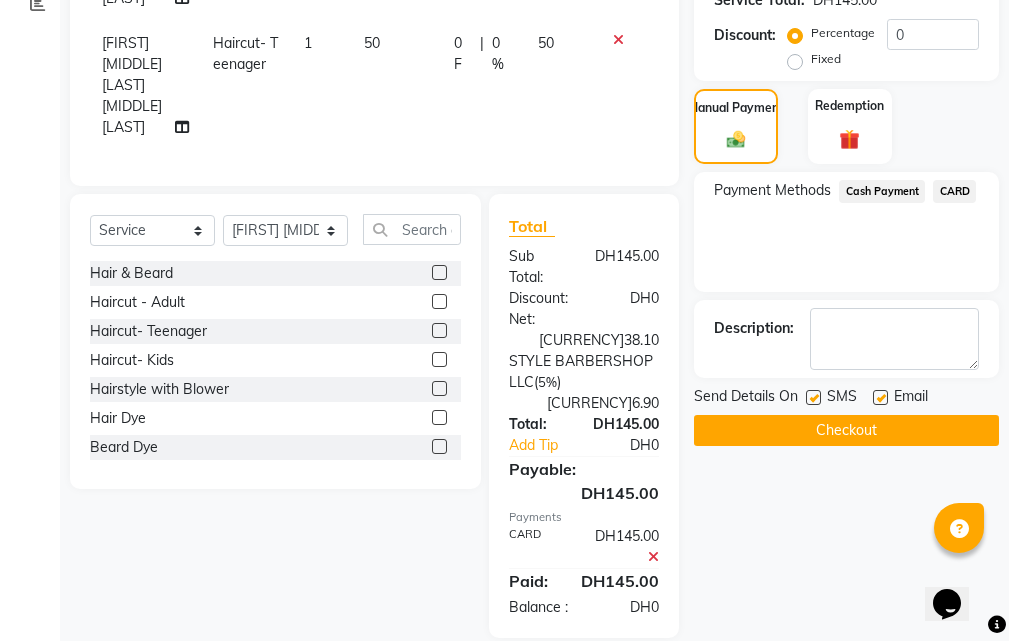 click on "Checkout" 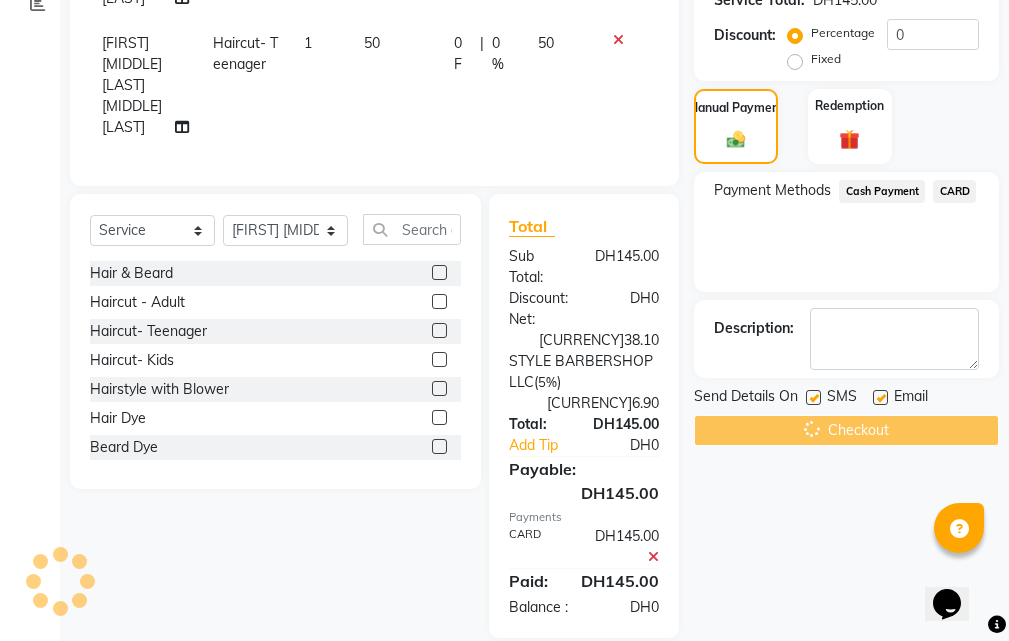 click on "Checkout" 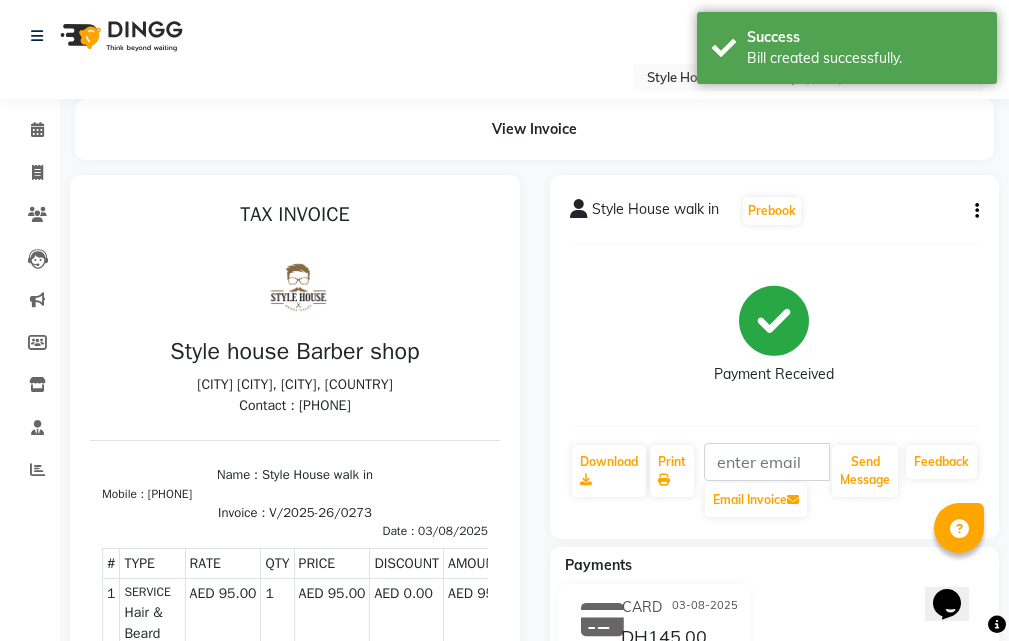 scroll, scrollTop: 0, scrollLeft: 0, axis: both 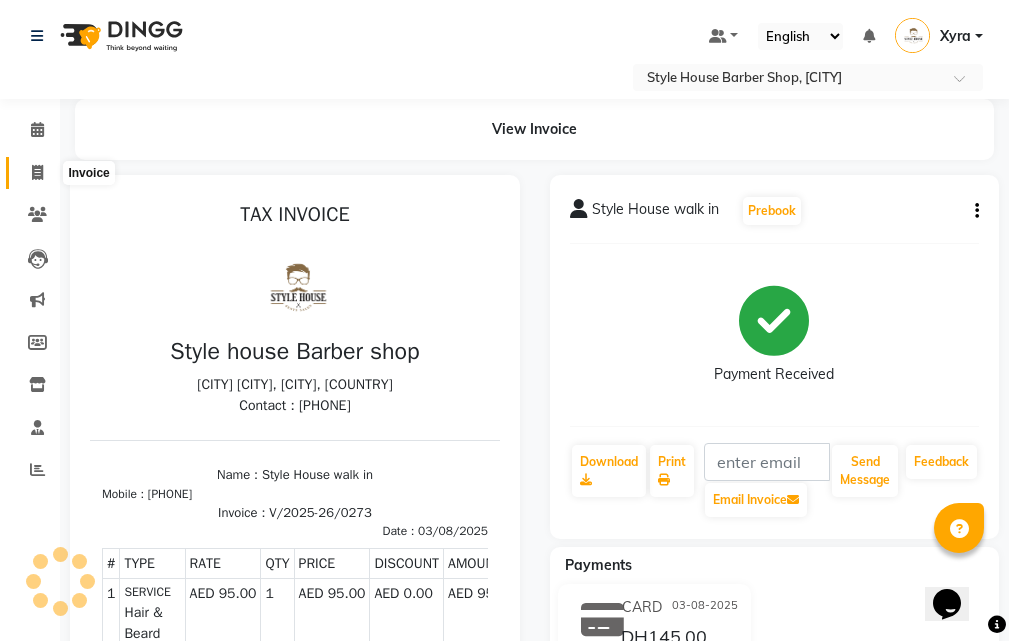 click 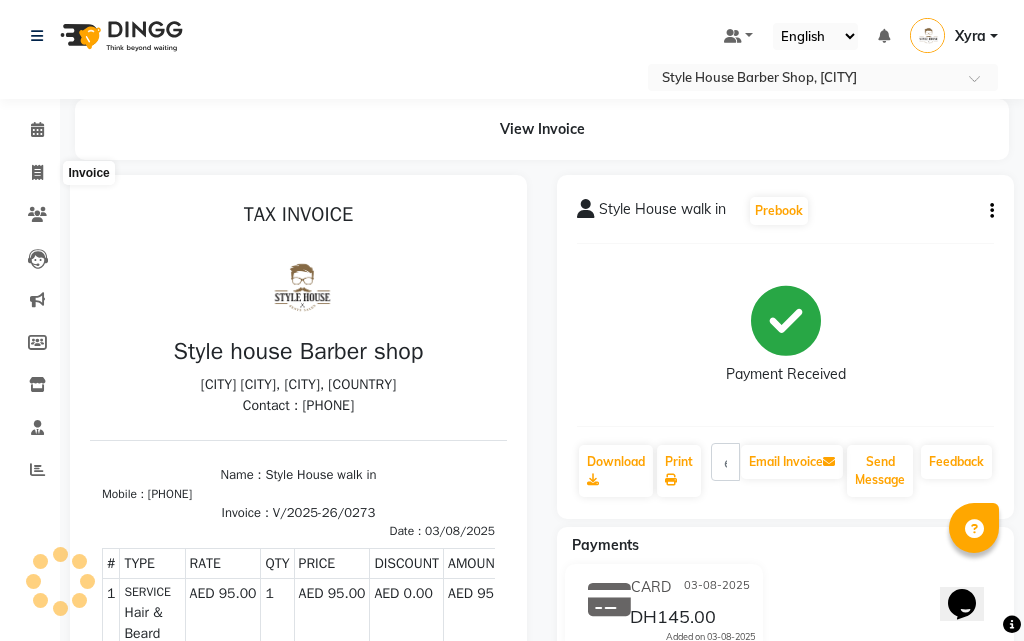 select on "service" 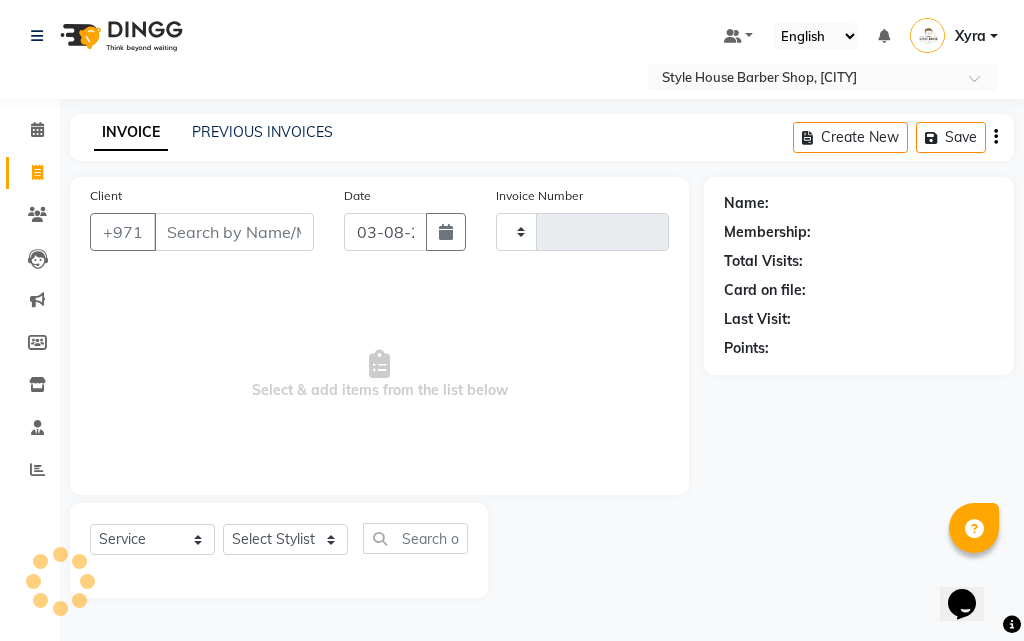 type on "0274" 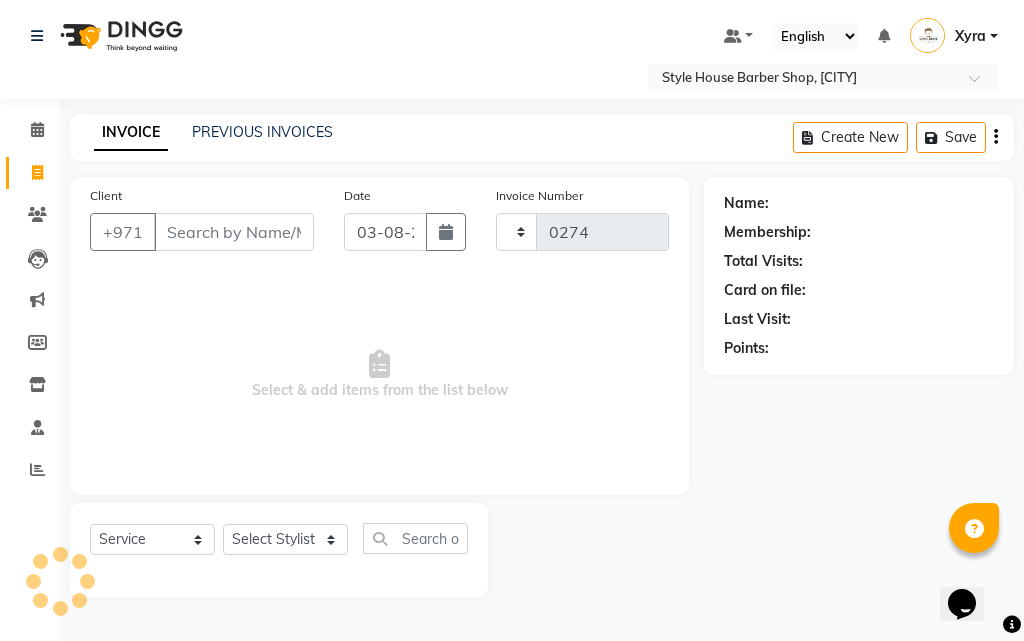 select on "8421" 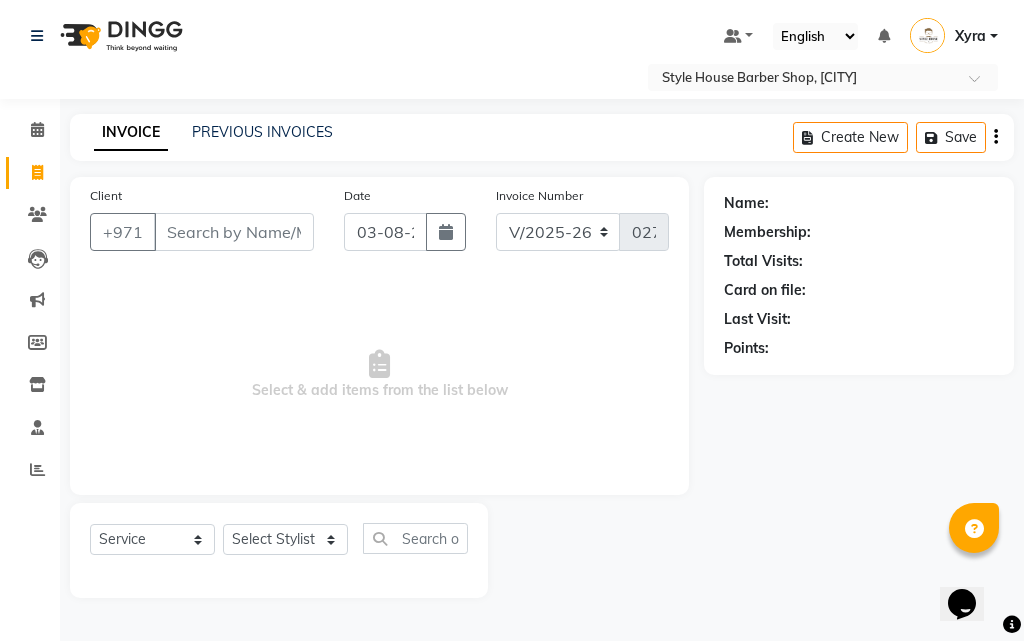 click on "Client" at bounding box center (234, 232) 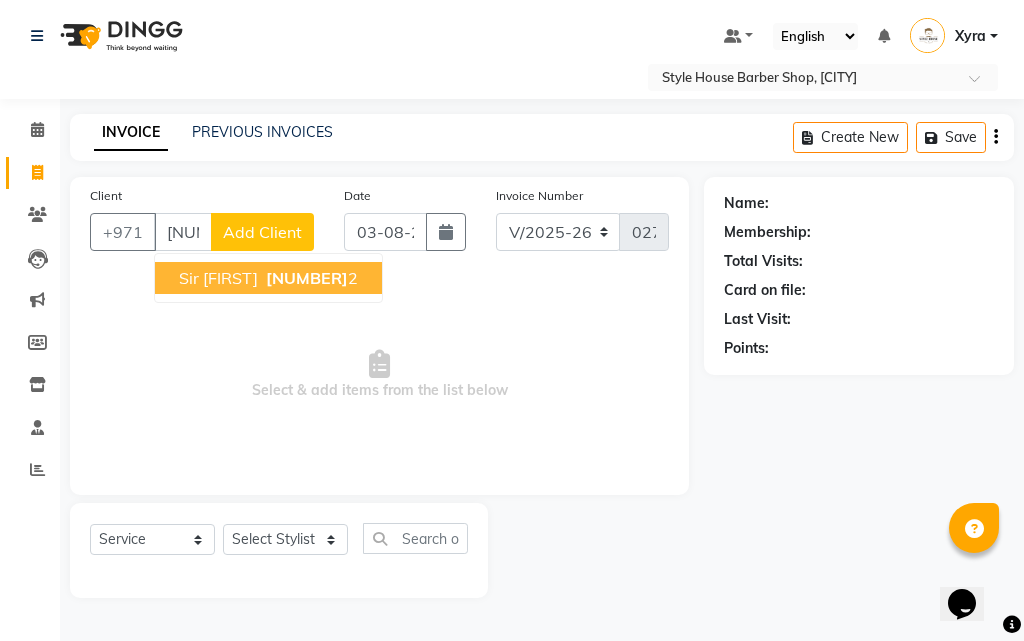click on "[NUMBER]" at bounding box center [307, 278] 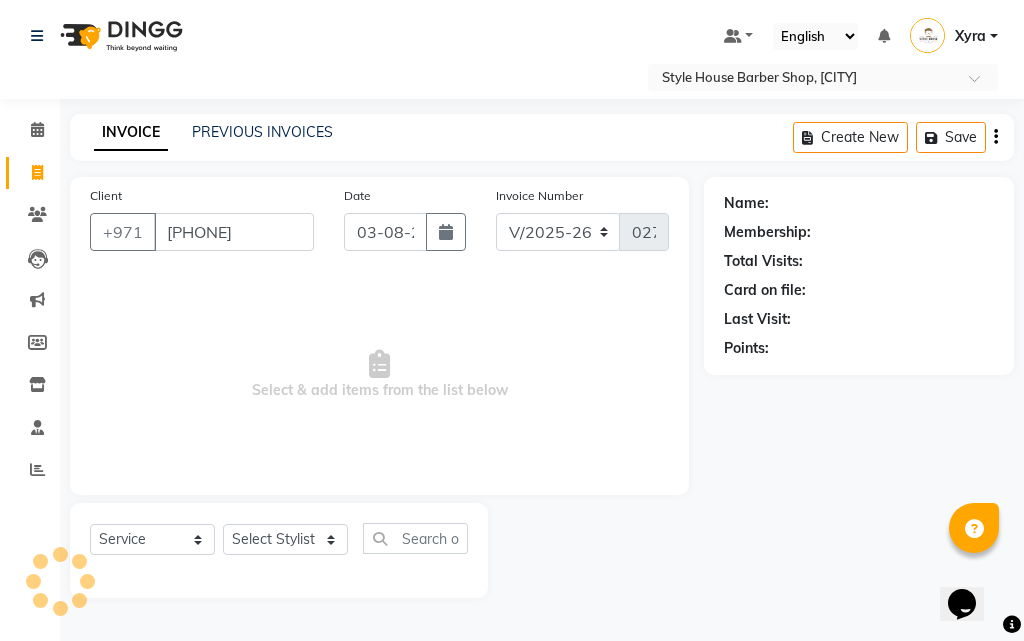 type on "[PHONE]" 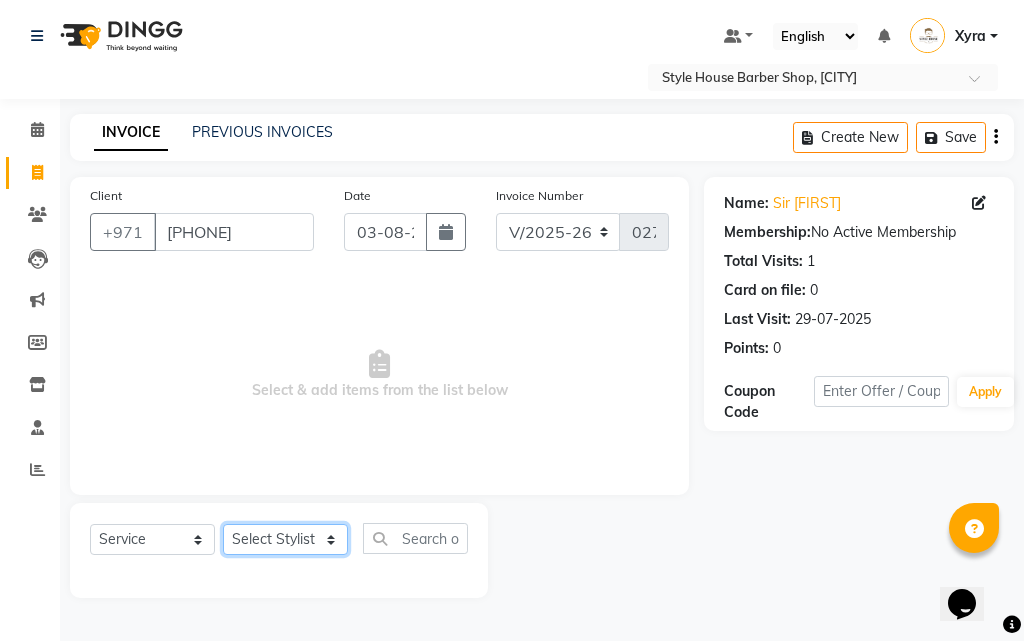 click on "Select Stylist [FIRST] [LAST] [FIRST] [MIDDLE] [LAST] [MIDDLE] [LAST] [FIRST] [LAST] [FIRST] [MIDDLE] [LAST] [MIDDLE] [LAST] [FIRST] [MIDDLE] [LAST] [MIDDLE] [LAST] [FIRST] [LAST]" 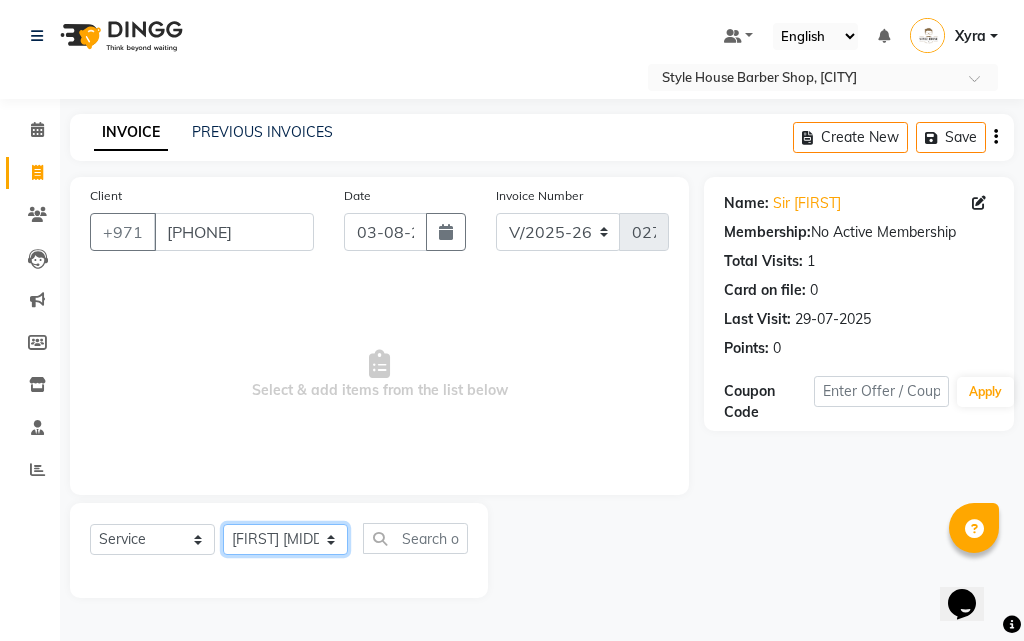 click on "Select Stylist [FIRST] [LAST] [FIRST] [MIDDLE] [LAST] [MIDDLE] [LAST] [FIRST] [LAST] [FIRST] [MIDDLE] [LAST] [MIDDLE] [LAST] [FIRST] [MIDDLE] [LAST] [MIDDLE] [LAST] [FIRST] [LAST]" 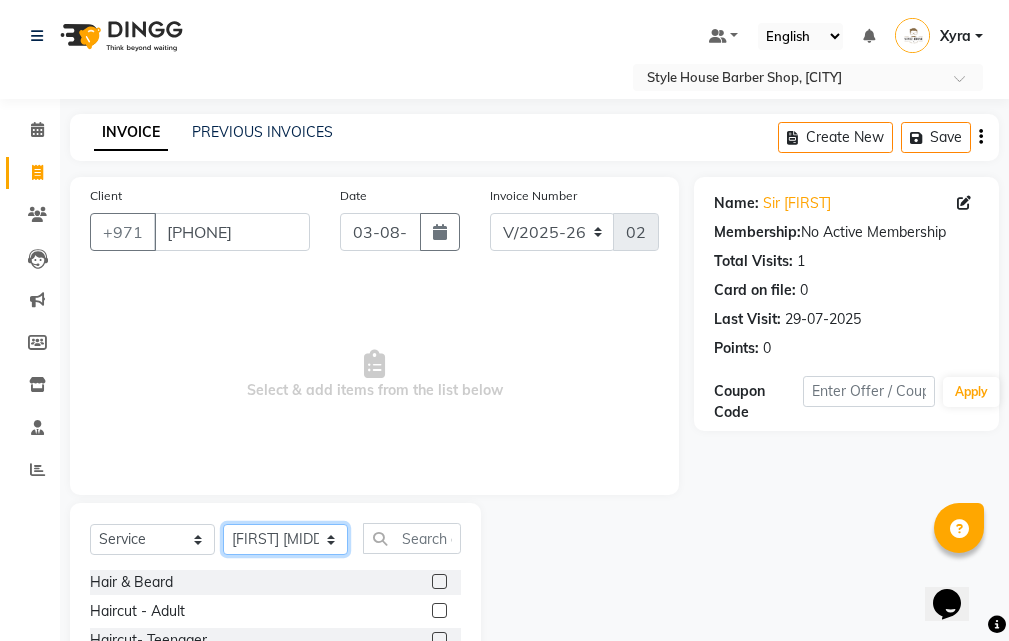 scroll, scrollTop: 187, scrollLeft: 0, axis: vertical 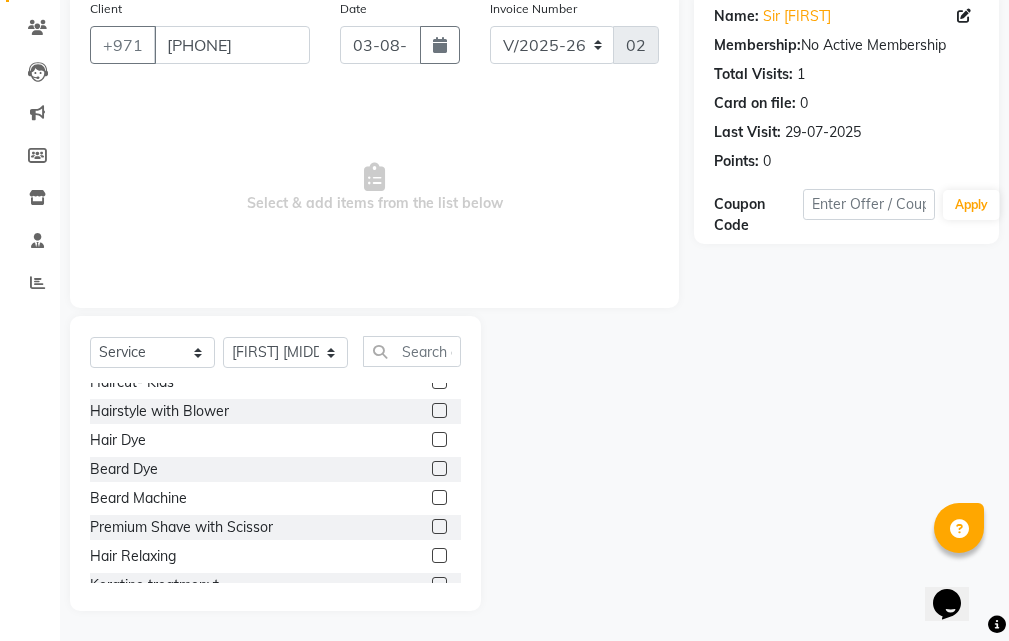 click 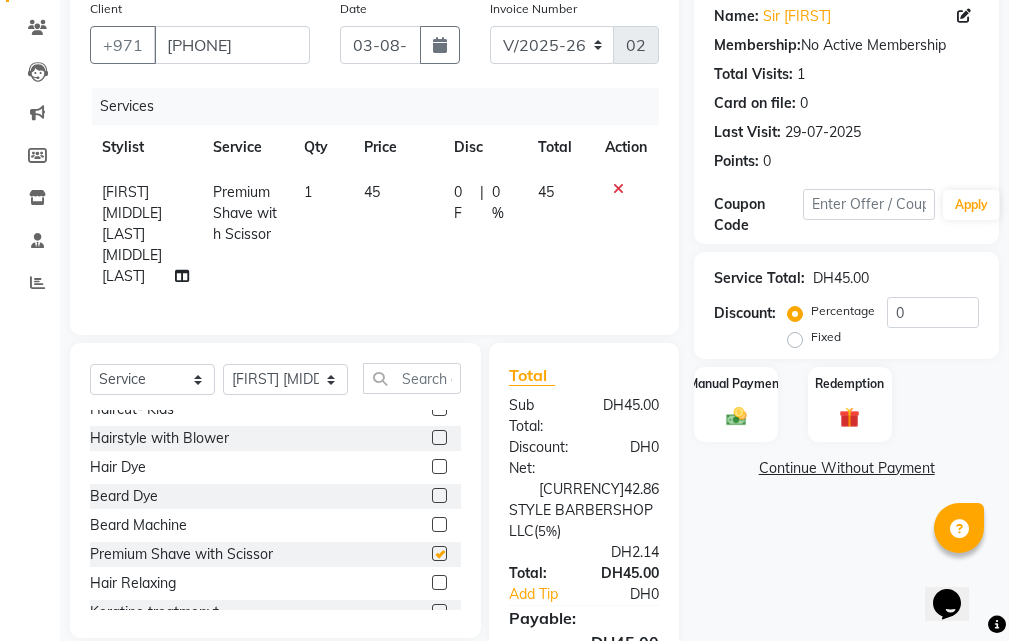 checkbox on "false" 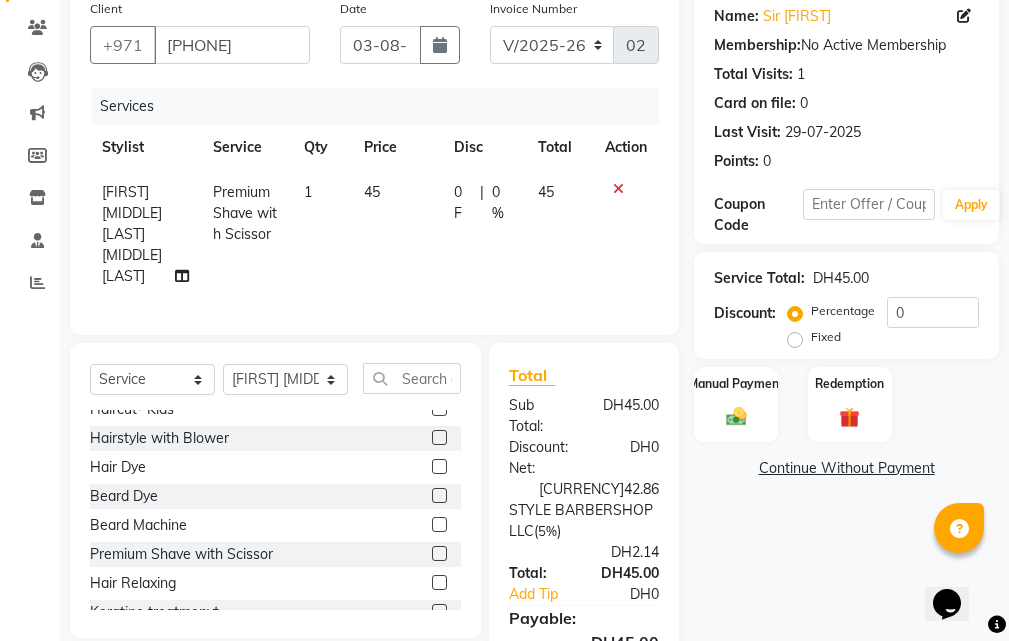 click 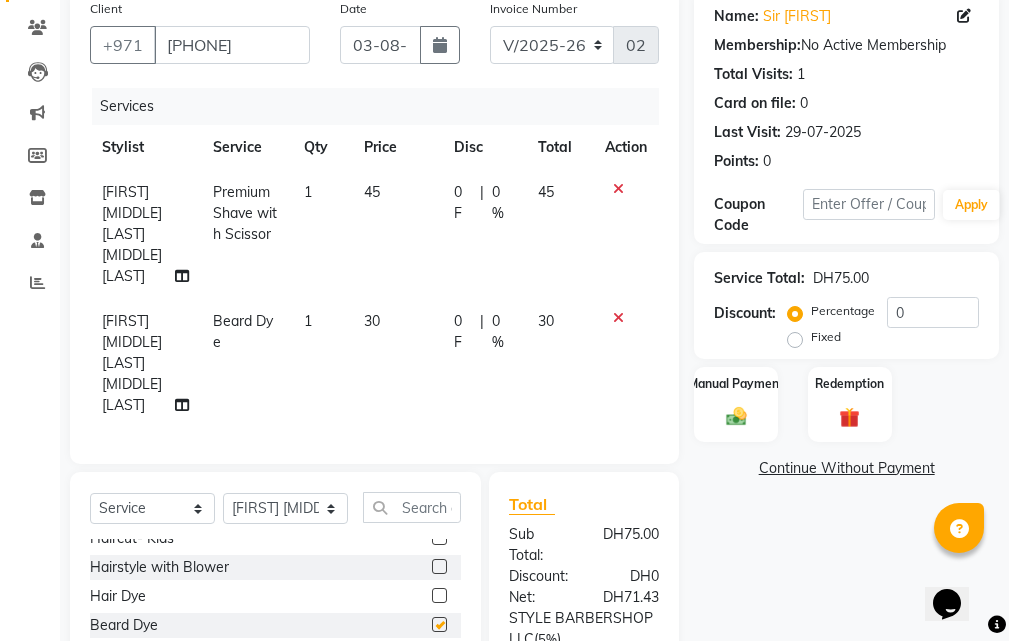 checkbox on "false" 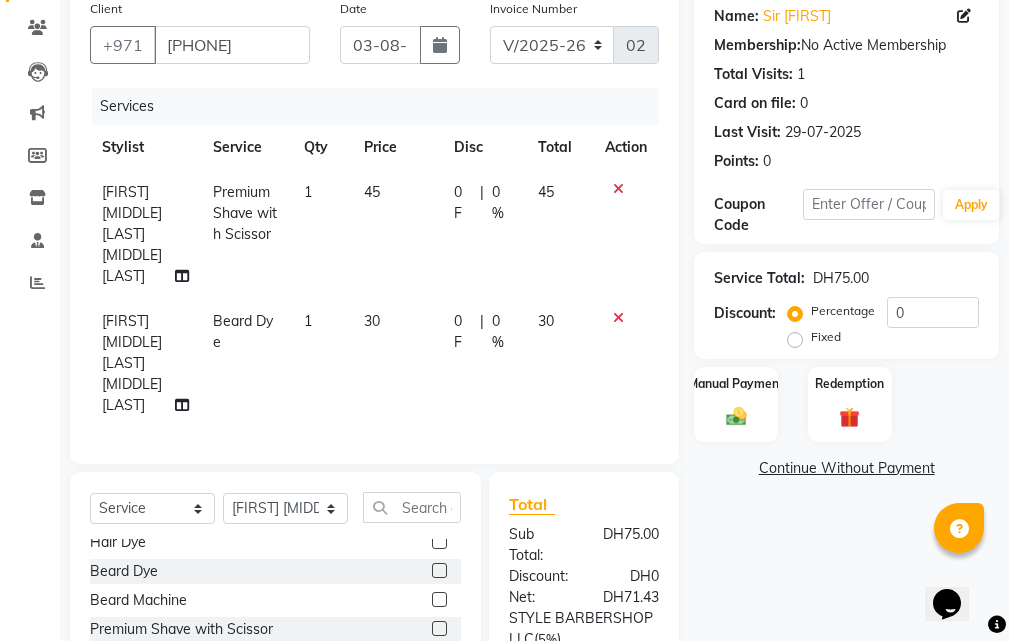 scroll, scrollTop: 200, scrollLeft: 0, axis: vertical 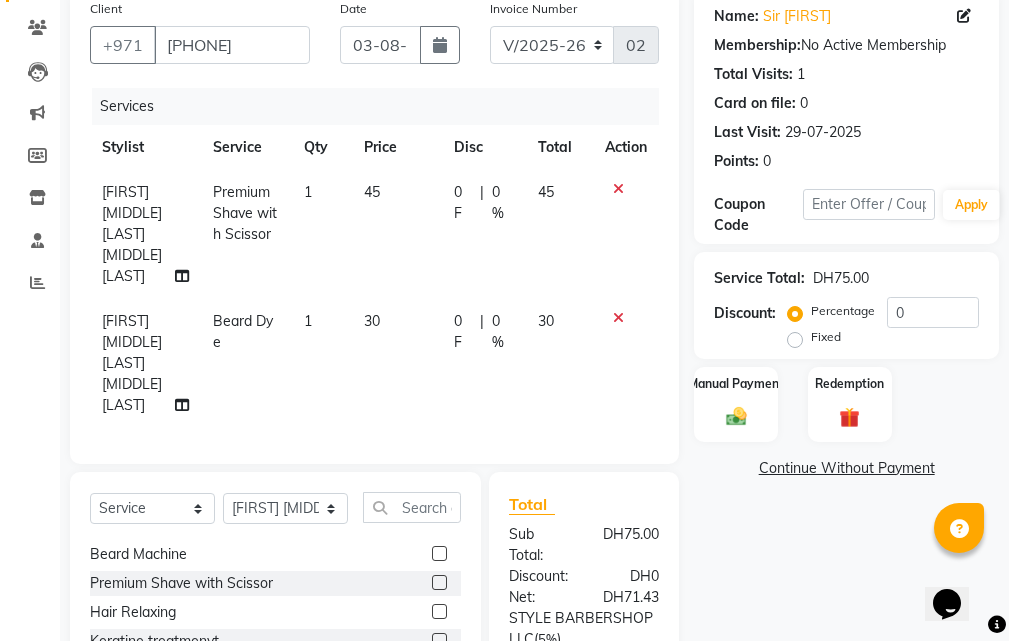 click 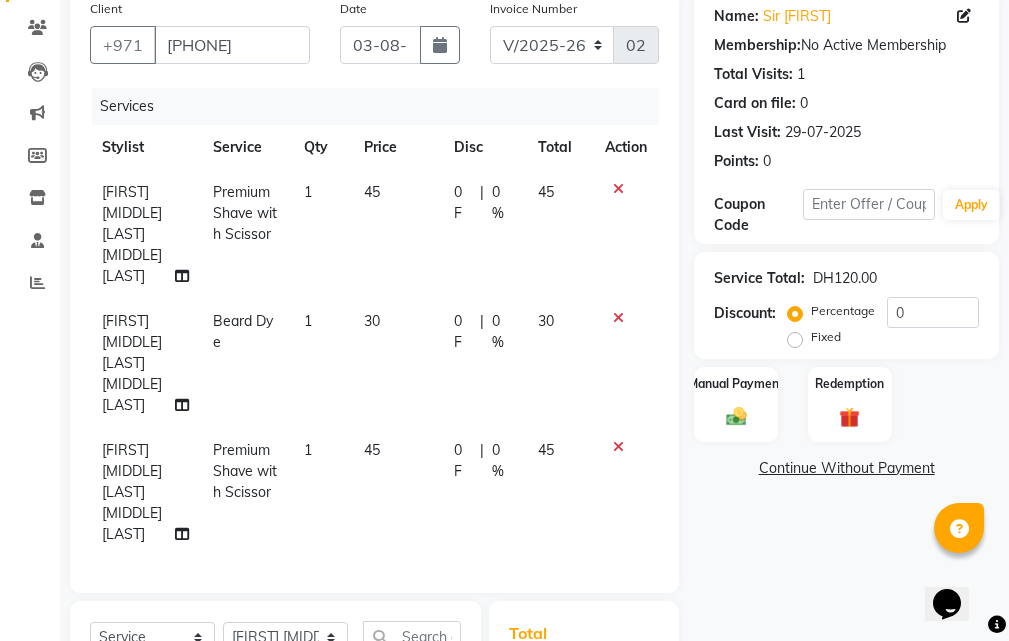 checkbox on "false" 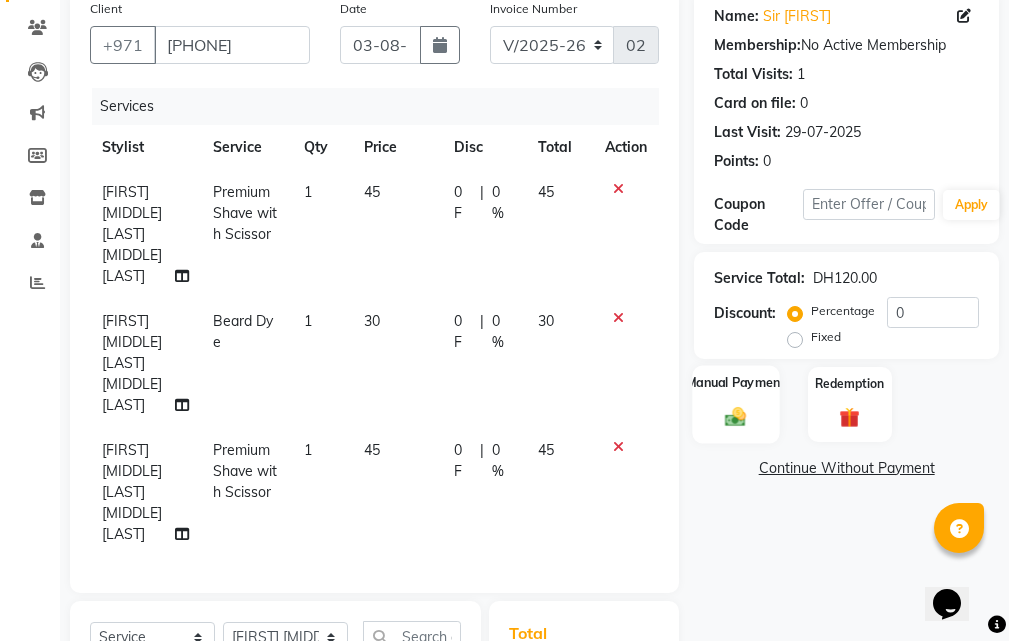 click 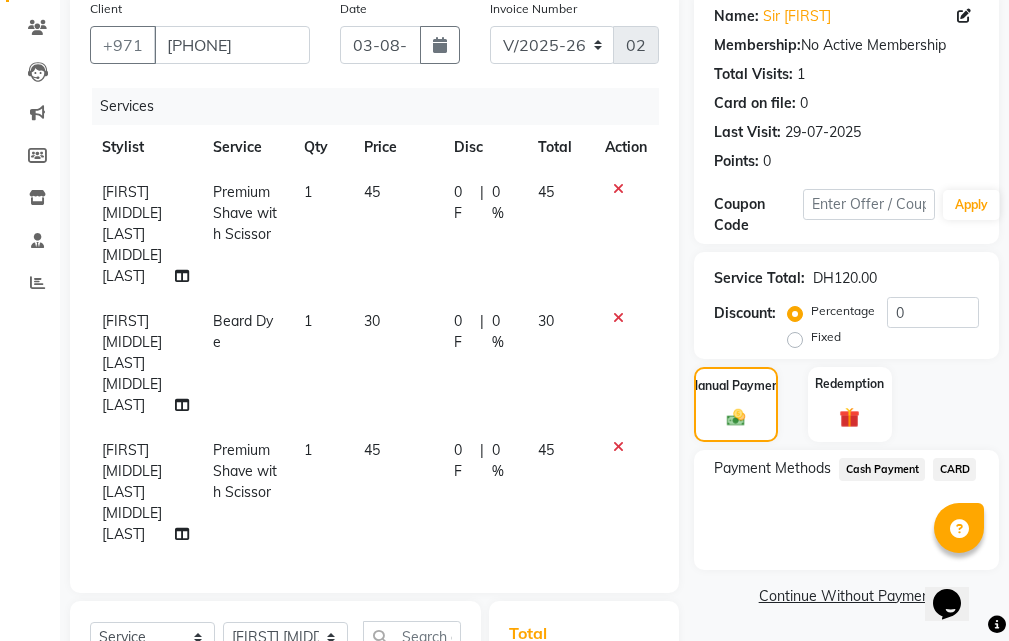 click on "CARD" 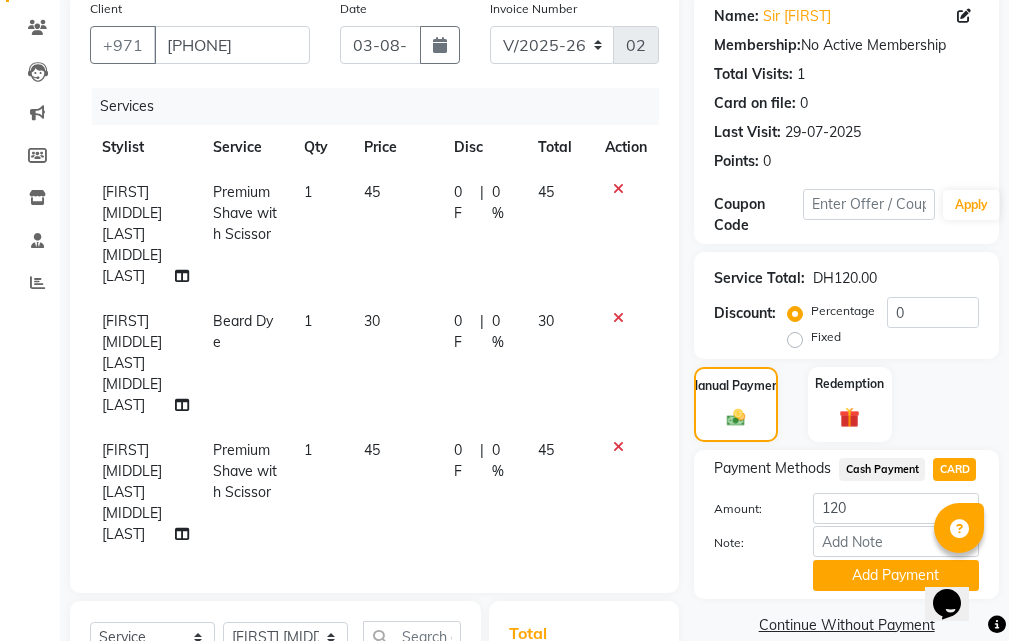 scroll, scrollTop: 510, scrollLeft: 0, axis: vertical 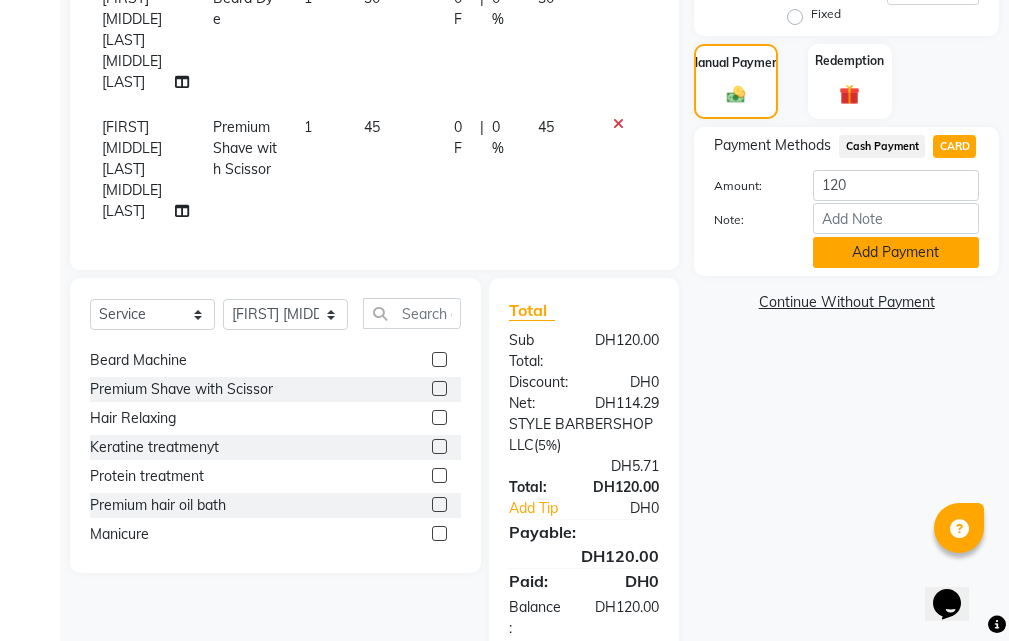 click on "Add Payment" 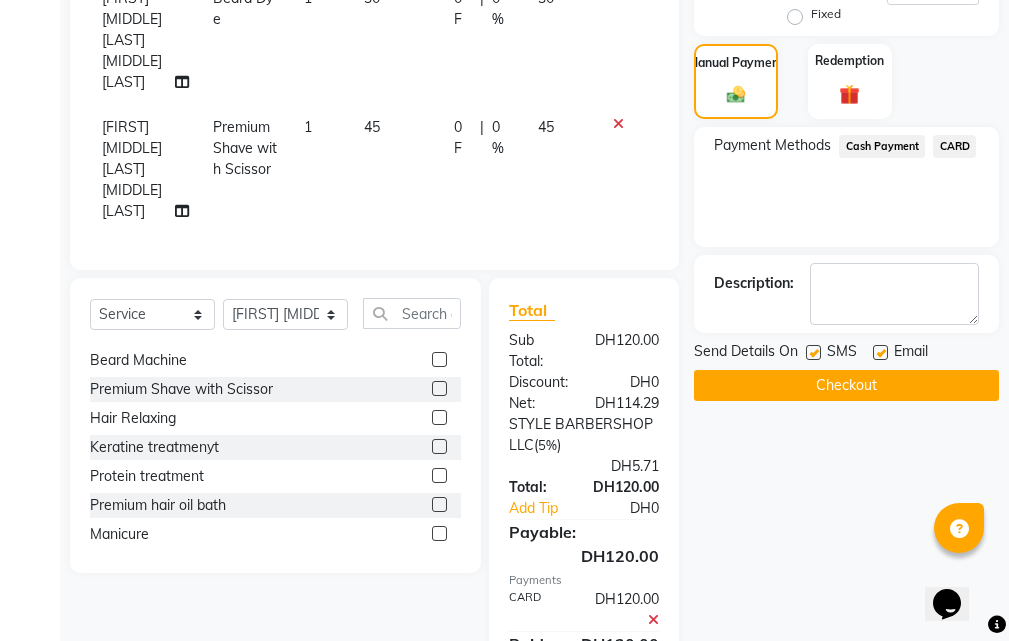 click on "Checkout" 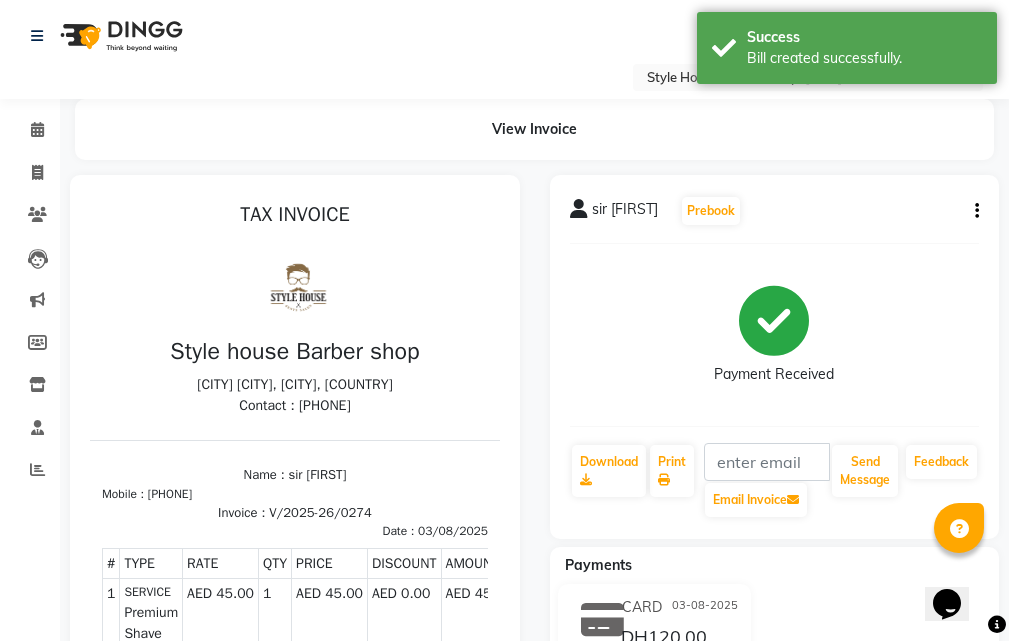 scroll, scrollTop: 0, scrollLeft: 0, axis: both 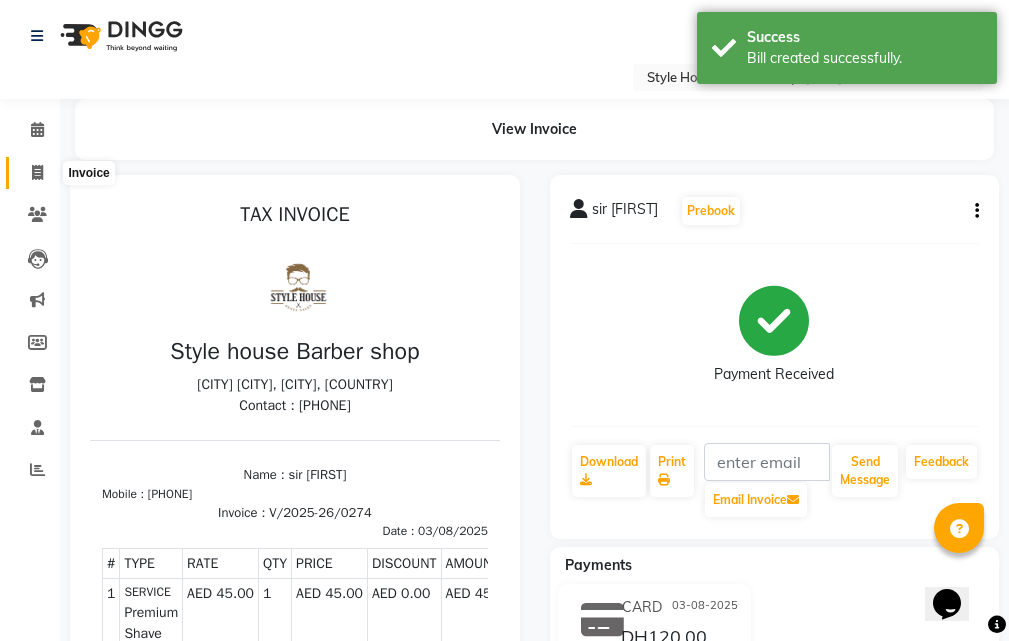 click 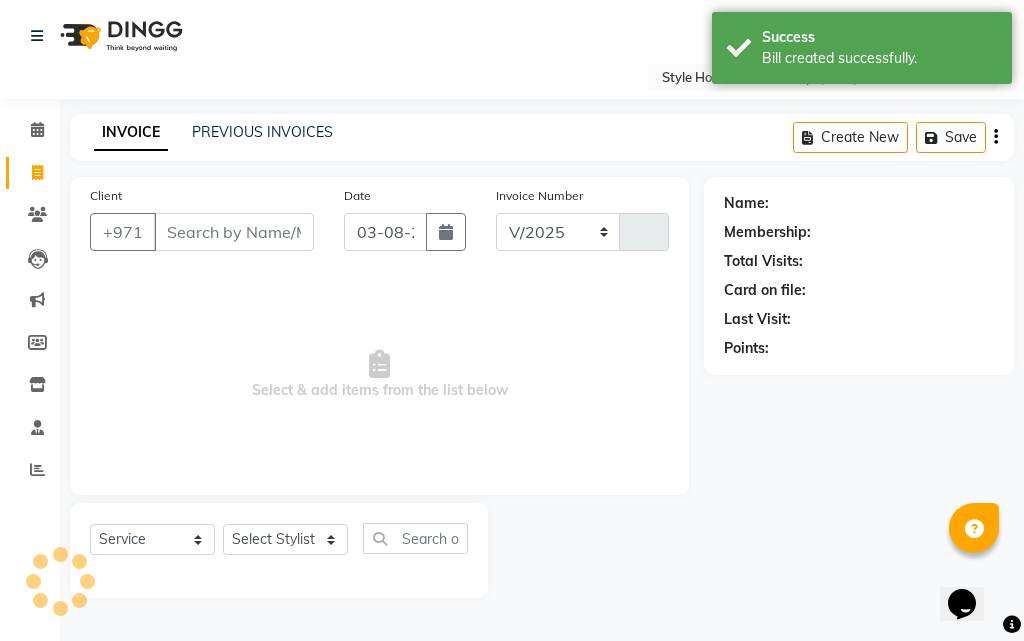 select on "8421" 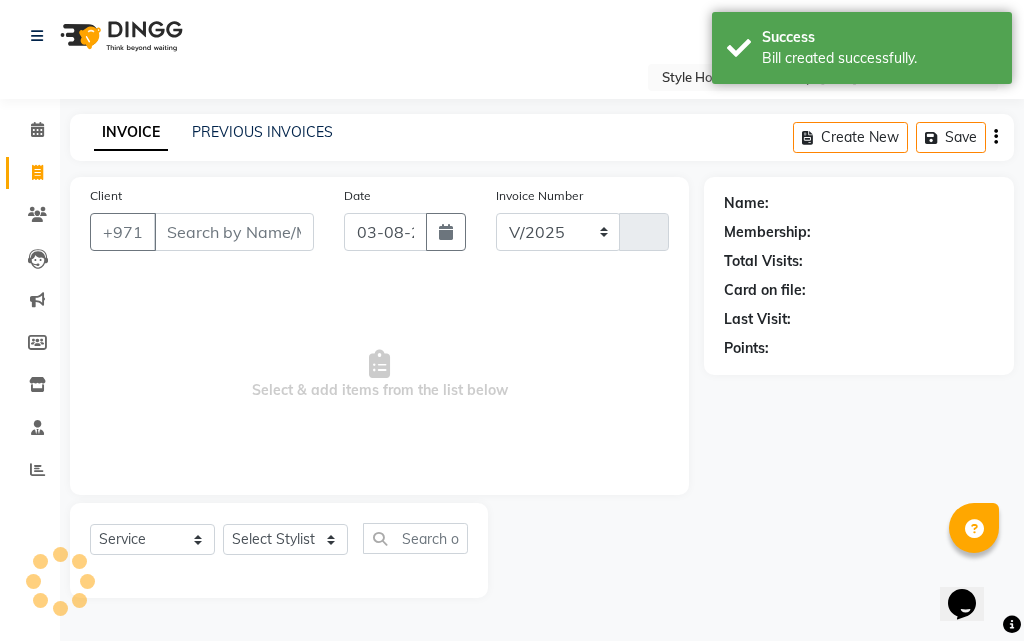 type on "0275" 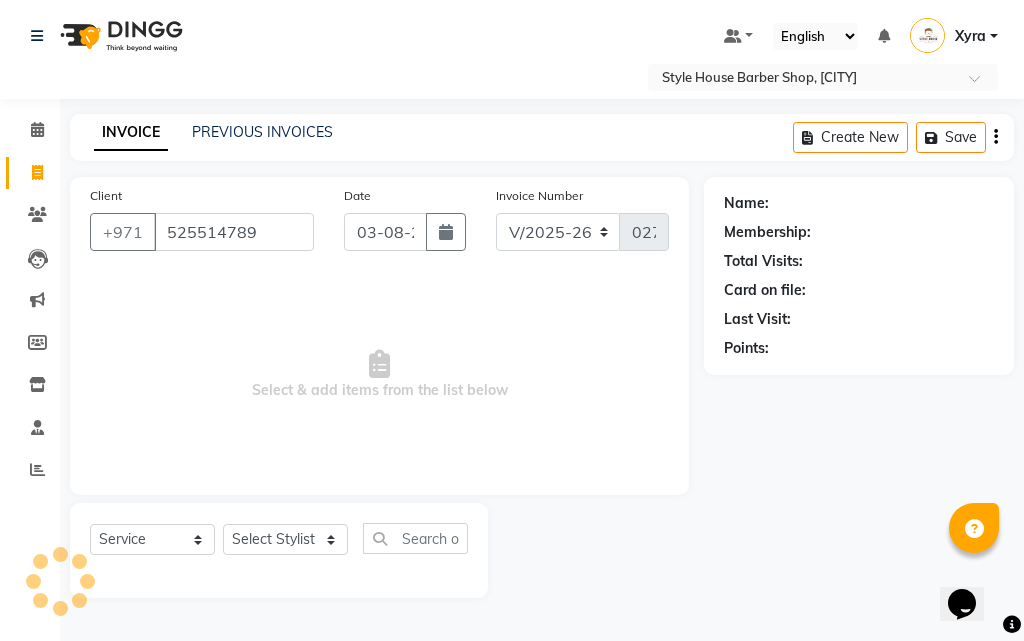 type on "525514789" 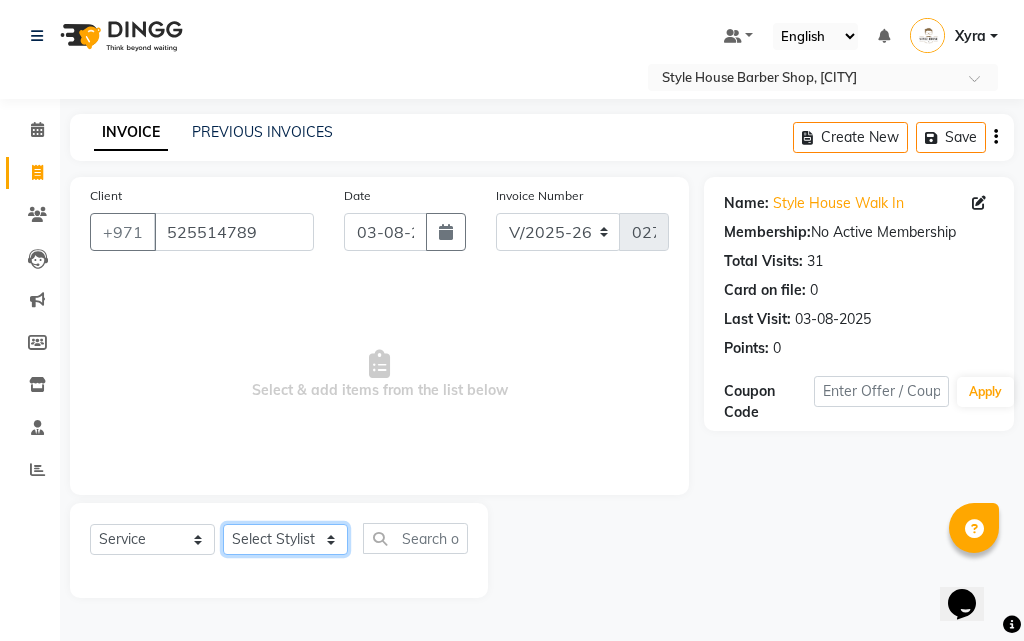 click on "Select Stylist [FIRST] [LAST] [FIRST] [MIDDLE] [LAST] [MIDDLE] [LAST] [FIRST] [LAST] [FIRST] [MIDDLE] [LAST] [MIDDLE] [LAST] [FIRST] [MIDDLE] [LAST] [MIDDLE] [LAST] [FIRST] [LAST]" 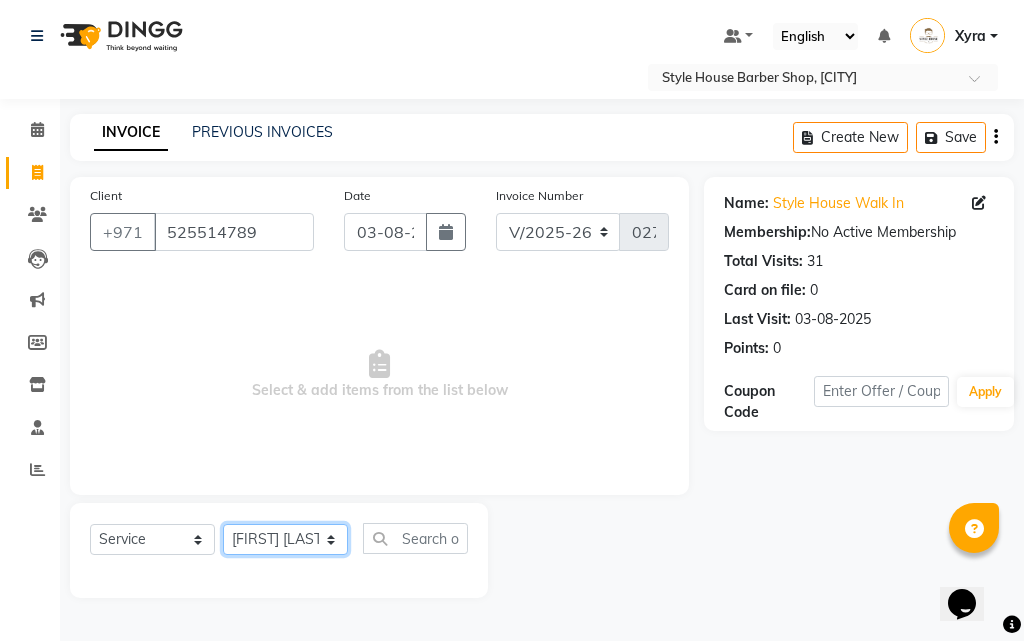 click on "Select Stylist [FIRST] [LAST] [FIRST] [MIDDLE] [LAST] [MIDDLE] [LAST] [FIRST] [LAST] [FIRST] [MIDDLE] [LAST] [MIDDLE] [LAST] [FIRST] [MIDDLE] [LAST] [MIDDLE] [LAST] [FIRST] [LAST]" 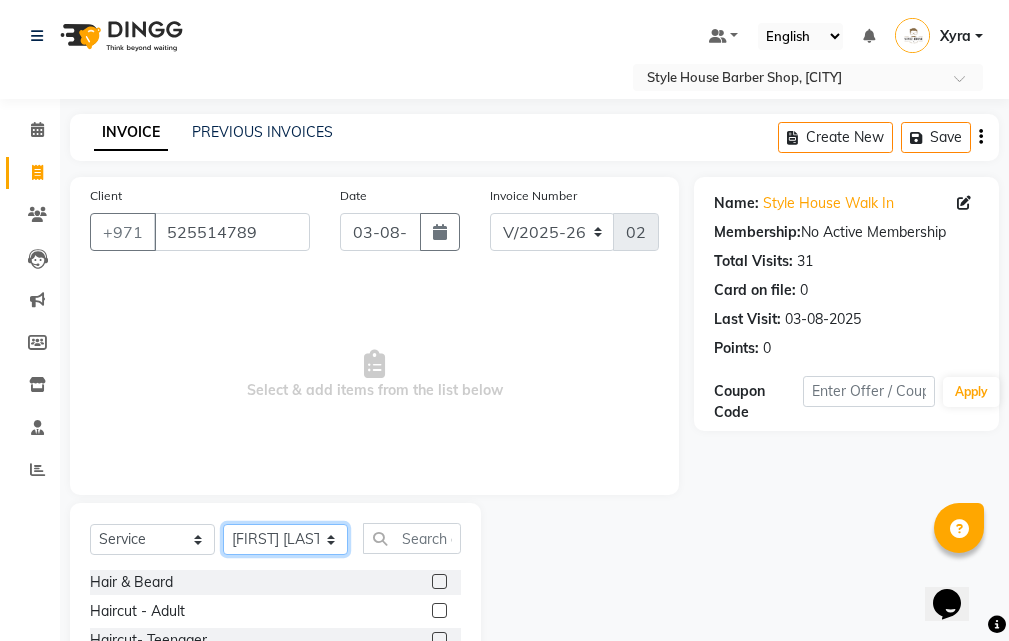 scroll, scrollTop: 187, scrollLeft: 0, axis: vertical 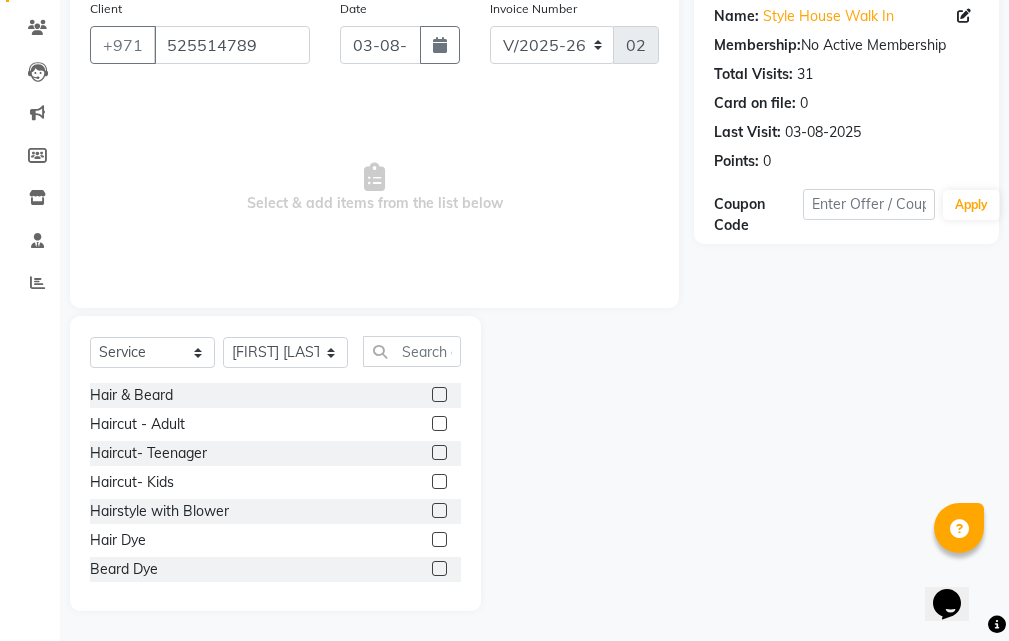 click 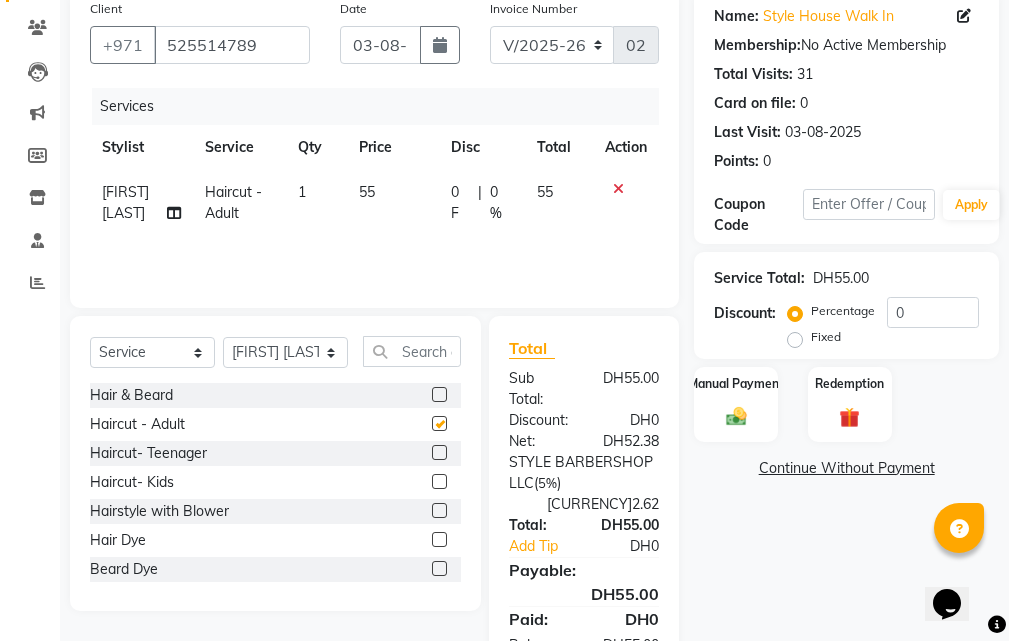 checkbox on "false" 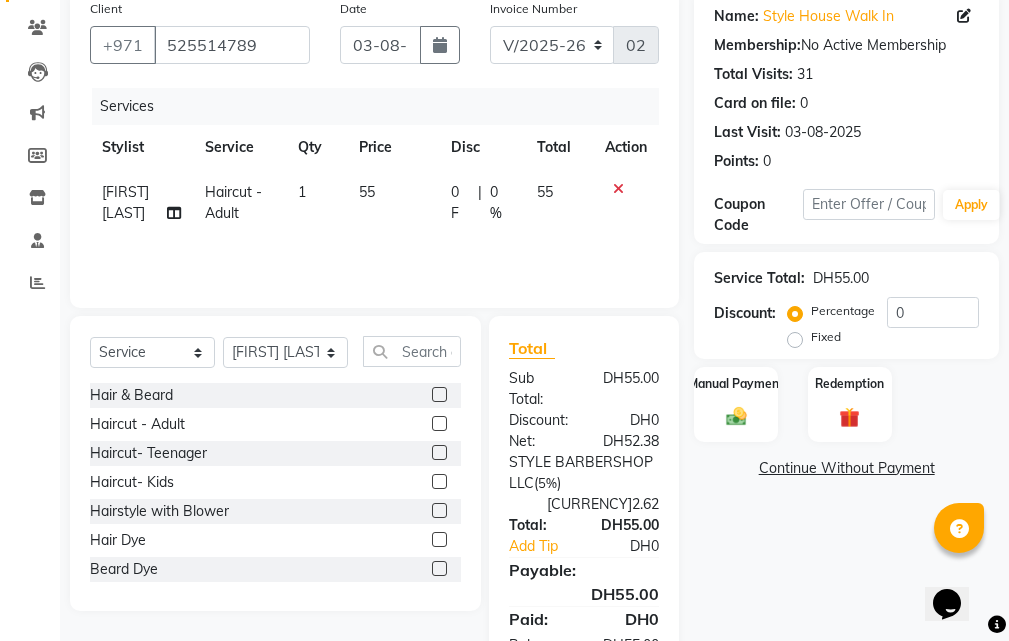 scroll, scrollTop: 273, scrollLeft: 0, axis: vertical 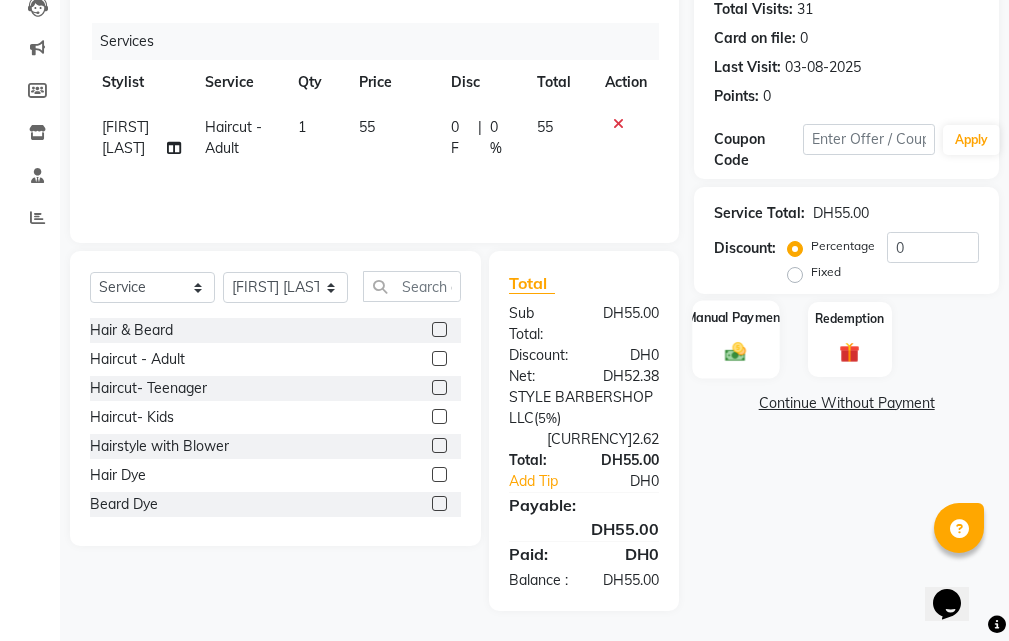 click on "Manual Payment" 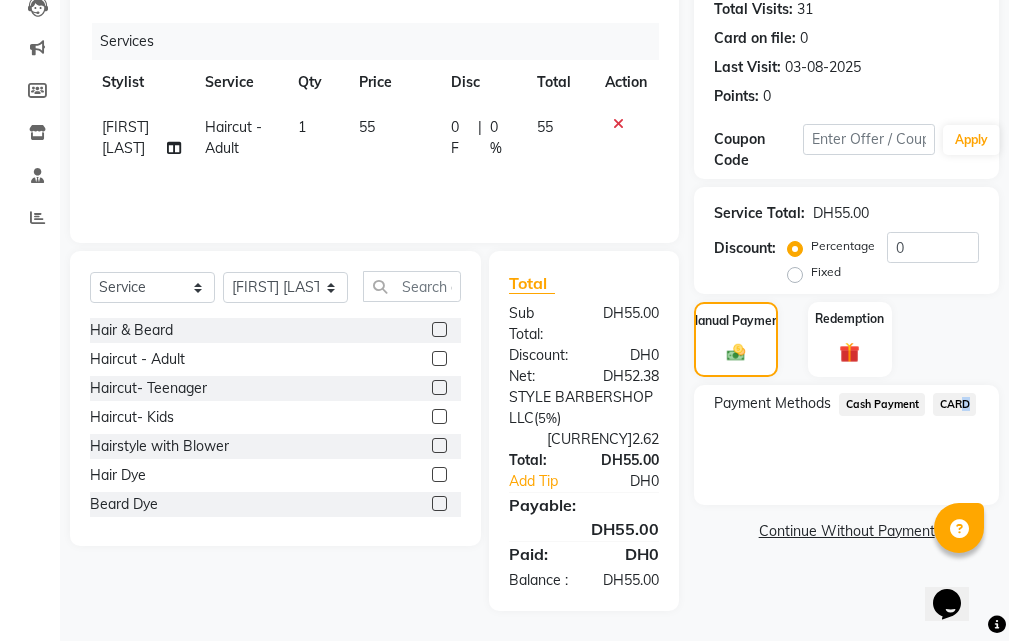 click on "CARD" 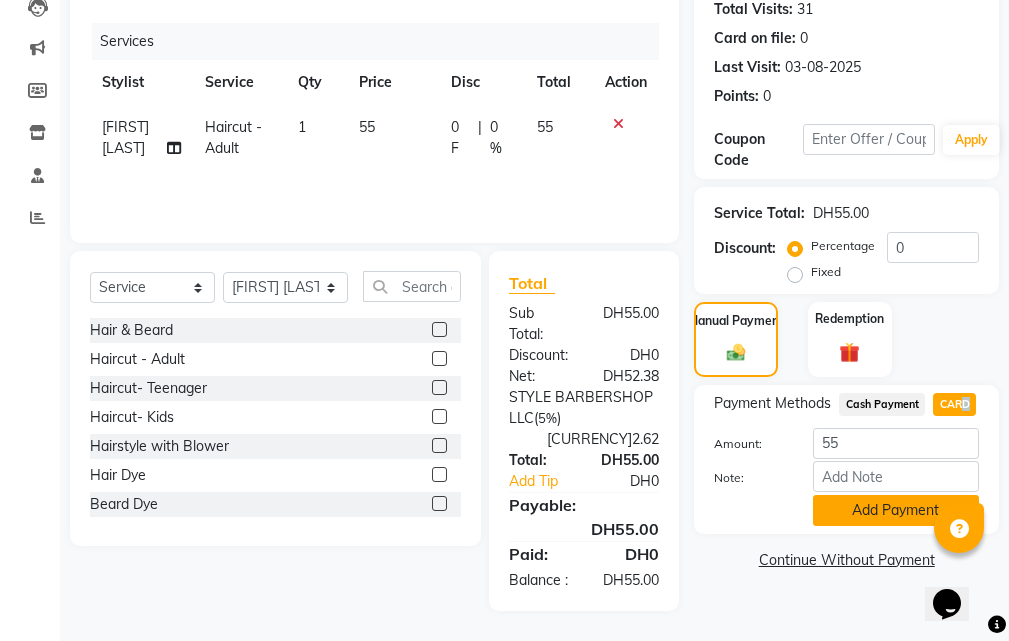 click on "Add Payment" 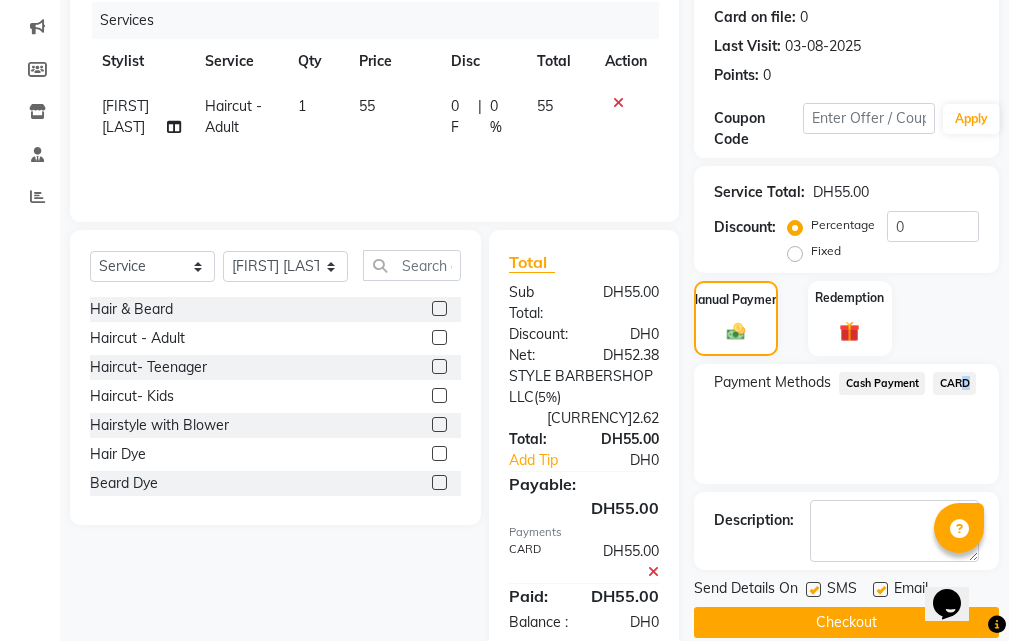 scroll, scrollTop: 336, scrollLeft: 0, axis: vertical 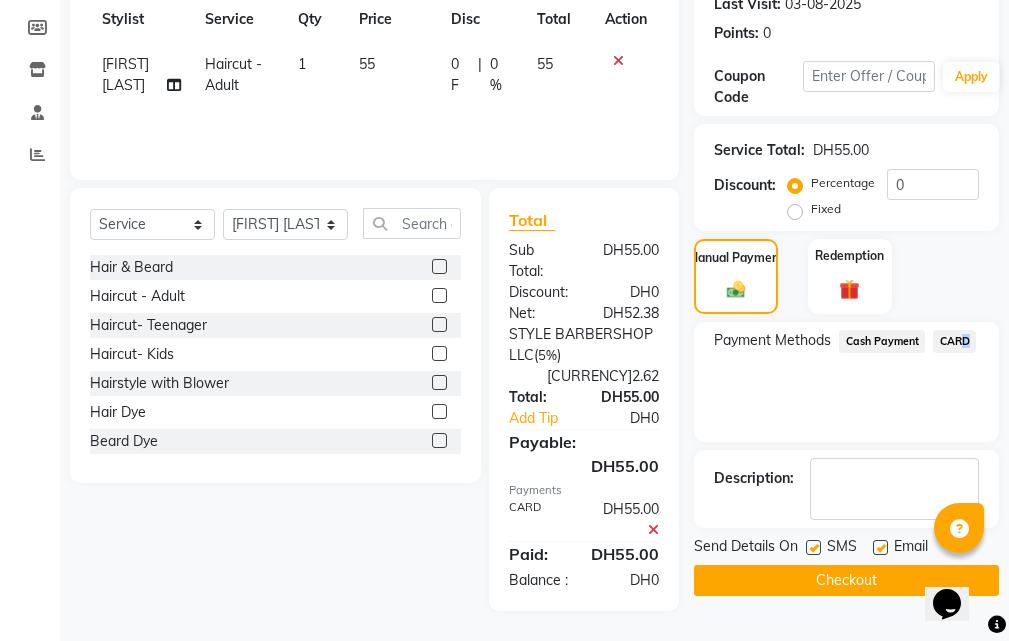 click on "Checkout" 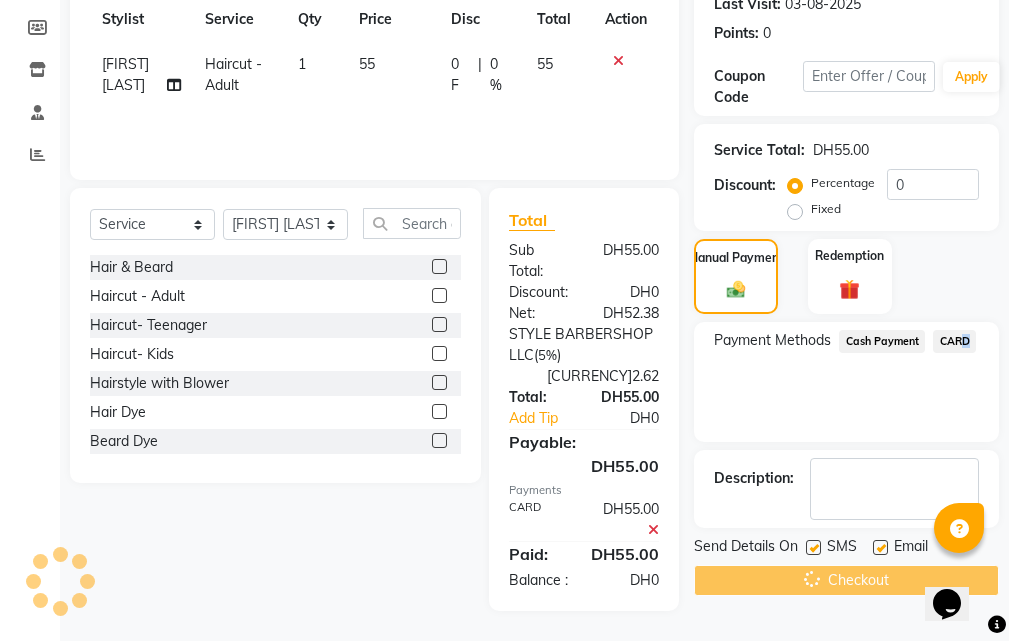 click on "Checkout" 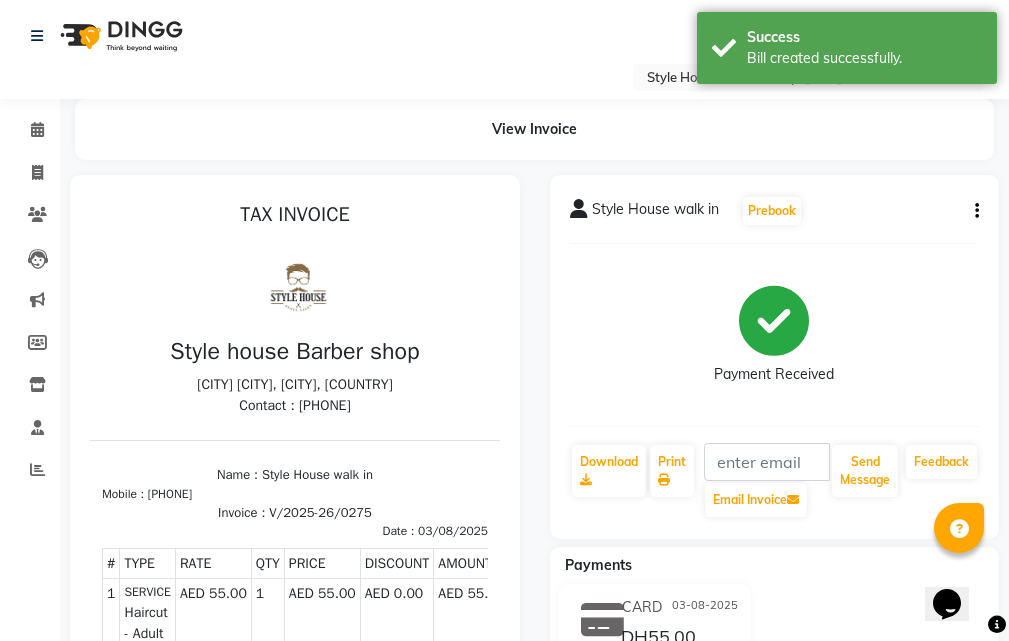 scroll, scrollTop: 0, scrollLeft: 0, axis: both 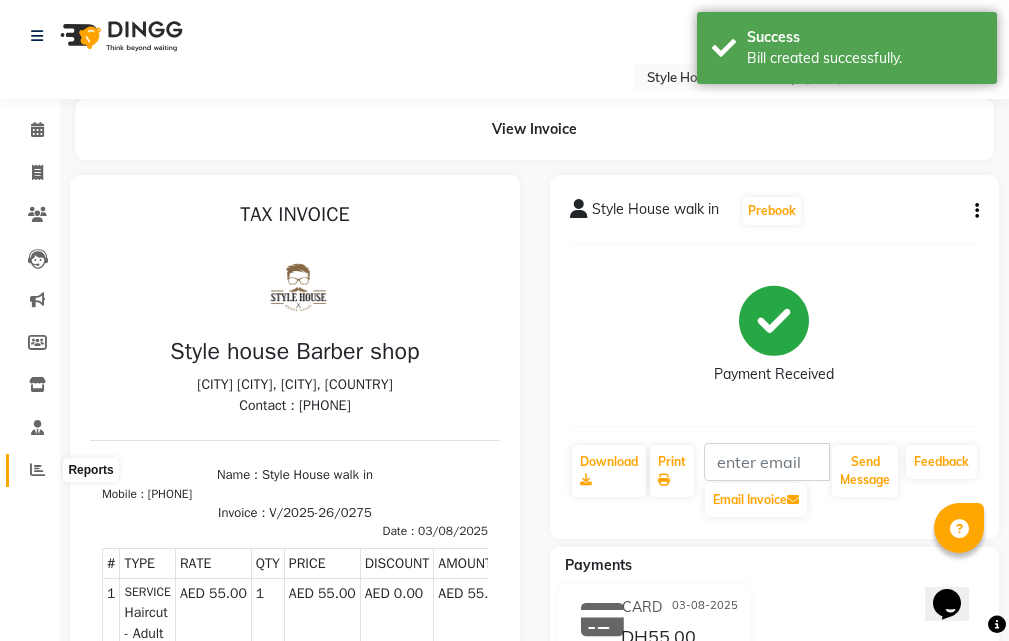 click 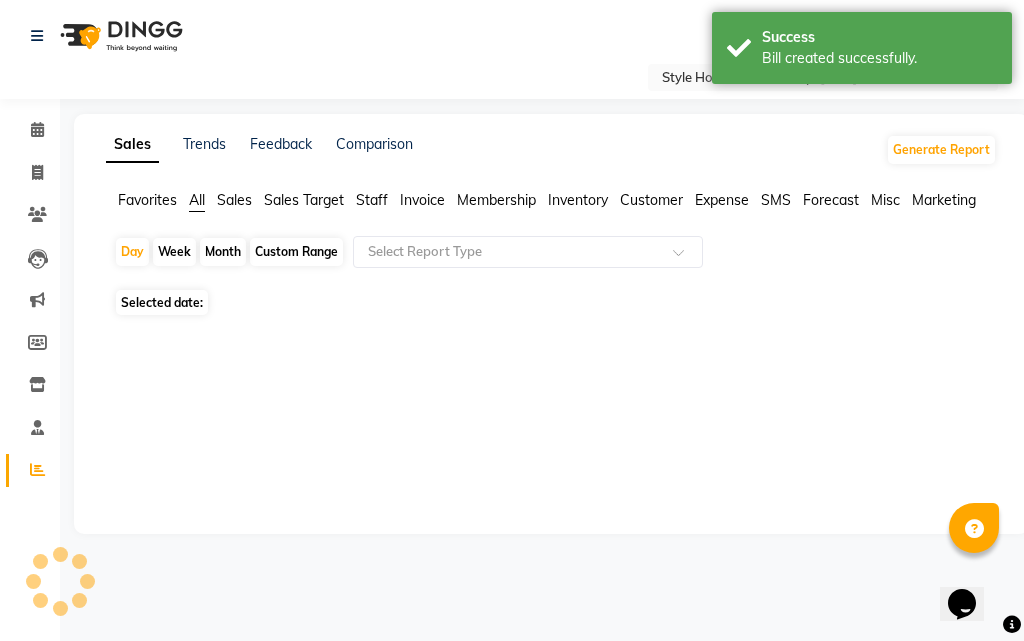 click 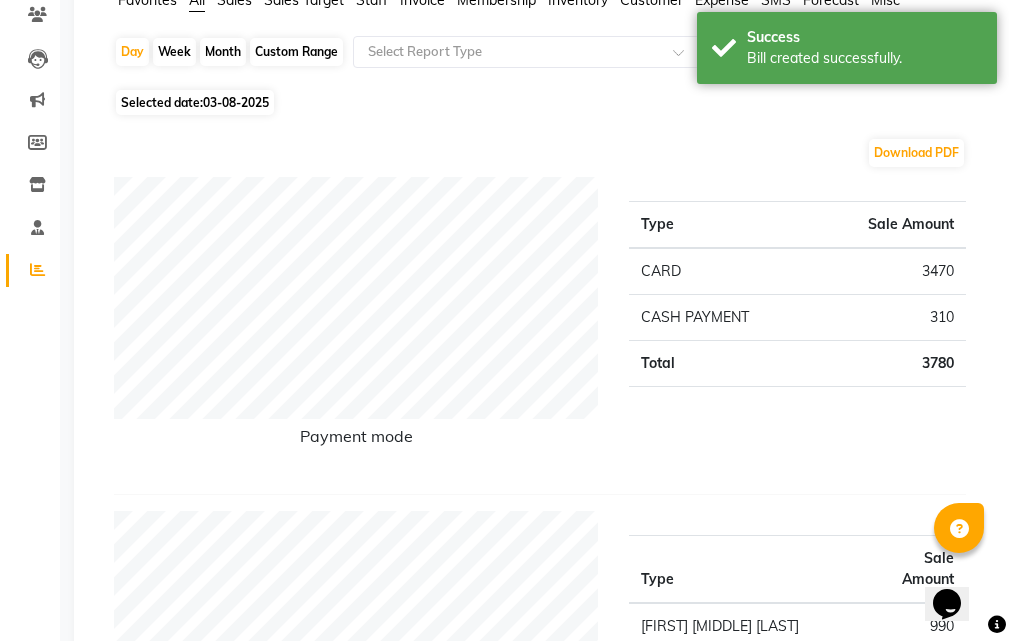 scroll, scrollTop: 600, scrollLeft: 0, axis: vertical 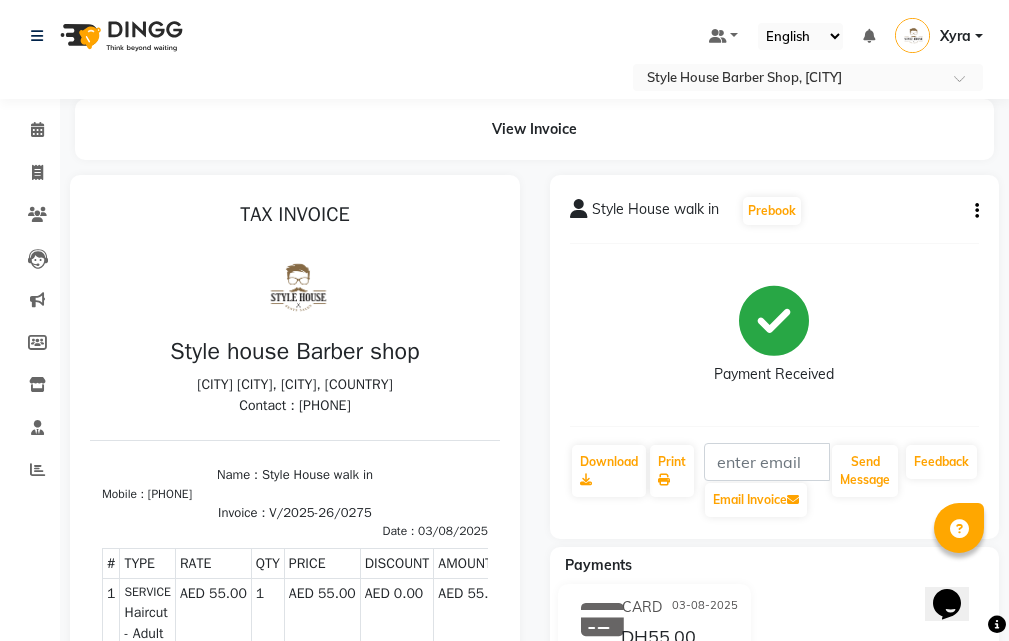 click on "Invoice" 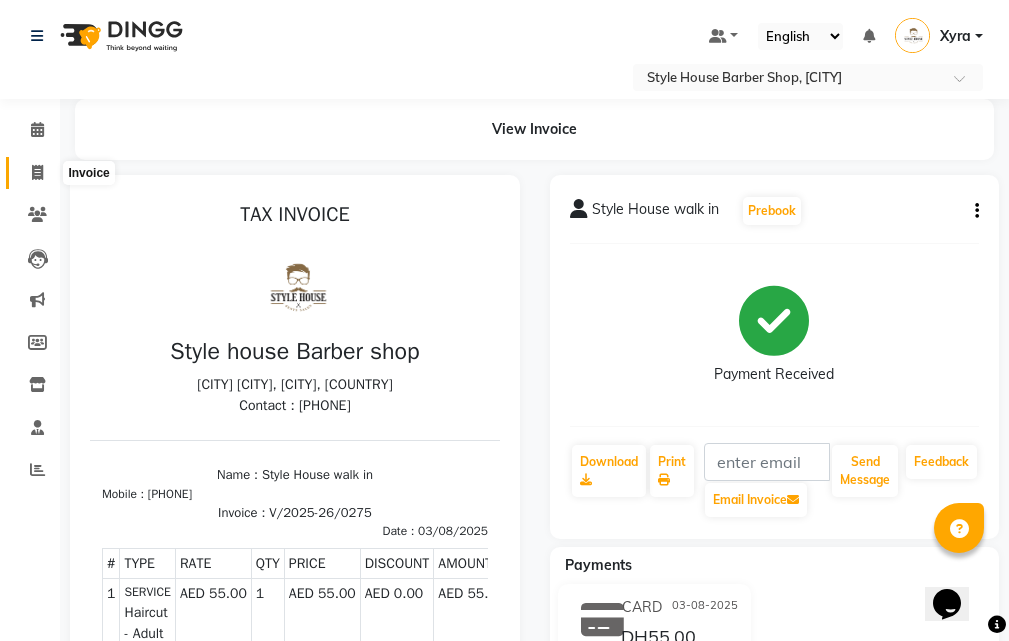 click 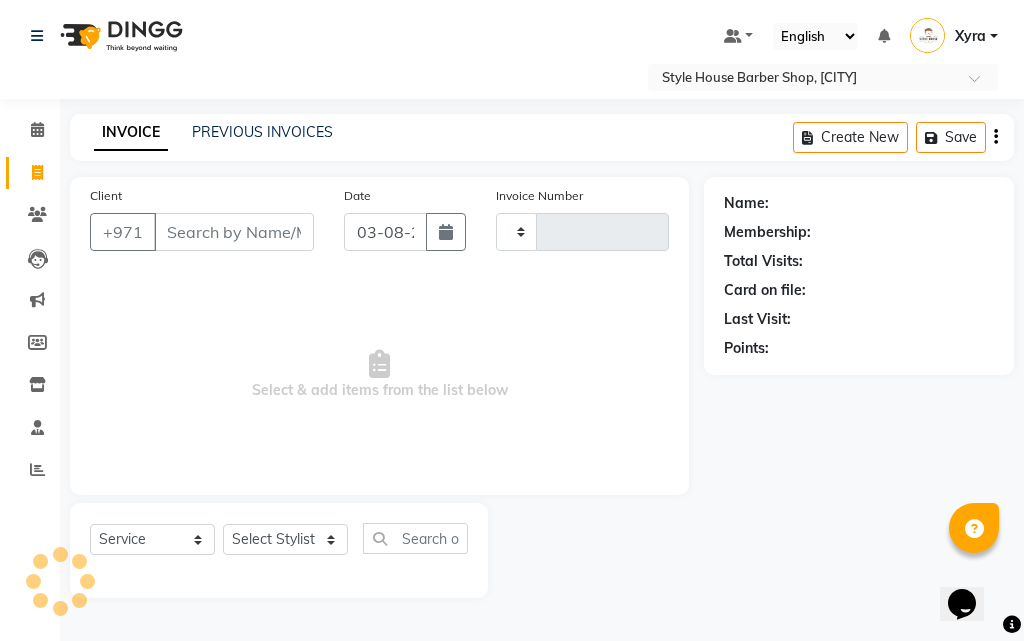 click 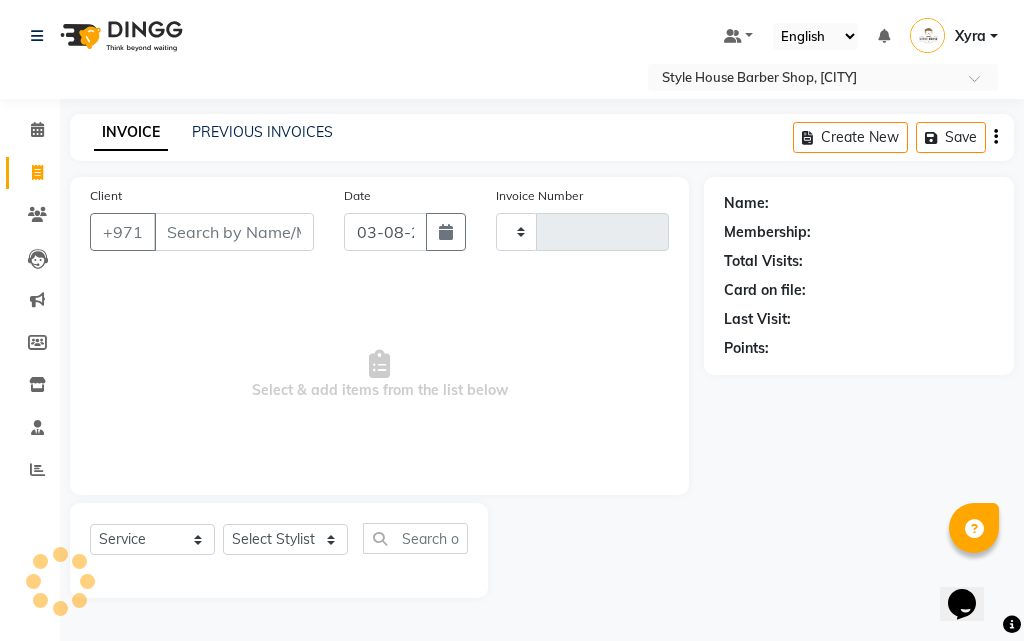select on "service" 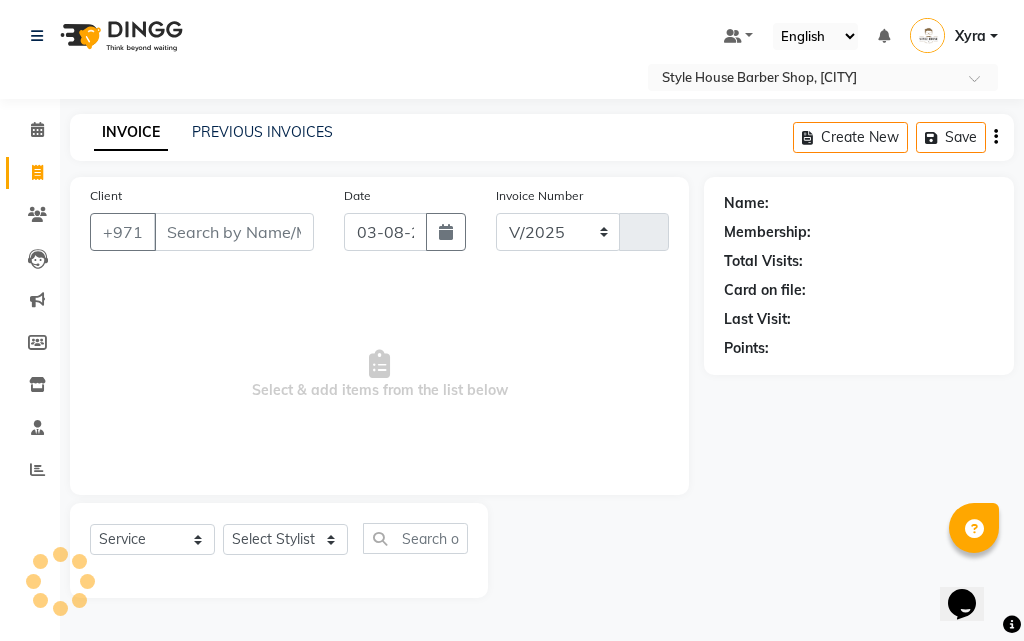 select on "8421" 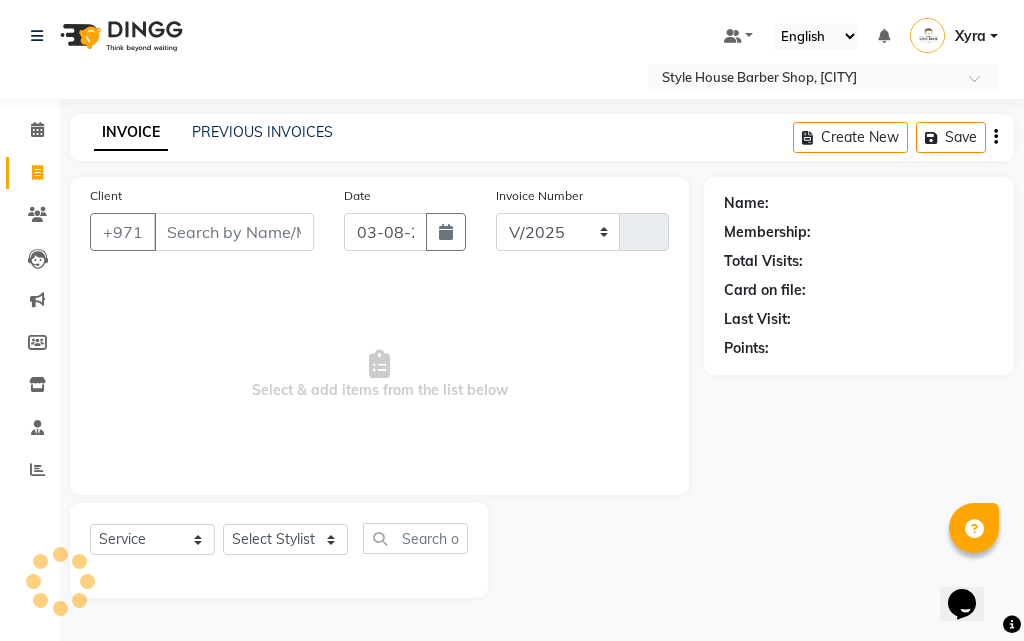 type on "0276" 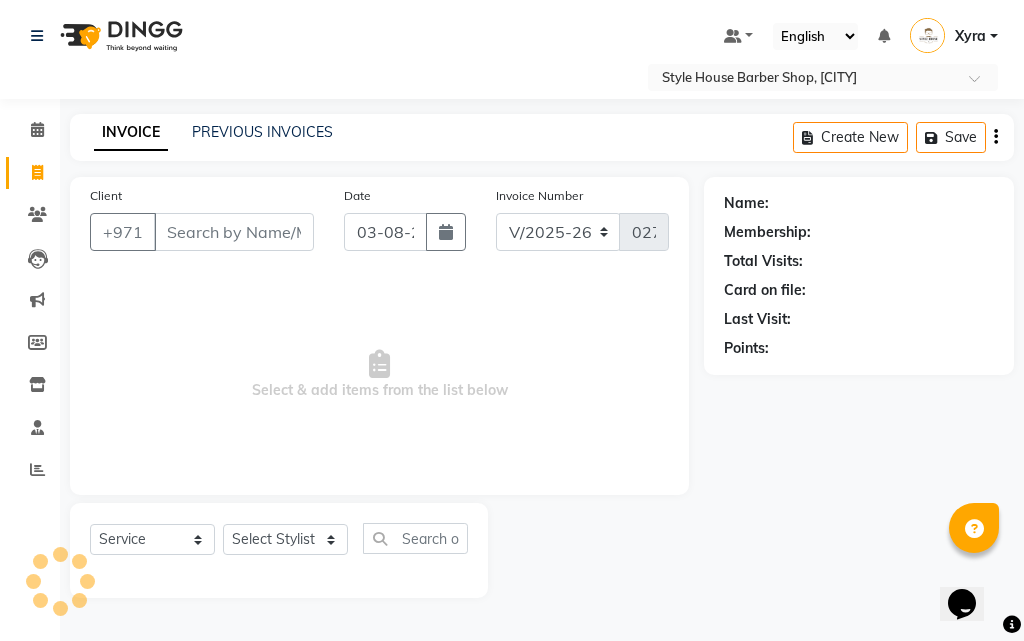 click on "Client" at bounding box center (234, 232) 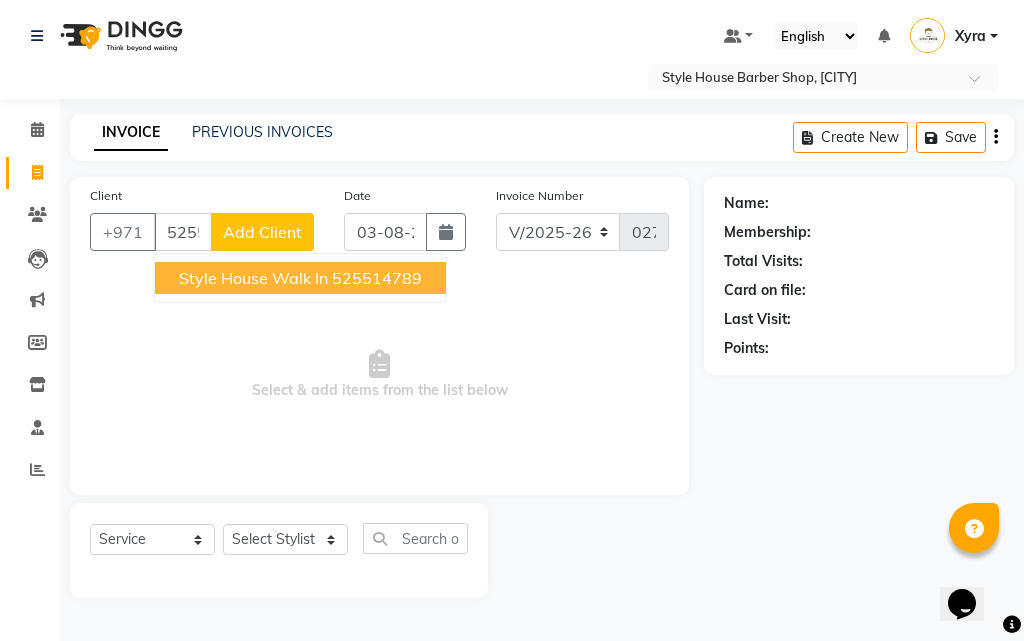 type on "525514789" 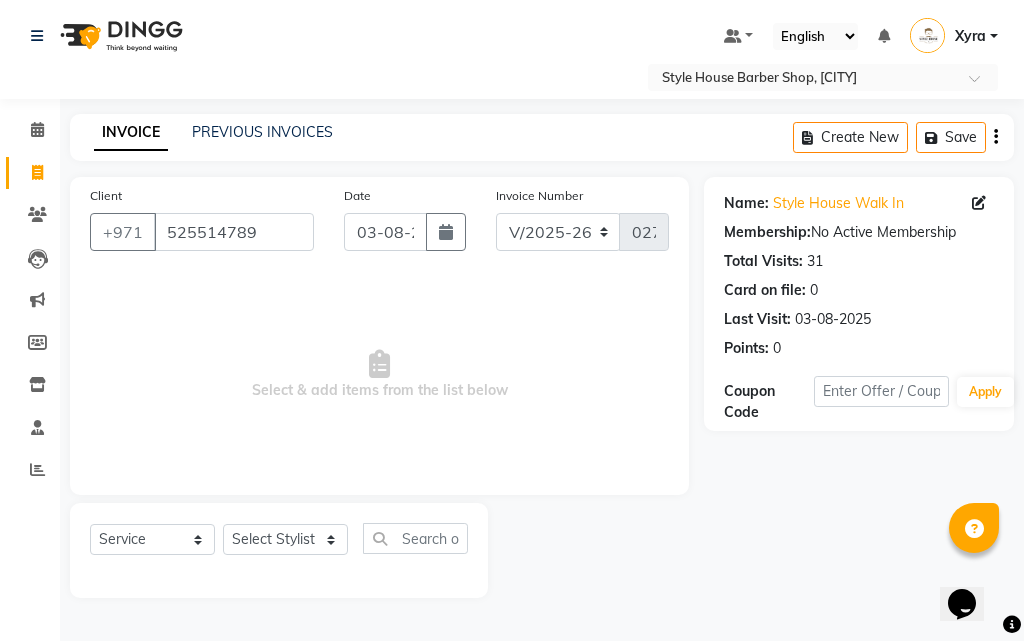drag, startPoint x: 349, startPoint y: 542, endPoint x: 327, endPoint y: 539, distance: 22.203604 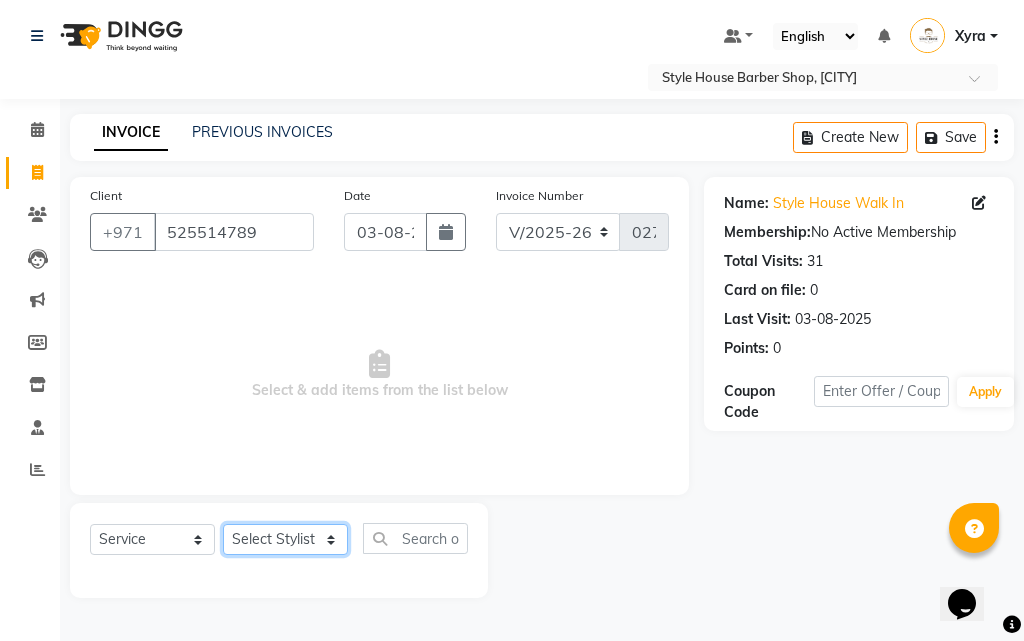 click on "Select Stylist [FIRST] [LAST] [FIRST] [MIDDLE] [LAST] [MIDDLE] [LAST] [FIRST] [LAST] [FIRST] [MIDDLE] [LAST] [MIDDLE] [LAST] [FIRST] [MIDDLE] [LAST] [MIDDLE] [LAST] [FIRST] [LAST]" 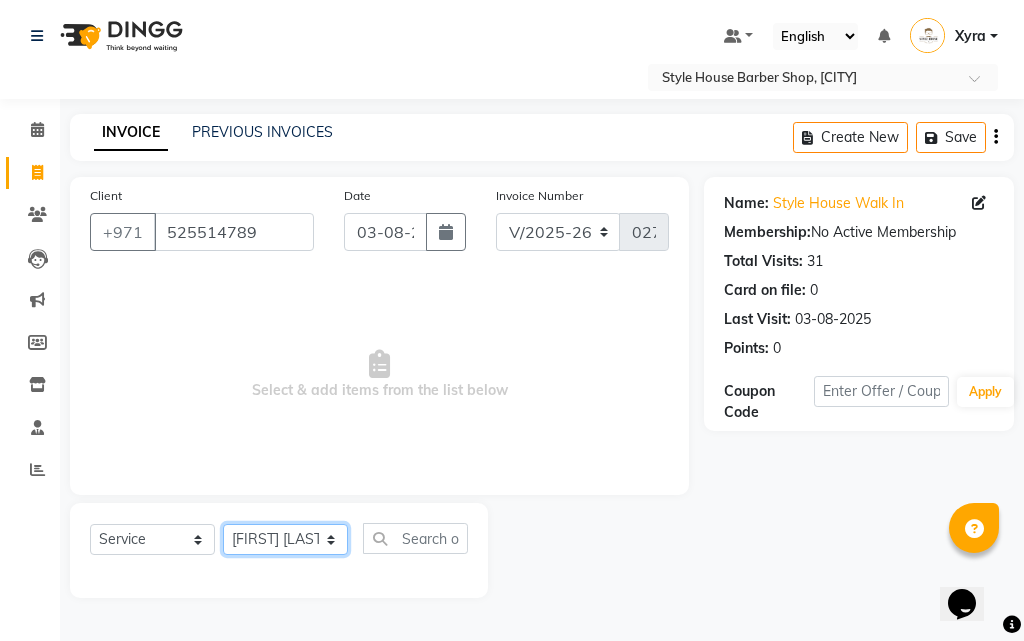click on "Select Stylist [FIRST] [LAST] [FIRST] [MIDDLE] [LAST] [MIDDLE] [LAST] [FIRST] [LAST] [FIRST] [MIDDLE] [LAST] [MIDDLE] [LAST] [FIRST] [MIDDLE] [LAST] [MIDDLE] [LAST] [FIRST] [LAST]" 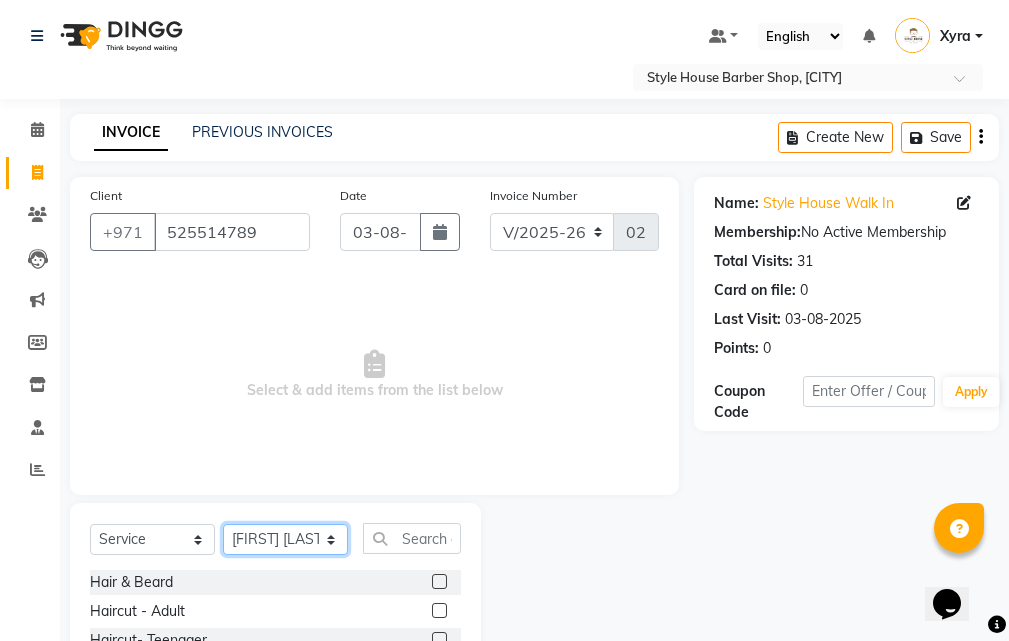 scroll, scrollTop: 187, scrollLeft: 0, axis: vertical 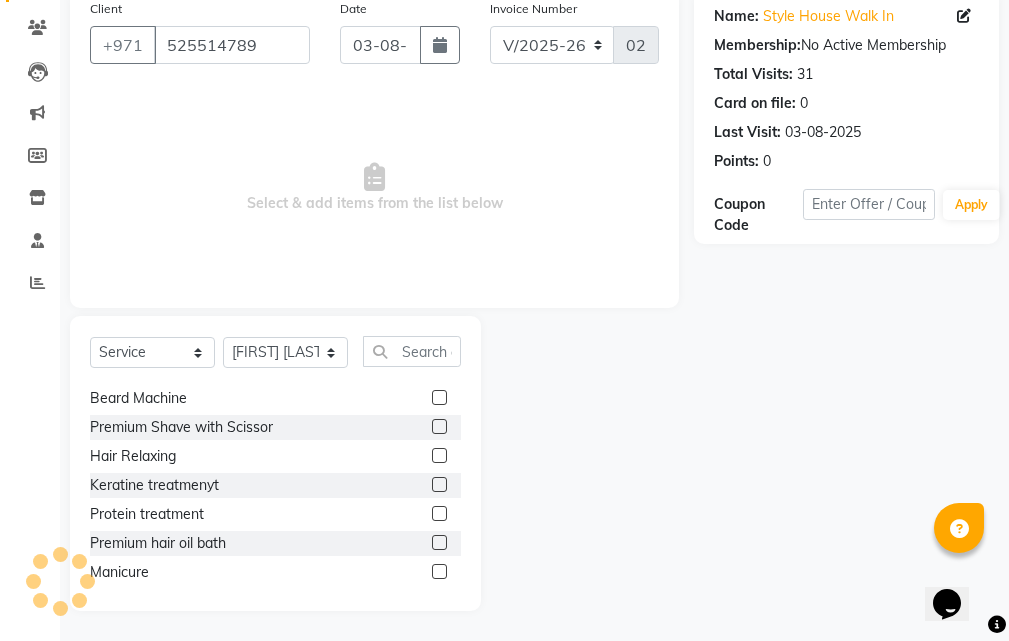click 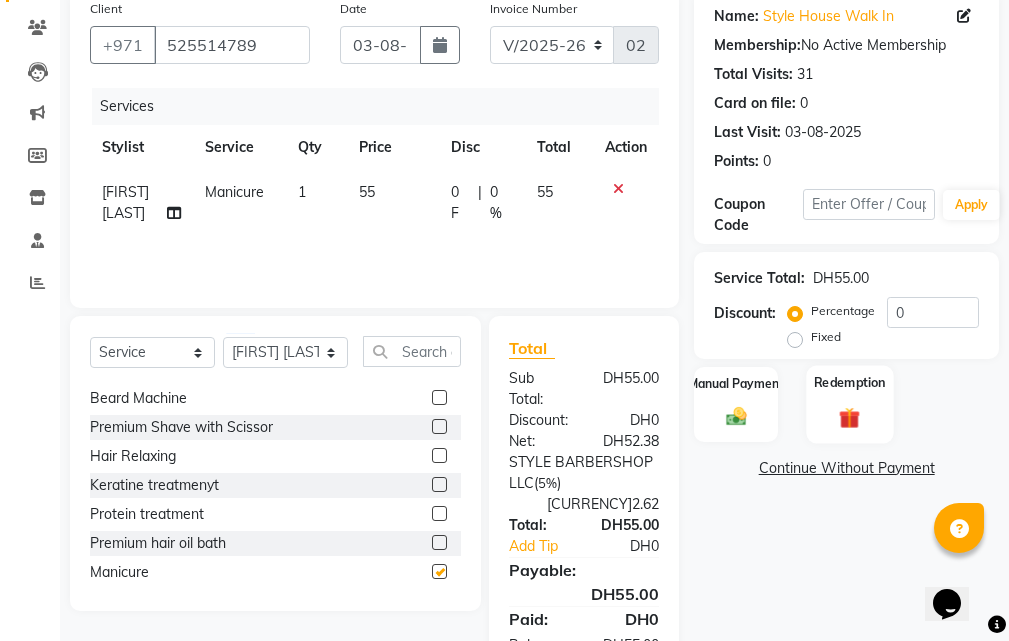 checkbox on "false" 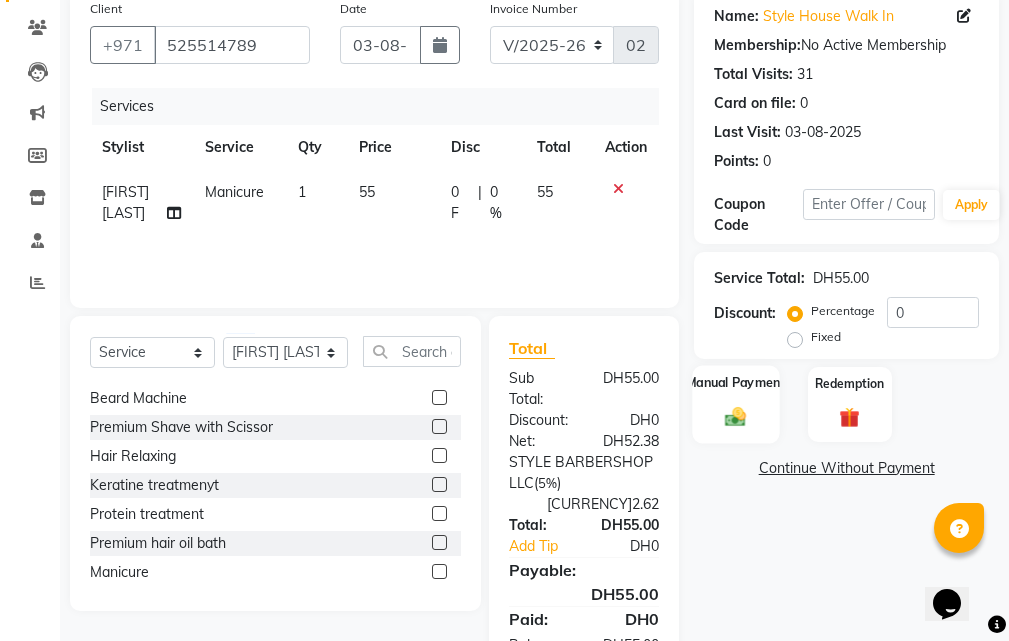 click 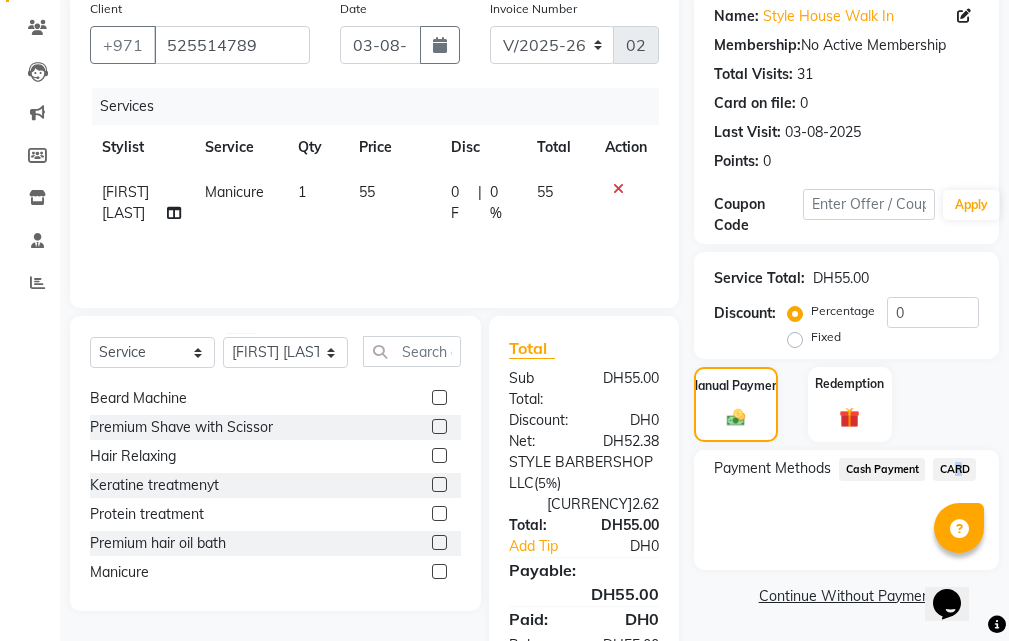 click on "CARD" 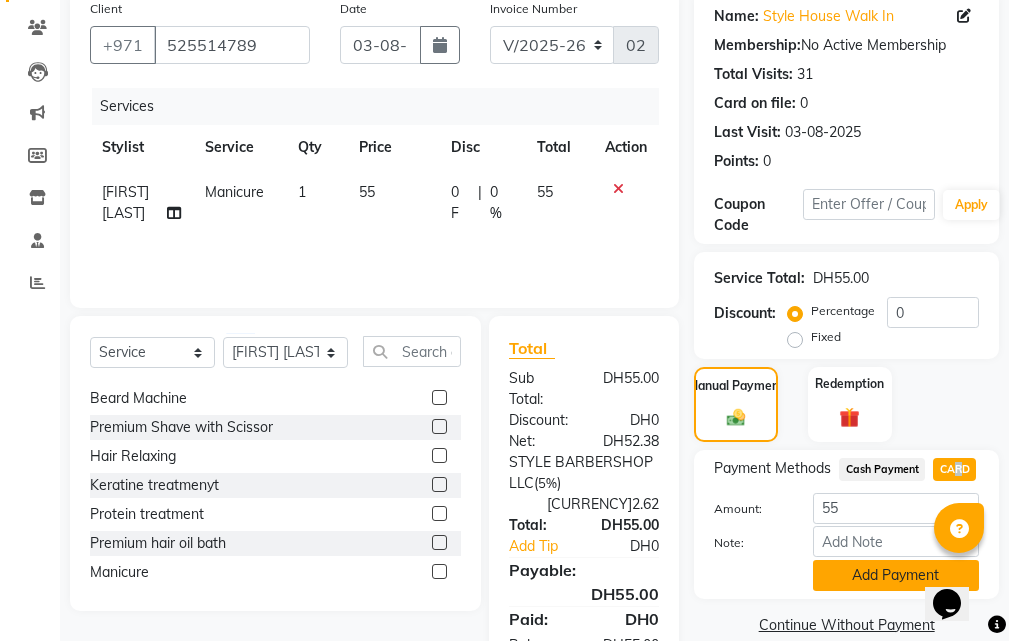 click on "Add Payment" 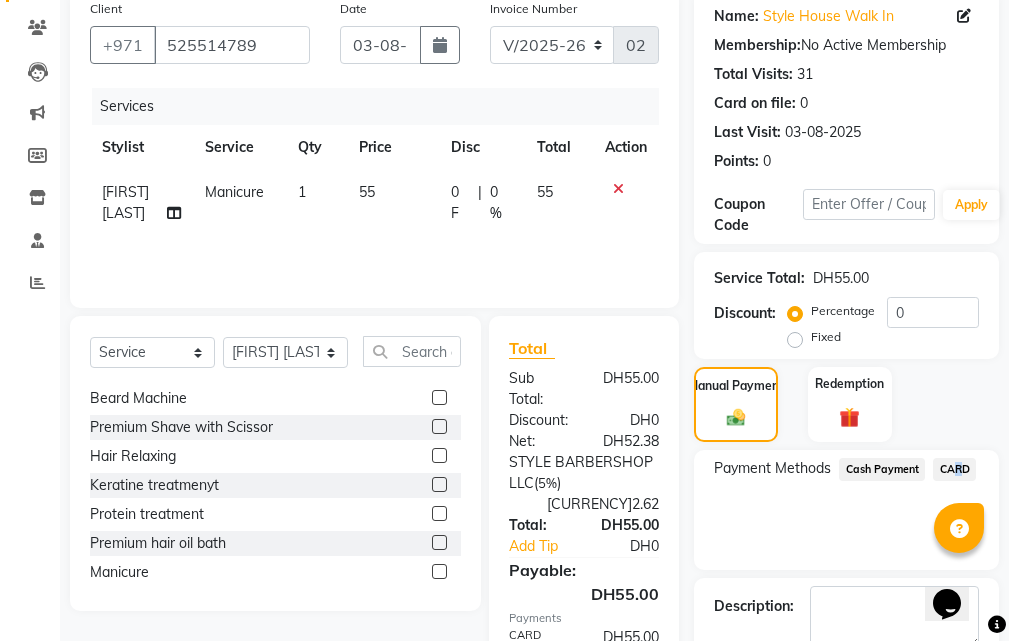 scroll, scrollTop: 336, scrollLeft: 0, axis: vertical 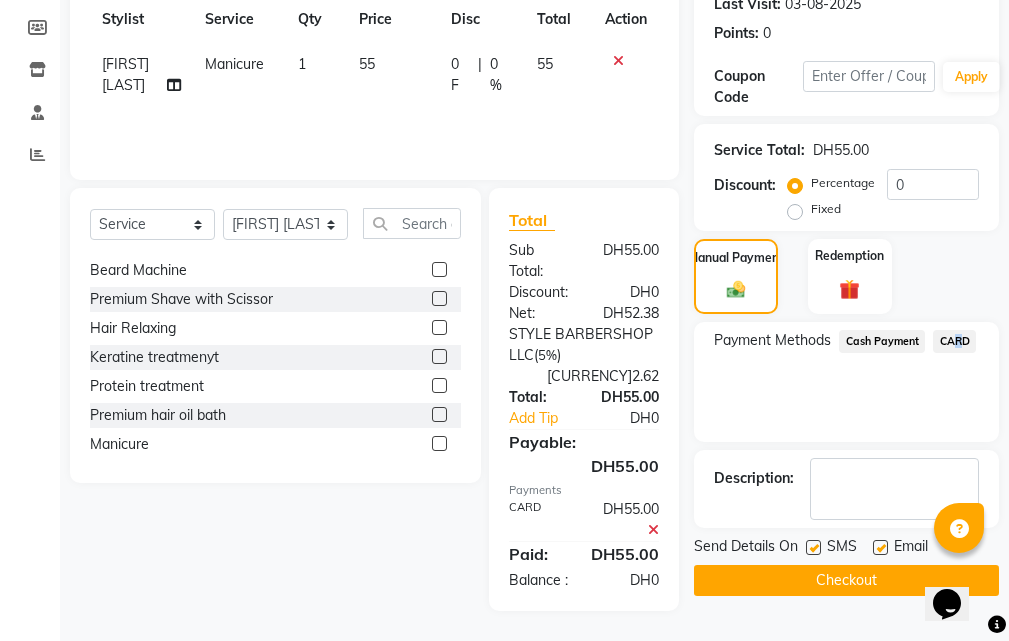 click on "Checkout" 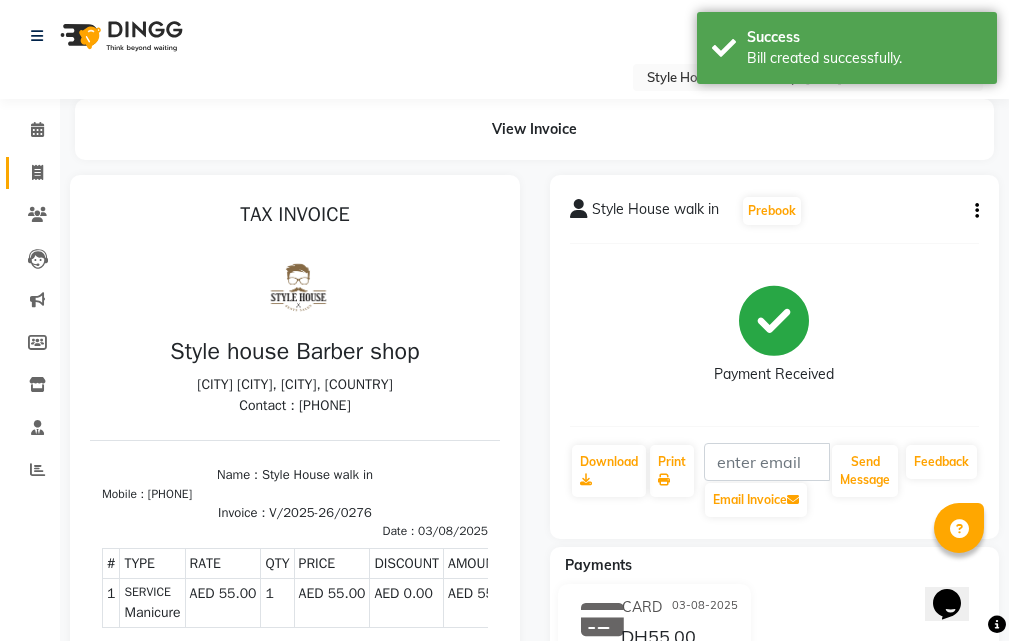 scroll, scrollTop: 0, scrollLeft: 0, axis: both 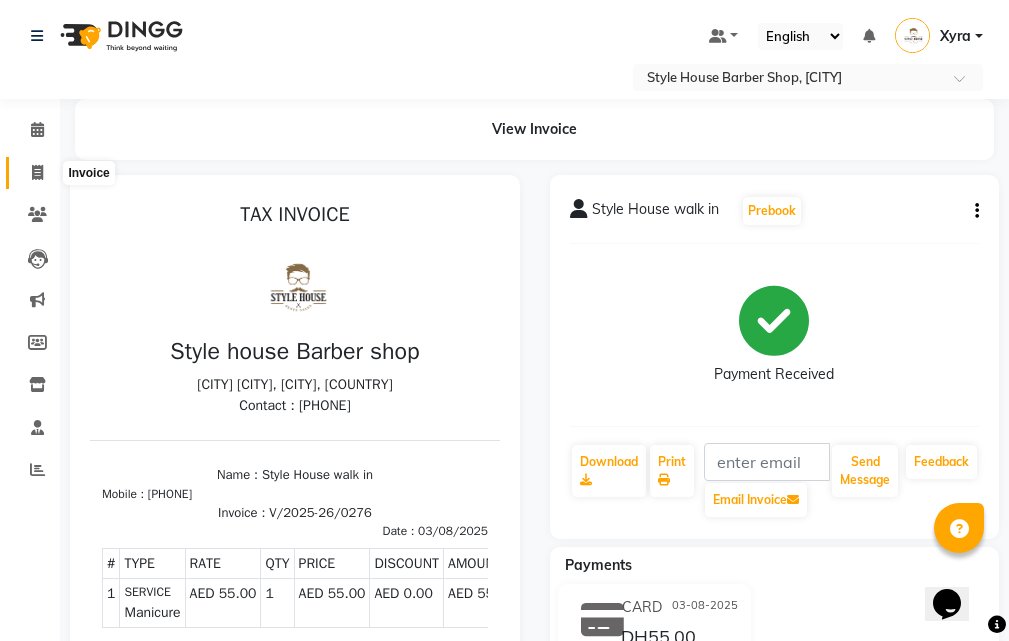 click 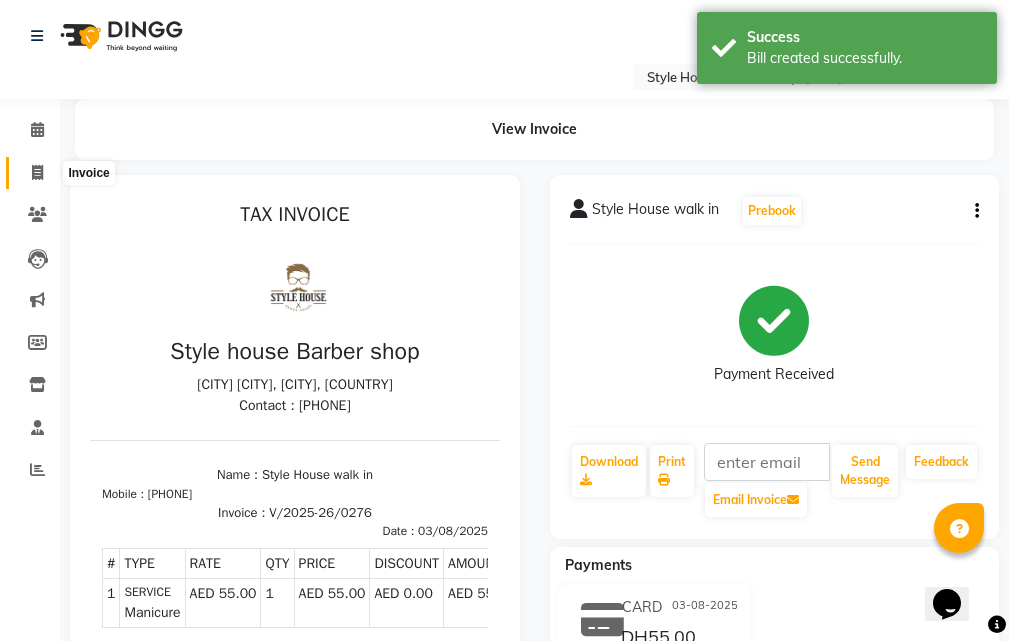 select on "service" 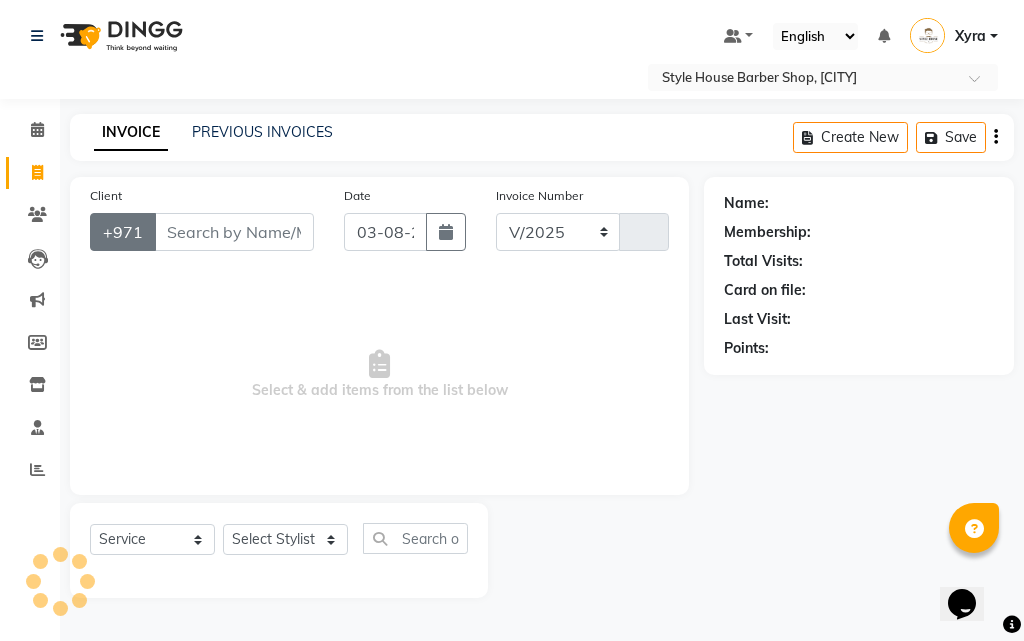 select on "8421" 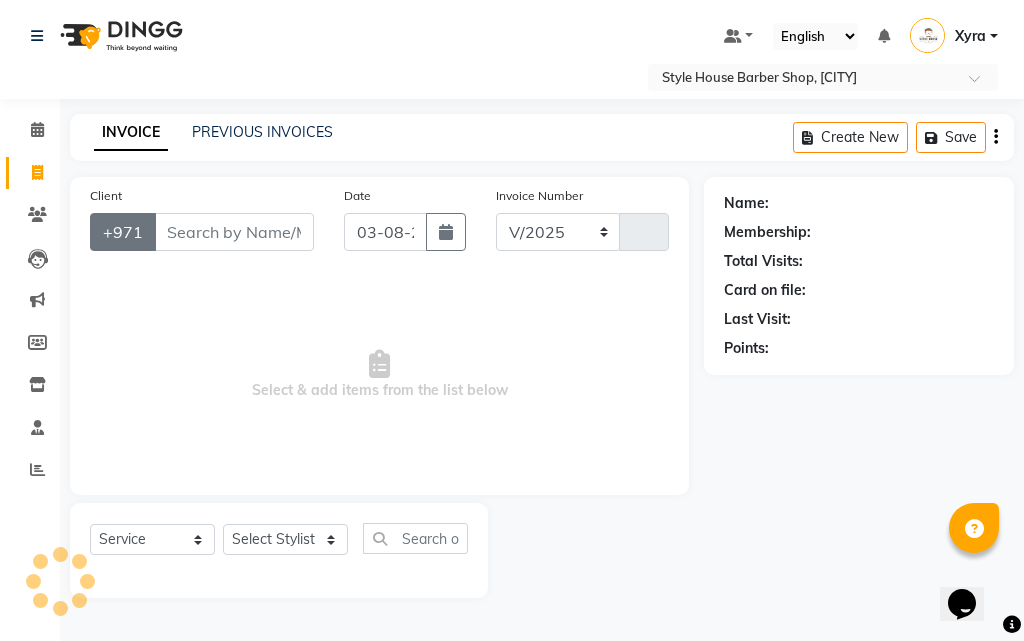 type on "0277" 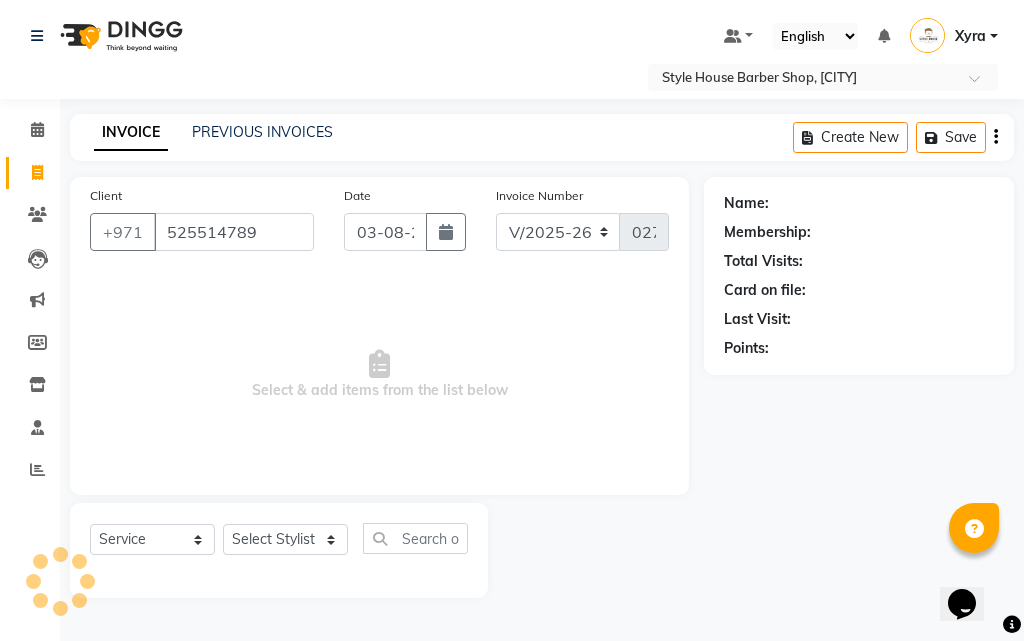 type on "525514789" 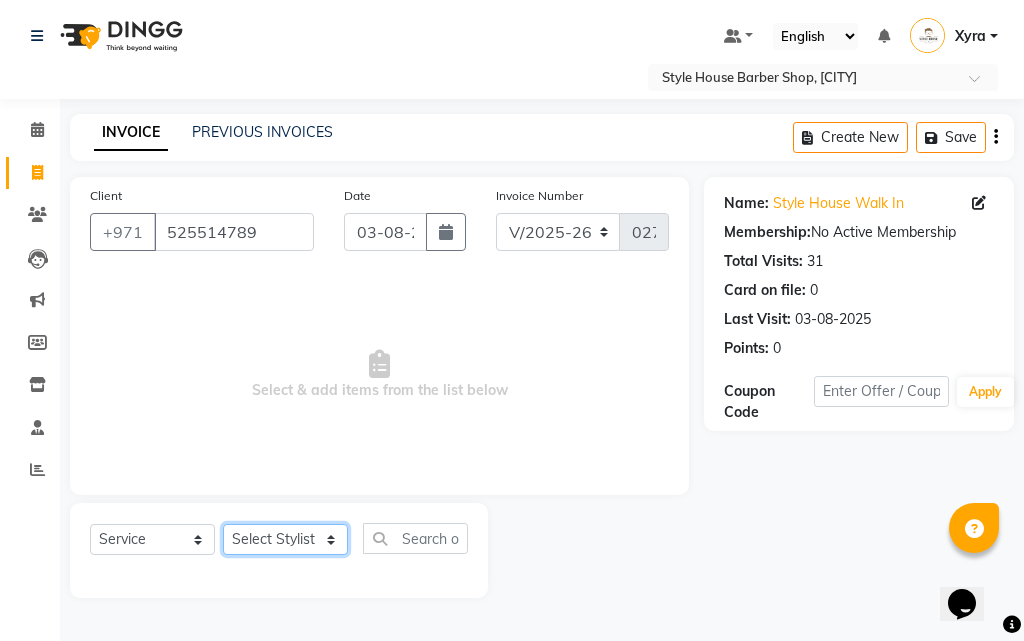 click on "Select Stylist [FIRST] [LAST] [FIRST] [MIDDLE] [LAST] [MIDDLE] [LAST] [FIRST] [LAST] [FIRST] [MIDDLE] [LAST] [MIDDLE] [LAST] [FIRST] [MIDDLE] [LAST] [MIDDLE] [LAST] [FIRST] [LAST]" 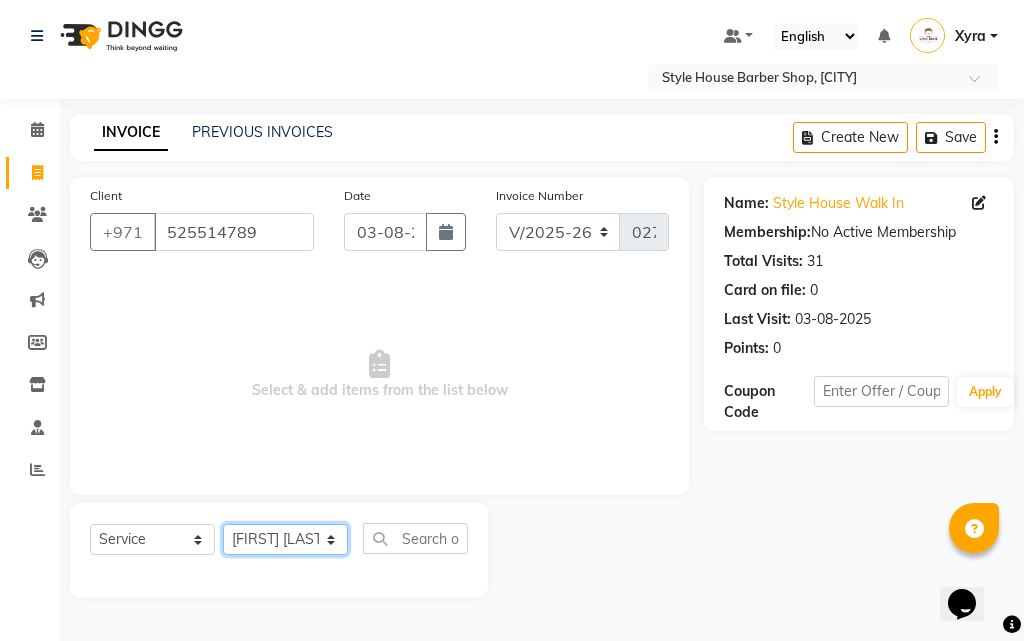 click on "Select Stylist [FIRST] [LAST] [FIRST] [MIDDLE] [LAST] [MIDDLE] [LAST] [FIRST] [LAST] [FIRST] [MIDDLE] [LAST] [MIDDLE] [LAST] [FIRST] [MIDDLE] [LAST] [MIDDLE] [LAST] [FIRST] [LAST]" 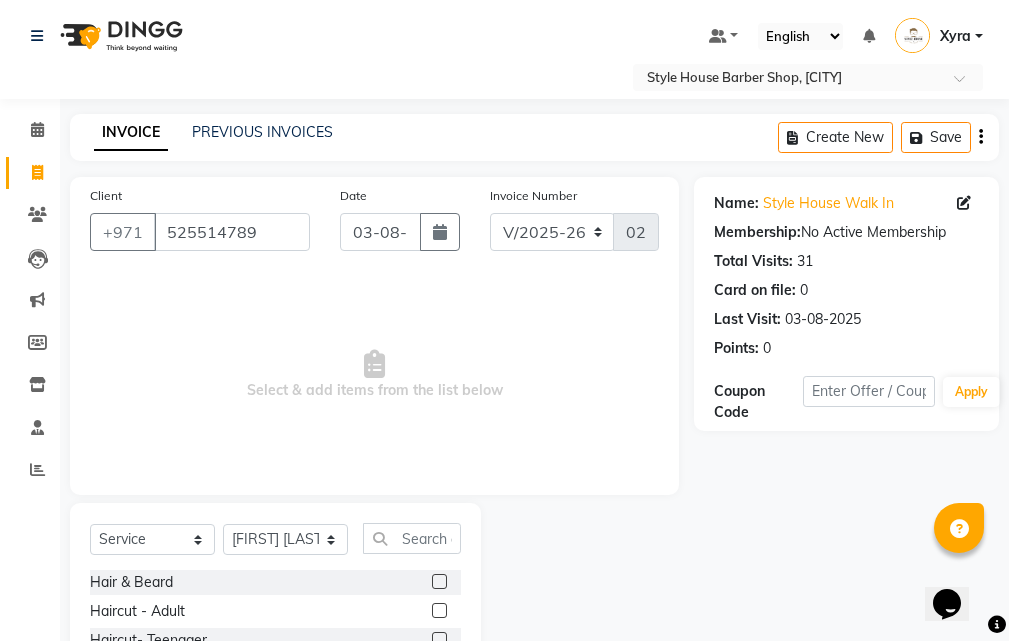 click 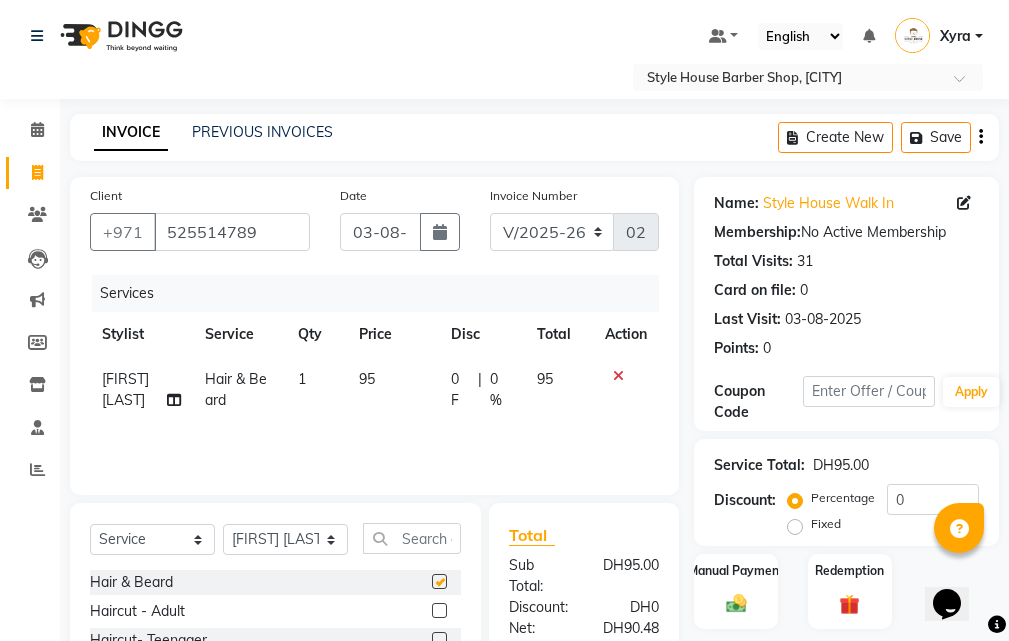 checkbox on "false" 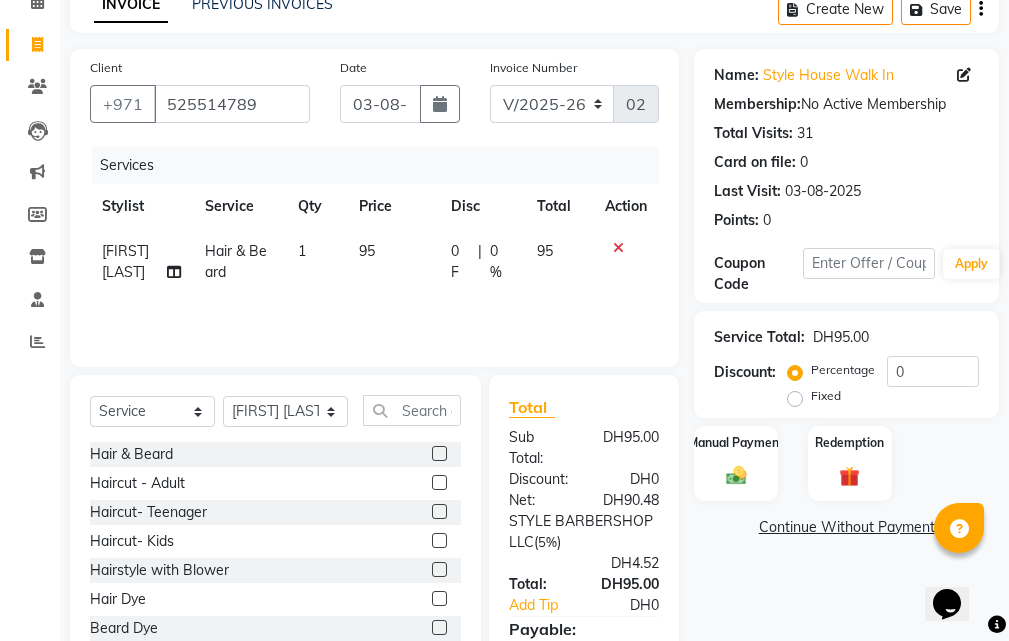 scroll, scrollTop: 273, scrollLeft: 0, axis: vertical 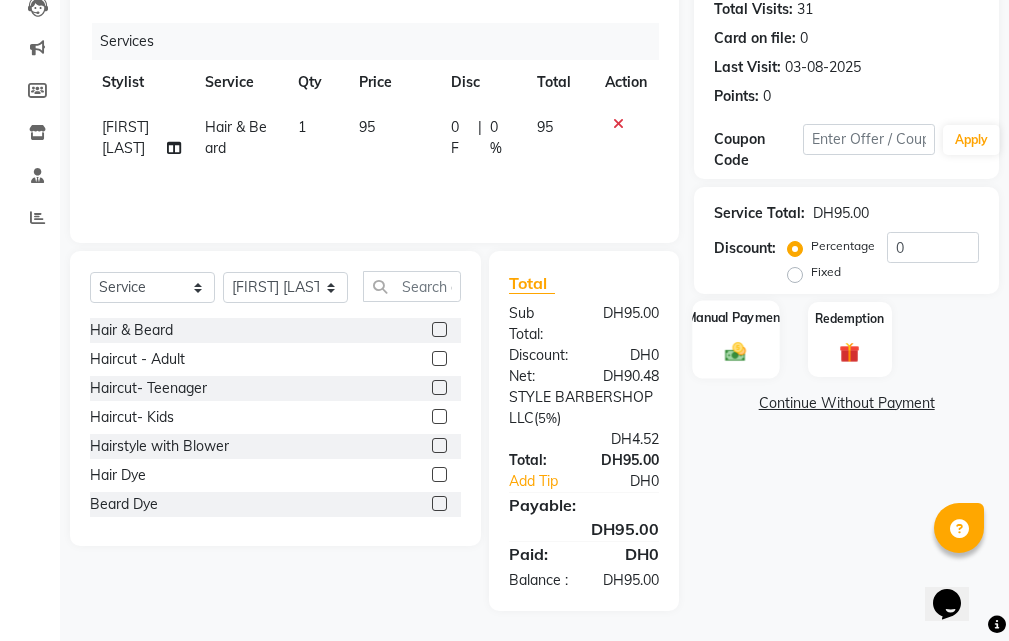 click on "Manual Payment" 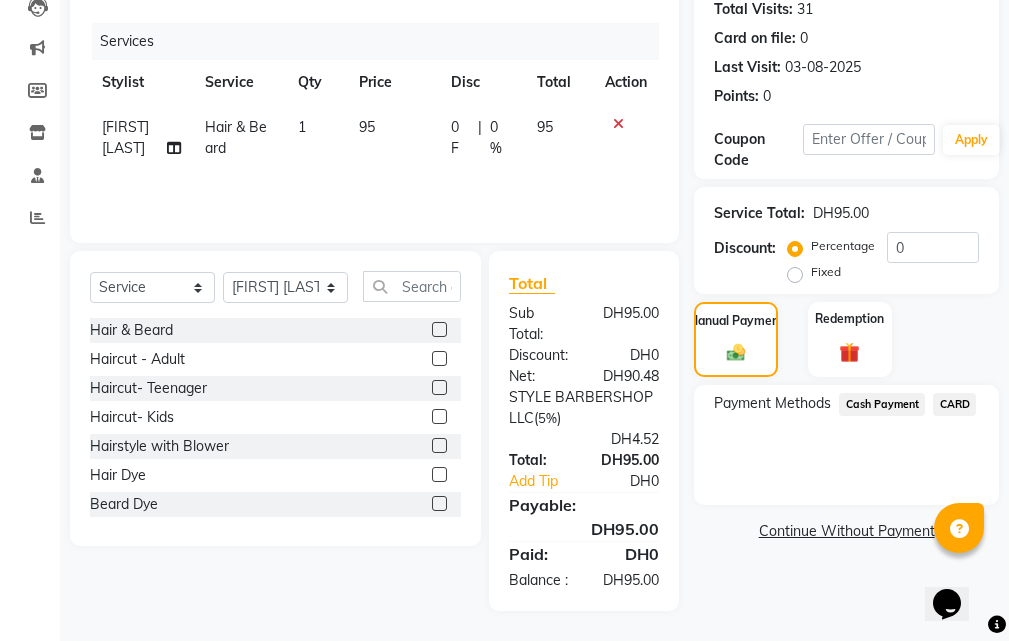 click on "CARD" 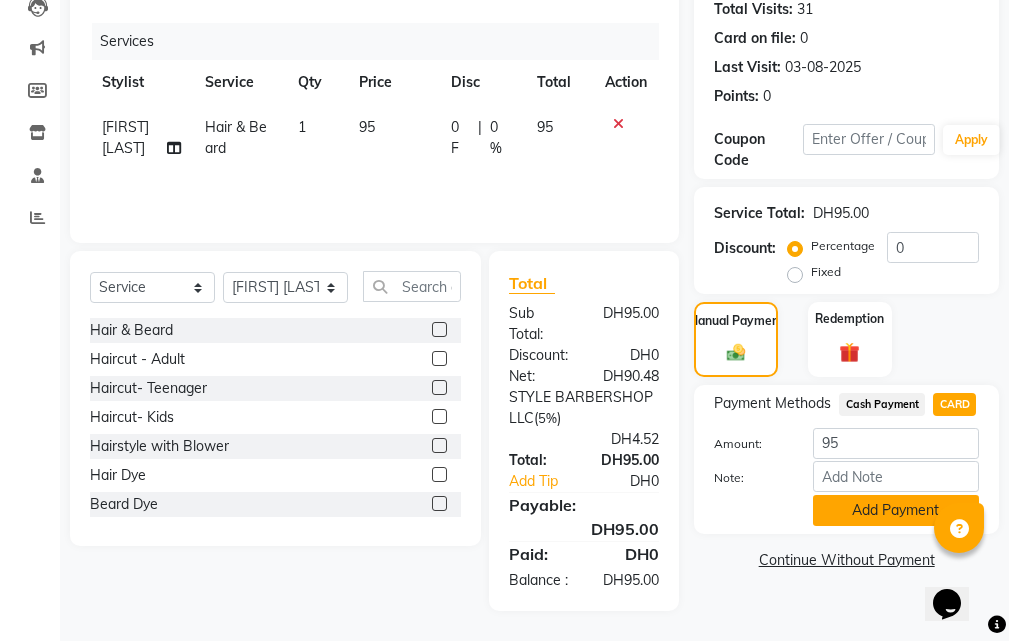 click on "Add Payment" 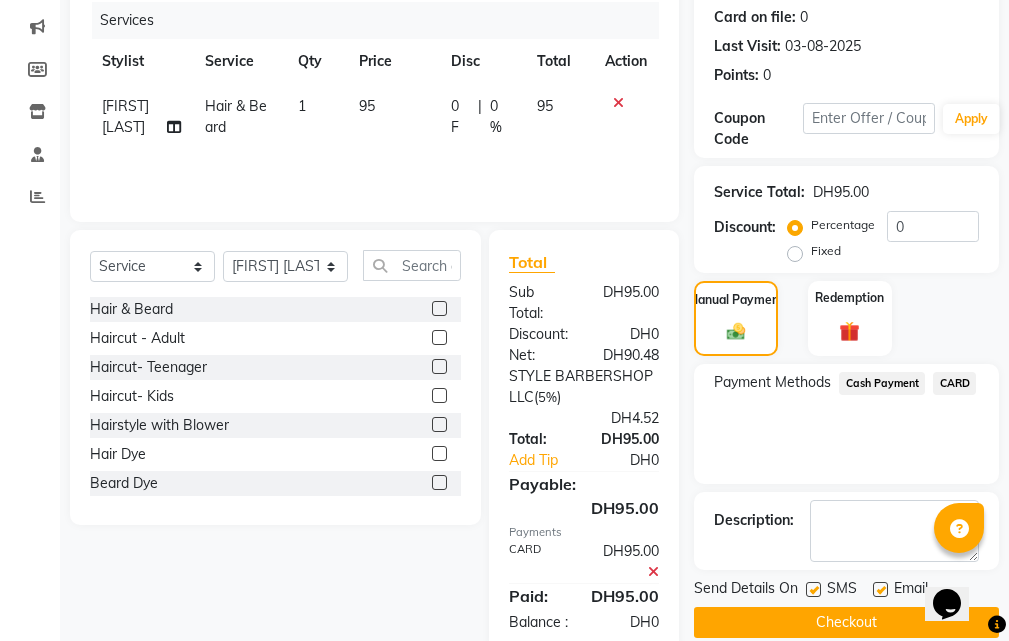 scroll, scrollTop: 336, scrollLeft: 0, axis: vertical 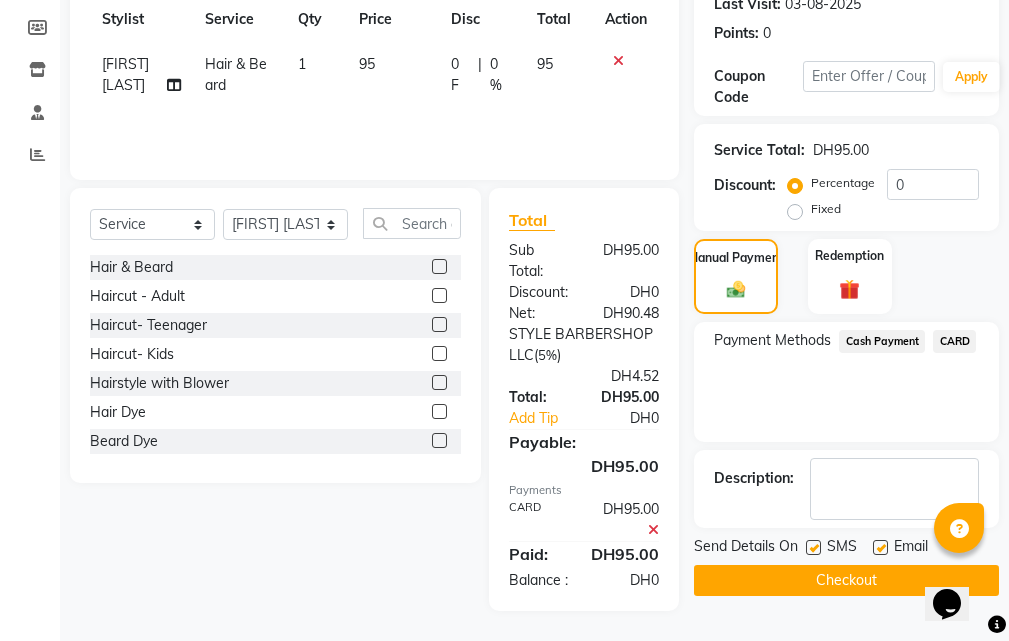 click on "Checkout" 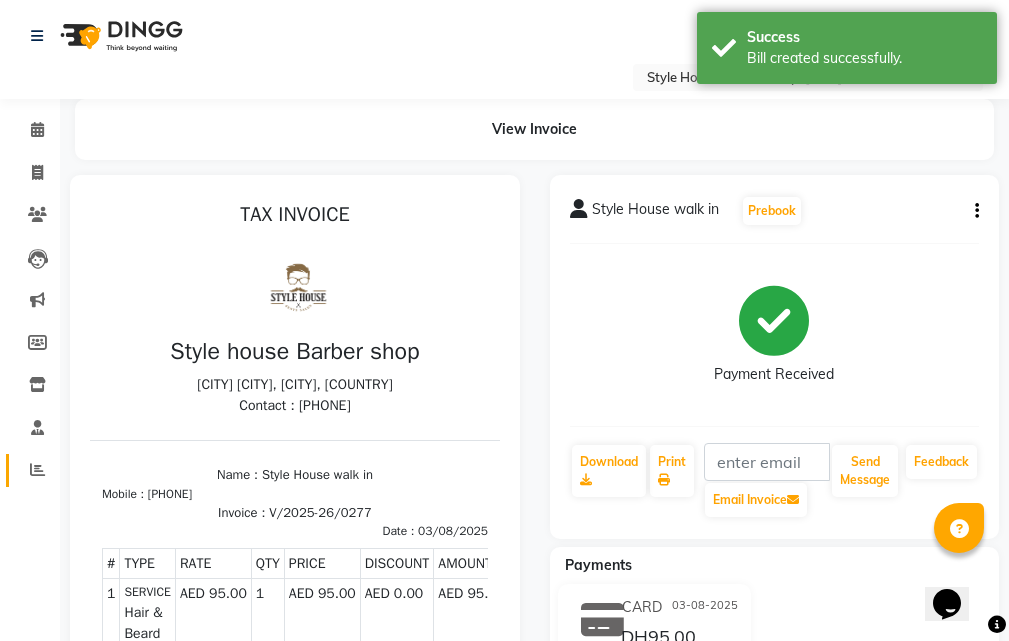 scroll, scrollTop: 0, scrollLeft: 0, axis: both 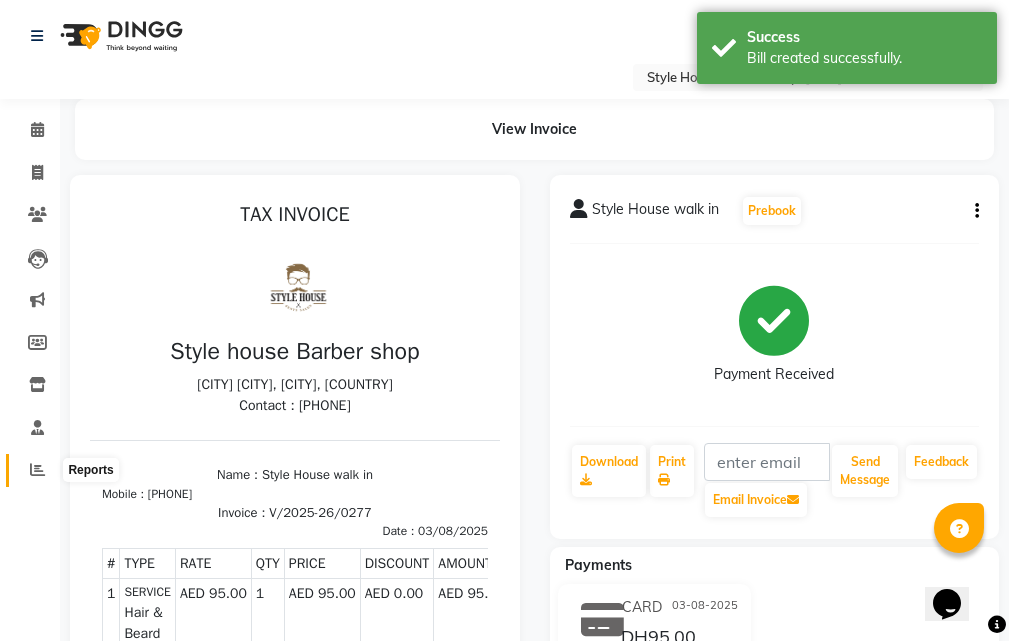 click 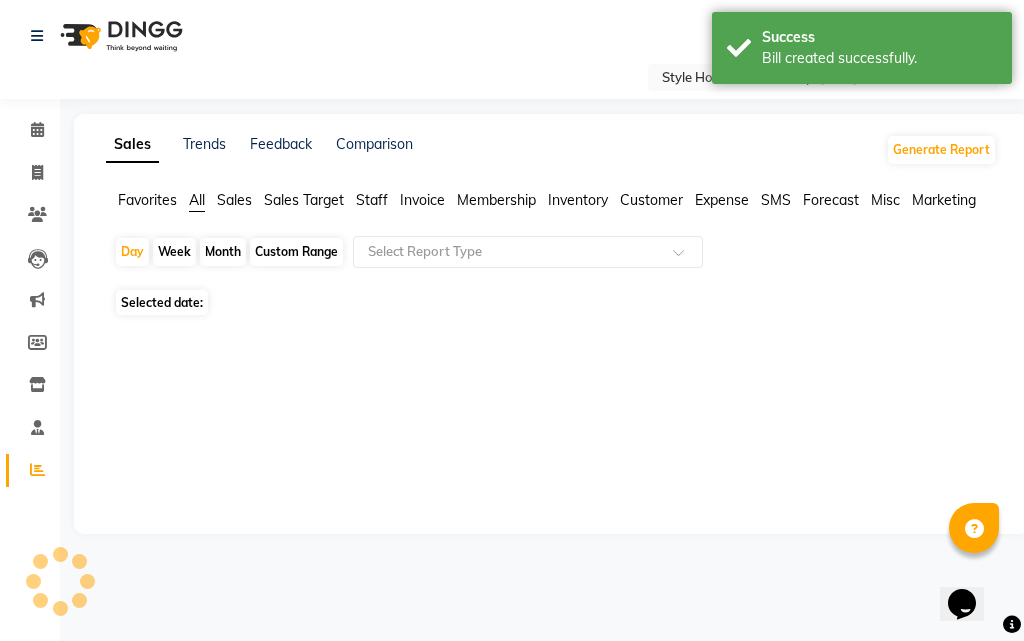 click 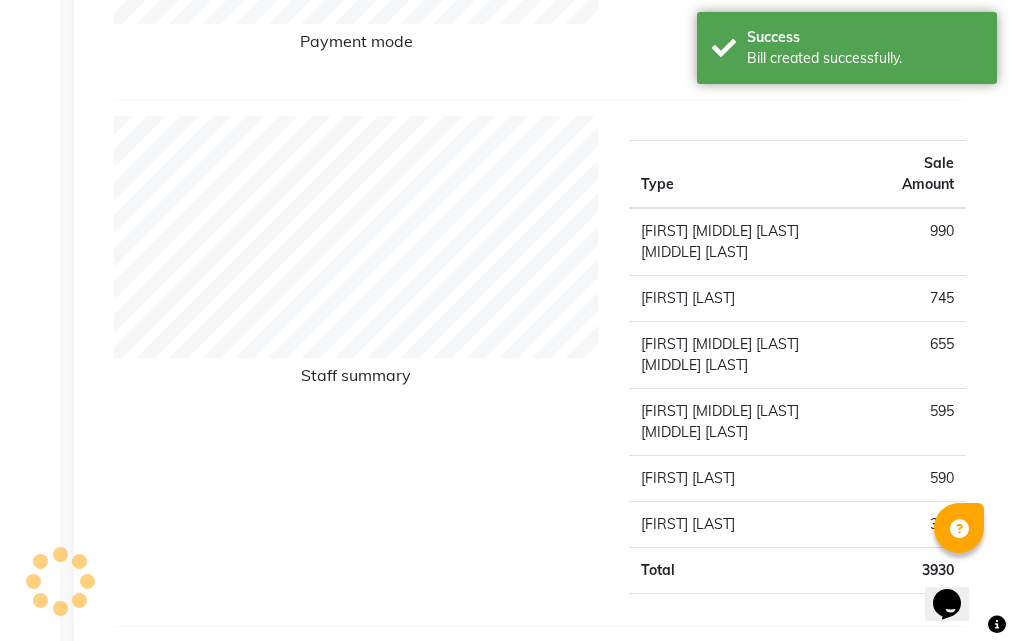 scroll, scrollTop: 600, scrollLeft: 0, axis: vertical 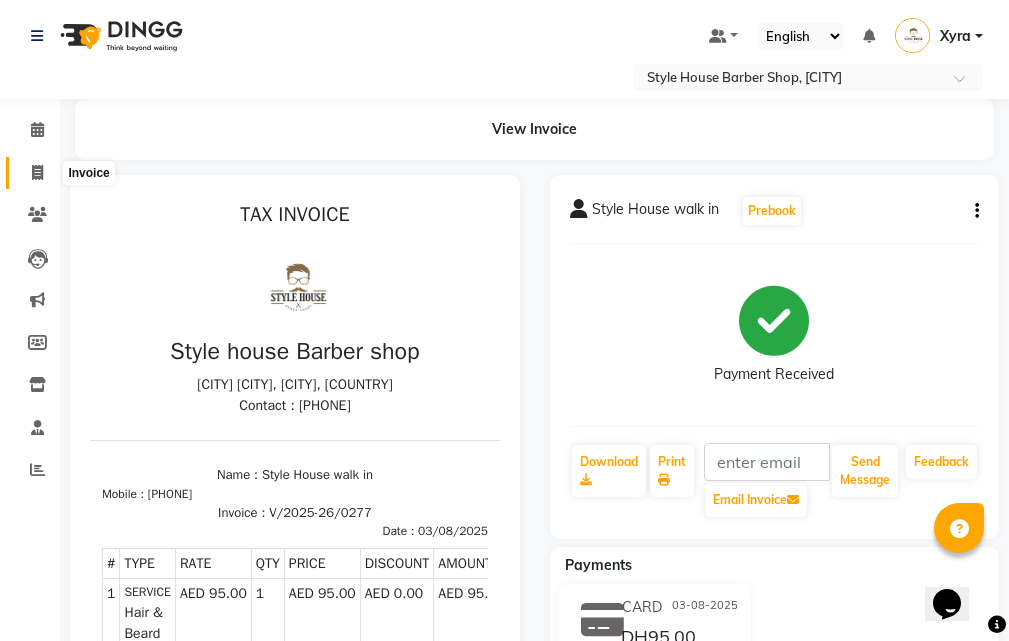 click 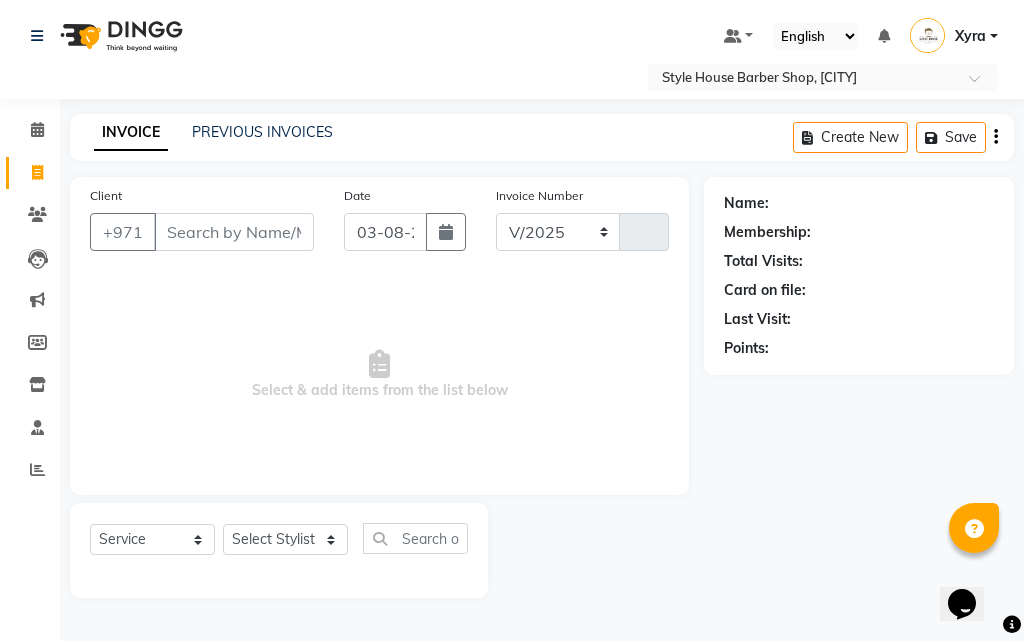 select on "8421" 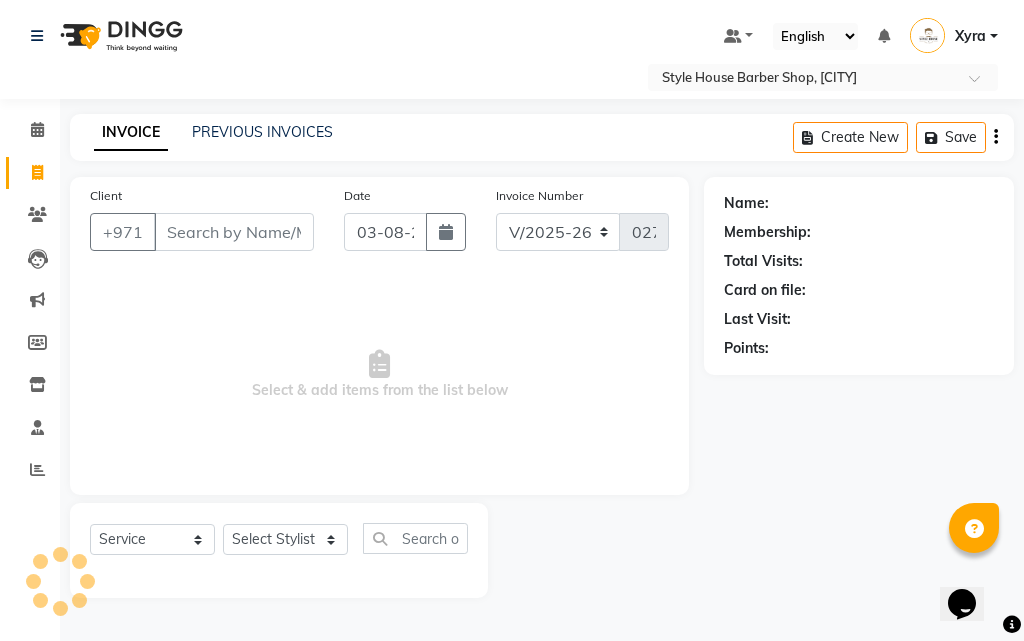 click on "Client" at bounding box center (234, 232) 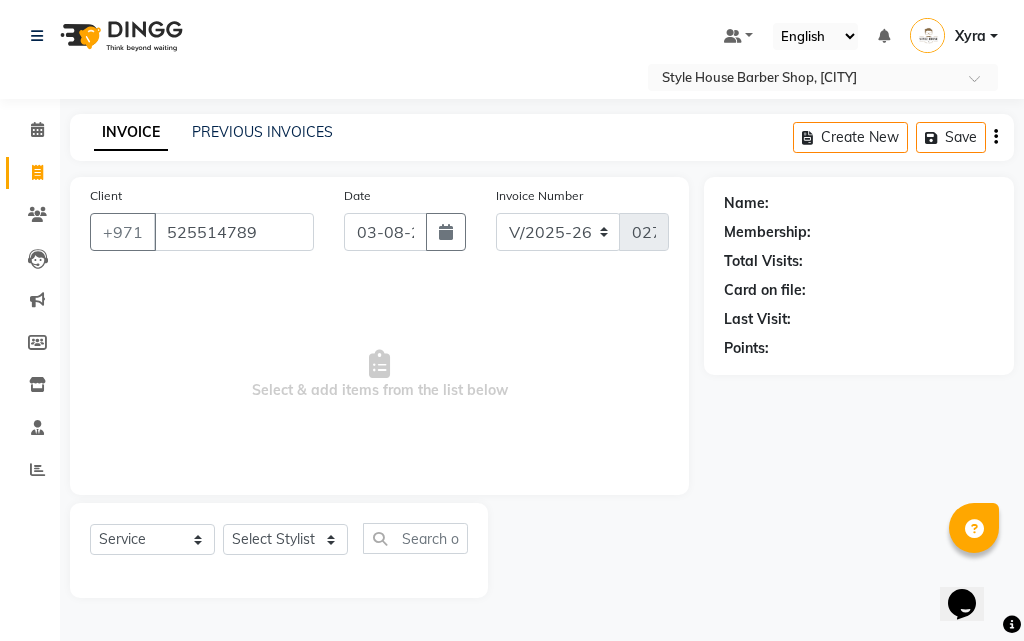 type on "525514789" 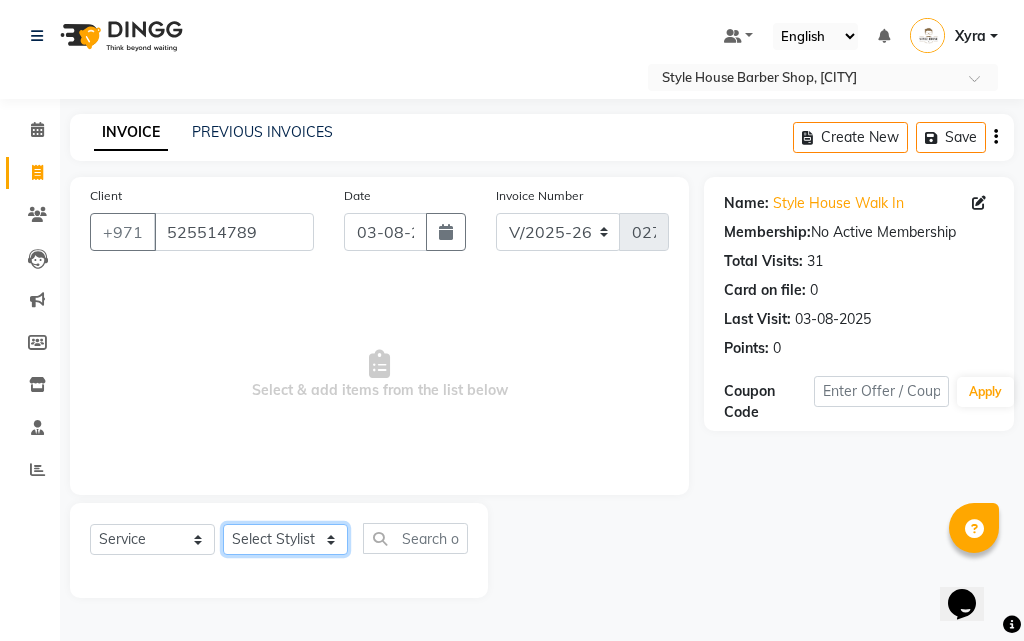 click on "Select Stylist [FIRST] [LAST] [FIRST] [MIDDLE] [LAST] [MIDDLE] [LAST] [FIRST] [LAST] [FIRST] [MIDDLE] [LAST] [MIDDLE] [LAST] [FIRST] [MIDDLE] [LAST] [MIDDLE] [LAST] [FIRST] [LAST]" 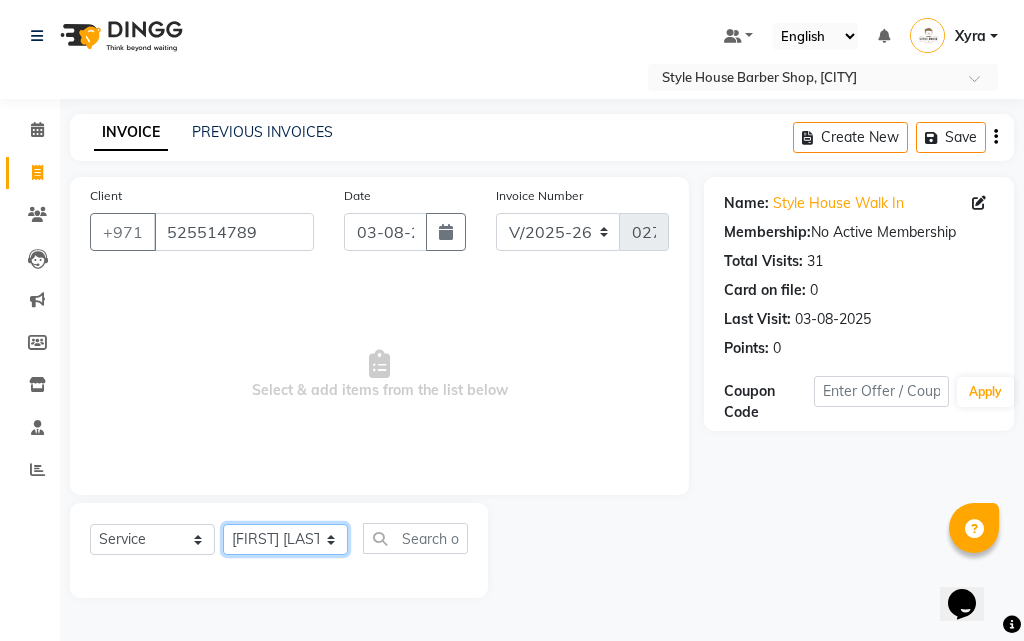 click on "Select Stylist [FIRST] [LAST] [FIRST] [MIDDLE] [LAST] [MIDDLE] [LAST] [FIRST] [LAST] [FIRST] [MIDDLE] [LAST] [MIDDLE] [LAST] [FIRST] [MIDDLE] [LAST] [MIDDLE] [LAST] [FIRST] [LAST]" 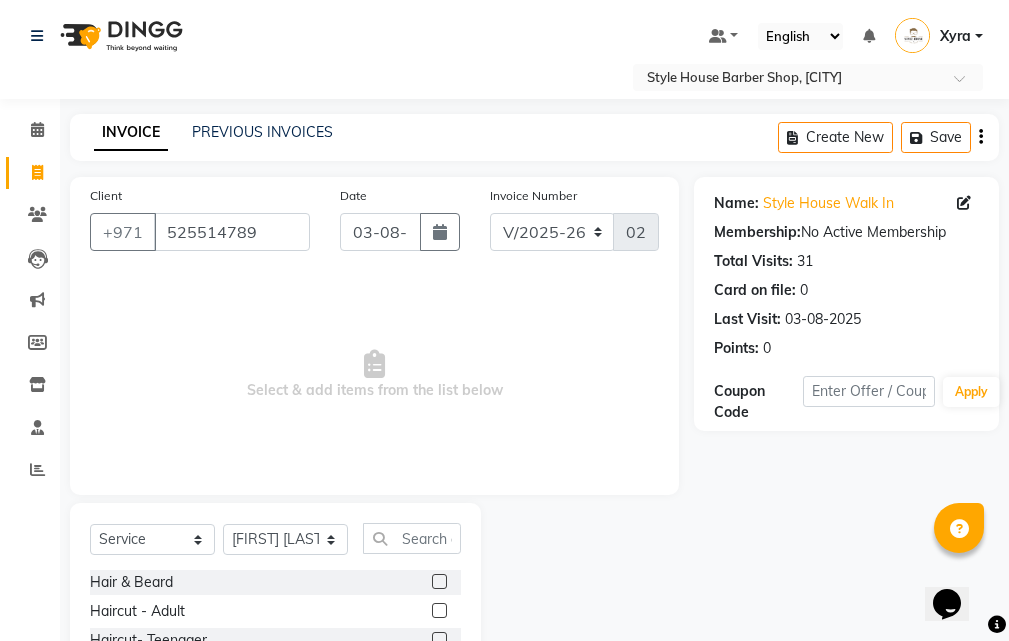 click 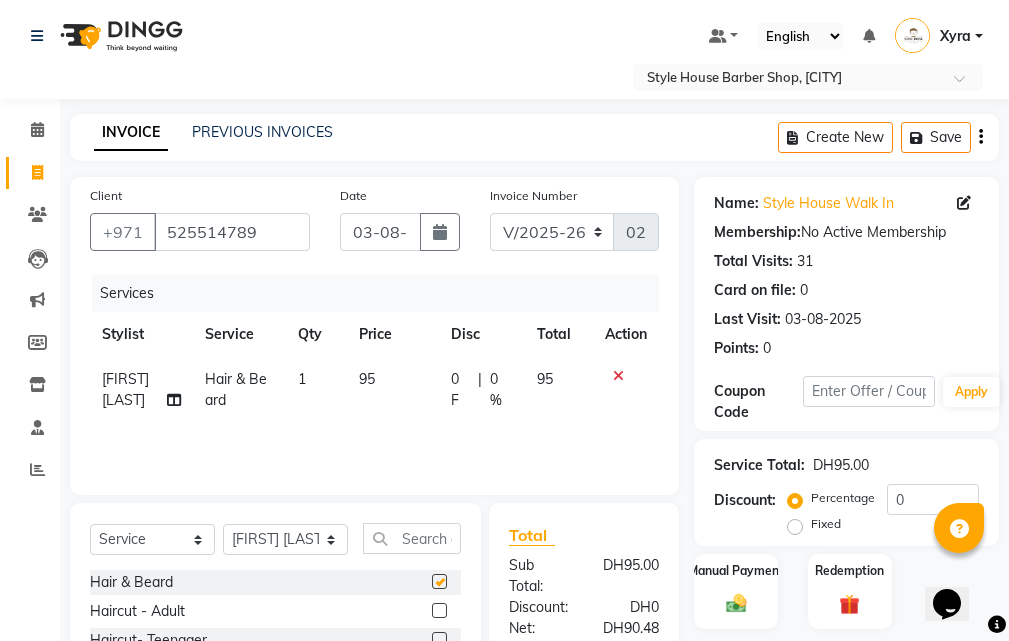 checkbox on "false" 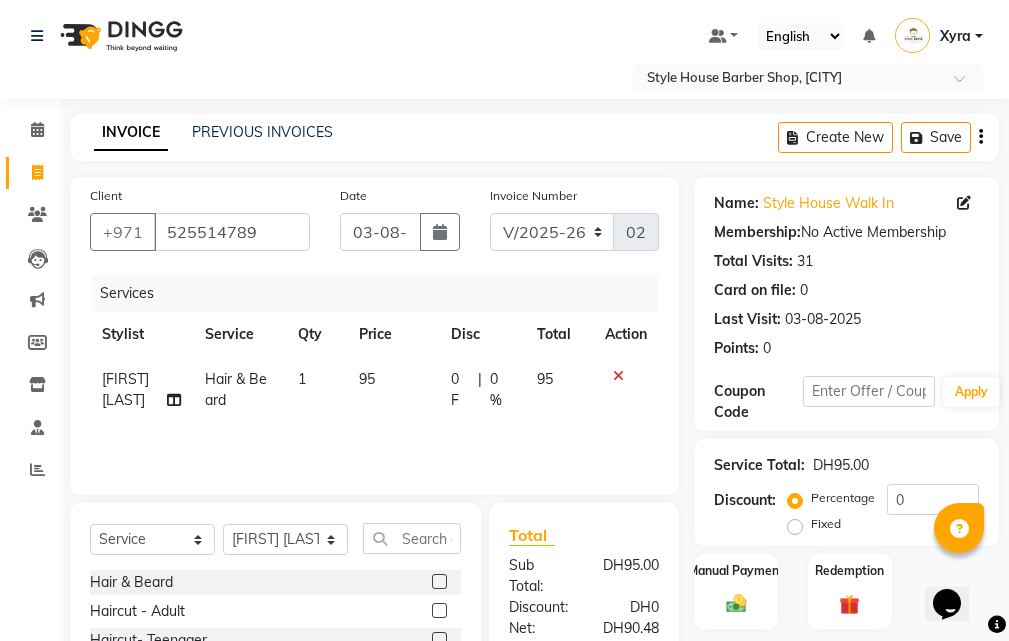 scroll, scrollTop: 100, scrollLeft: 0, axis: vertical 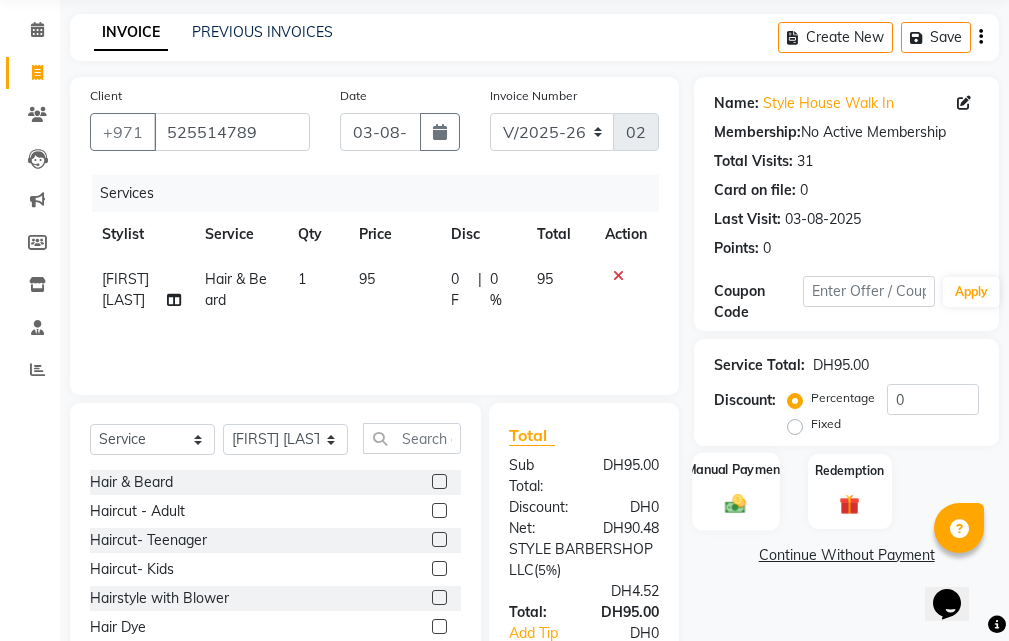 click on "Manual Payment" 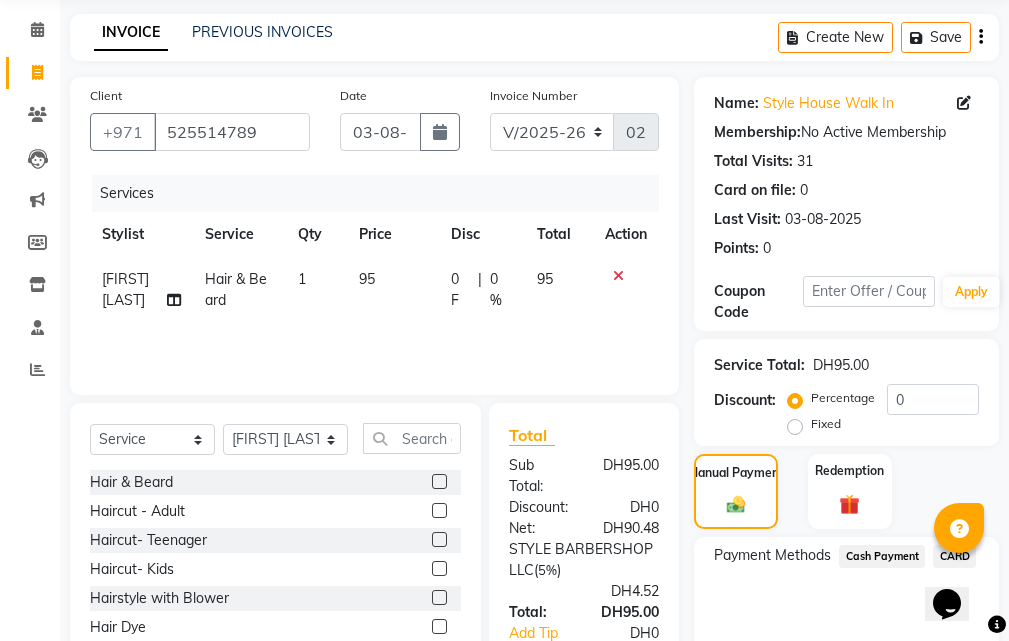 scroll, scrollTop: 273, scrollLeft: 0, axis: vertical 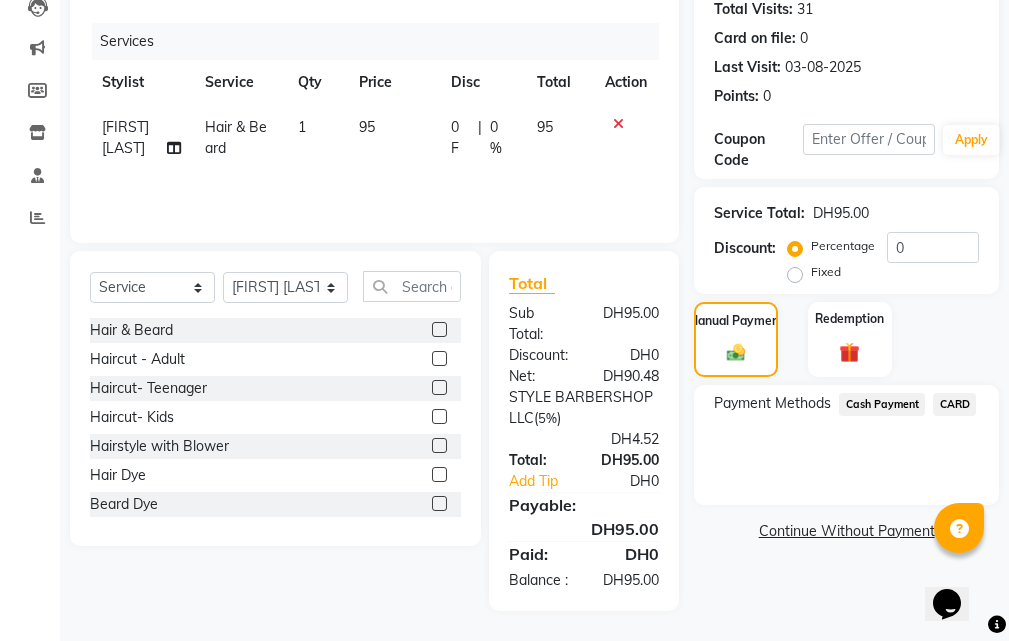click on "CARD" 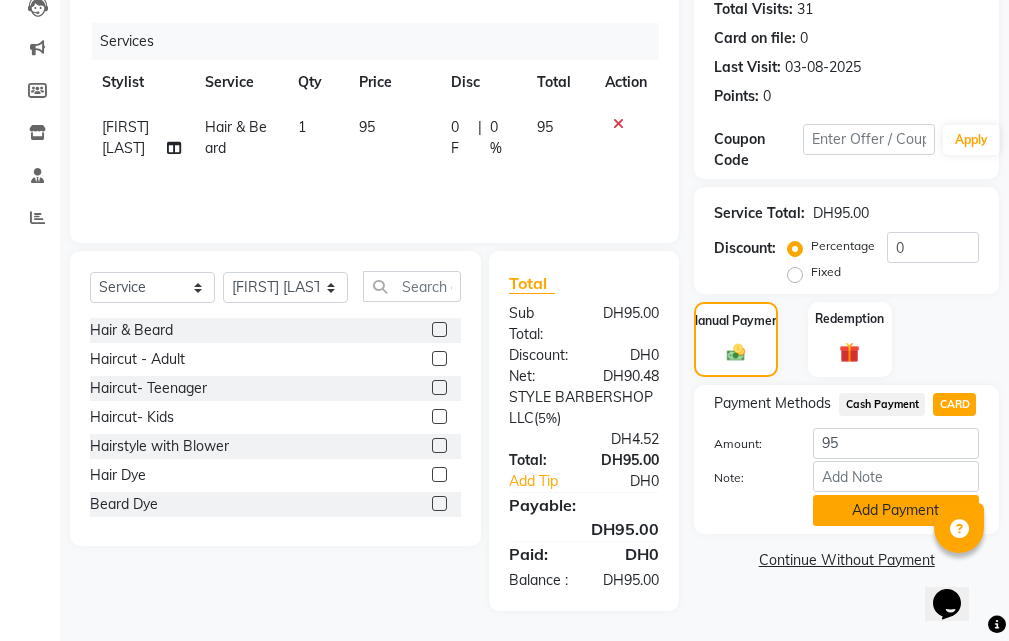click on "Add Payment" 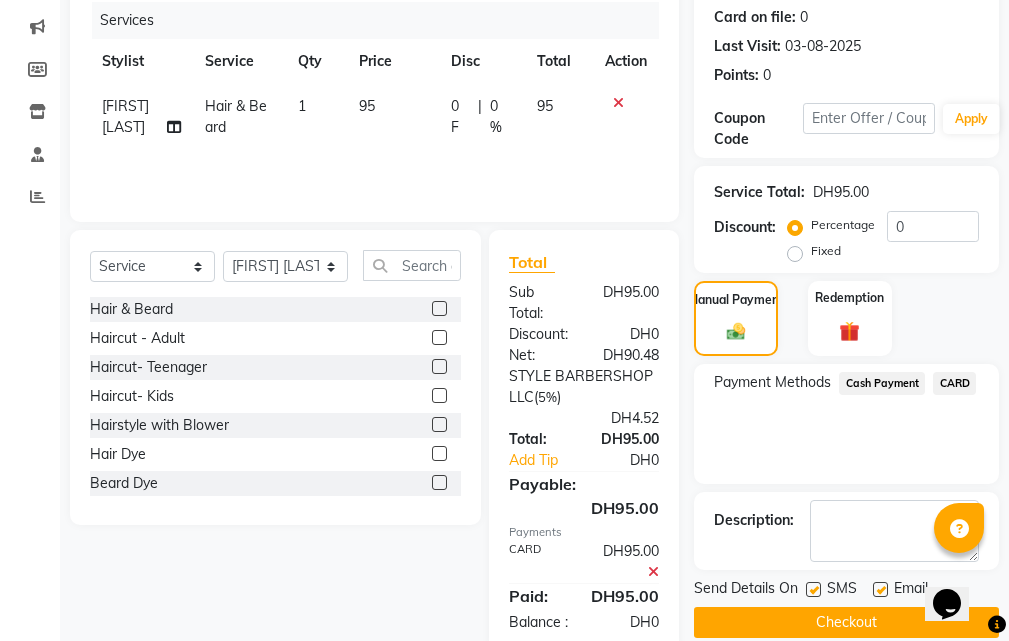 click on "Checkout" 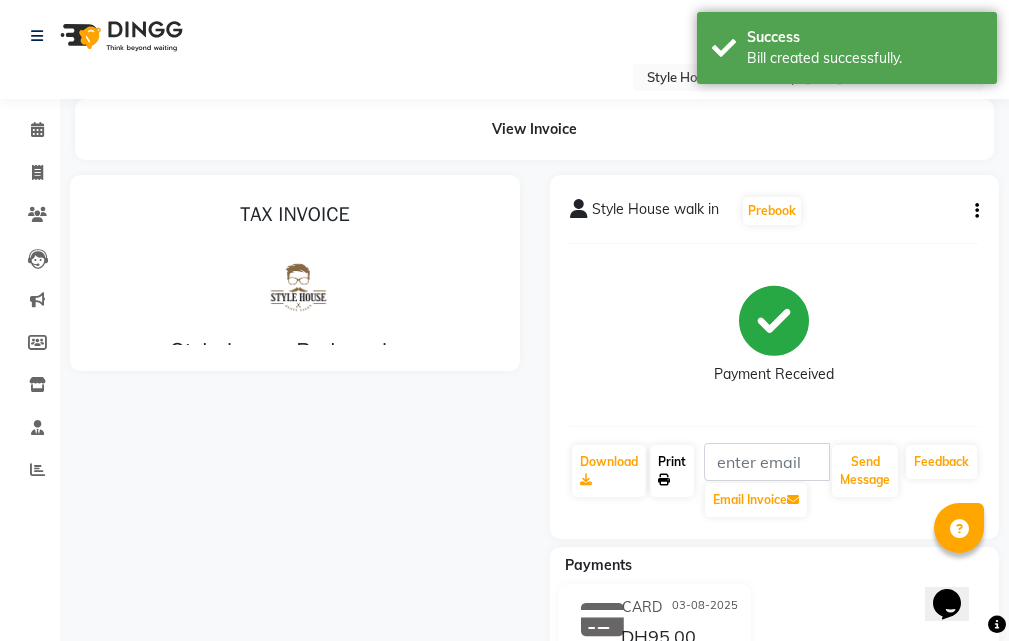 scroll, scrollTop: 0, scrollLeft: 0, axis: both 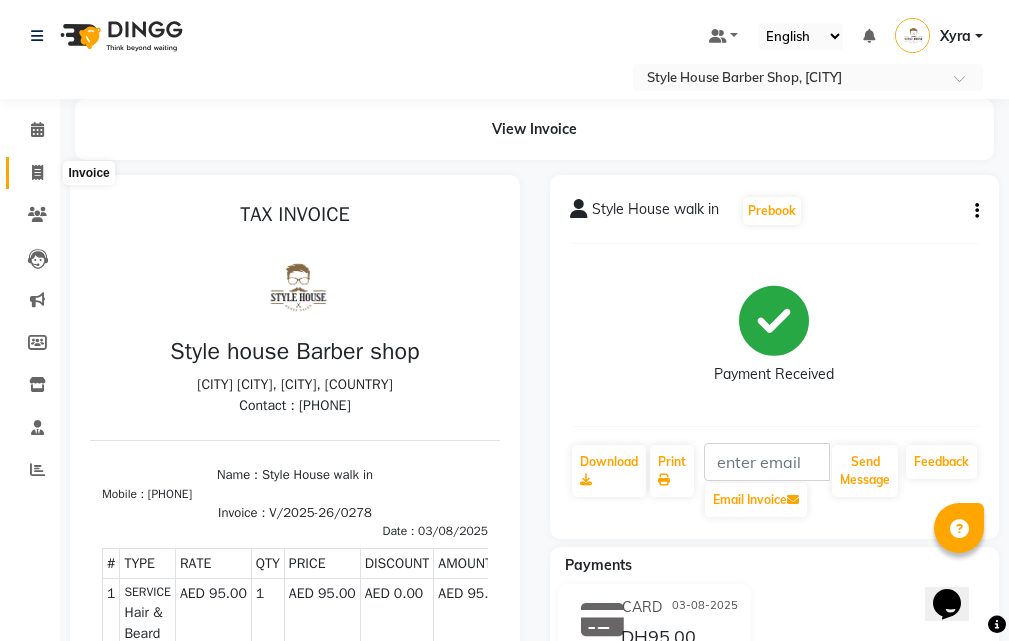 click 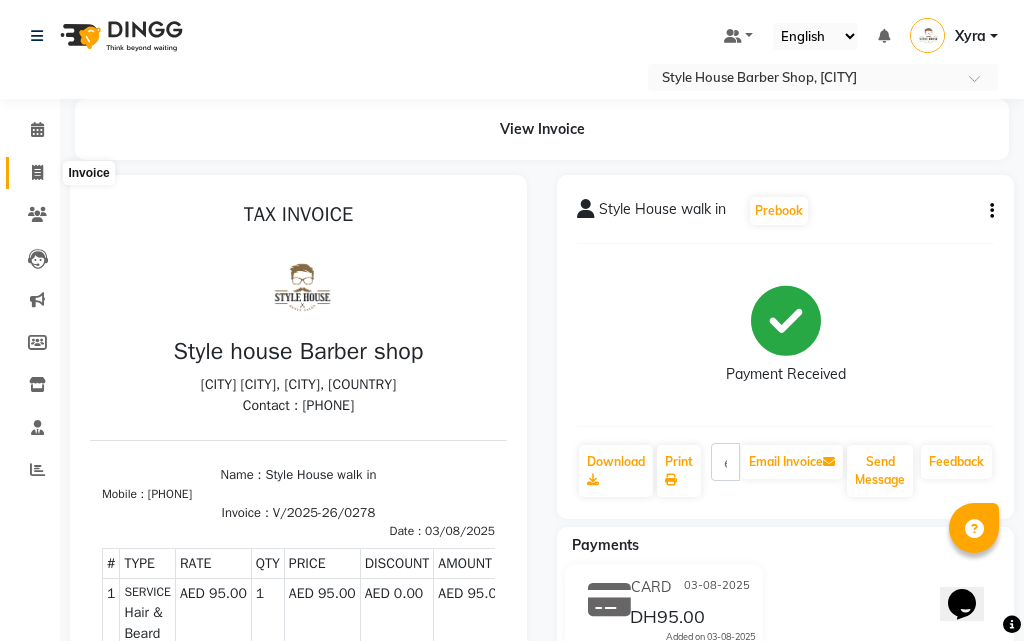 select on "service" 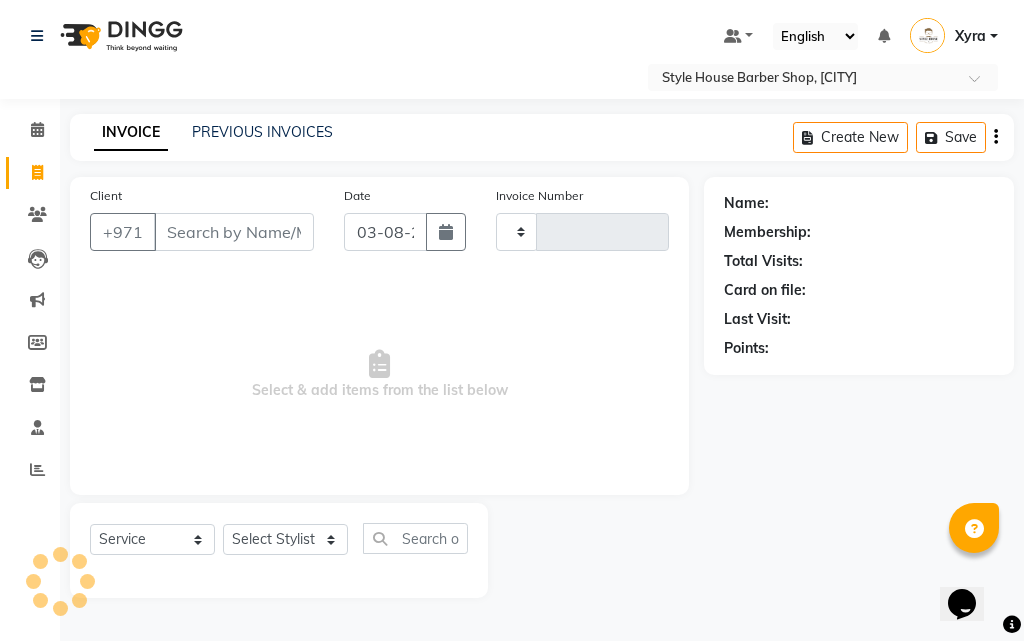 type on "0279" 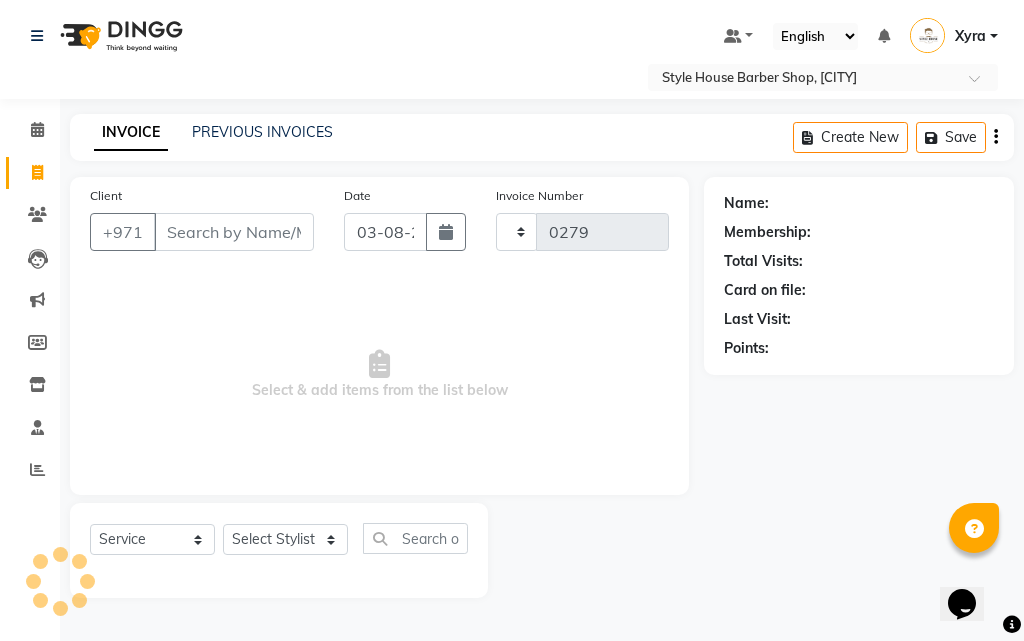 select on "8421" 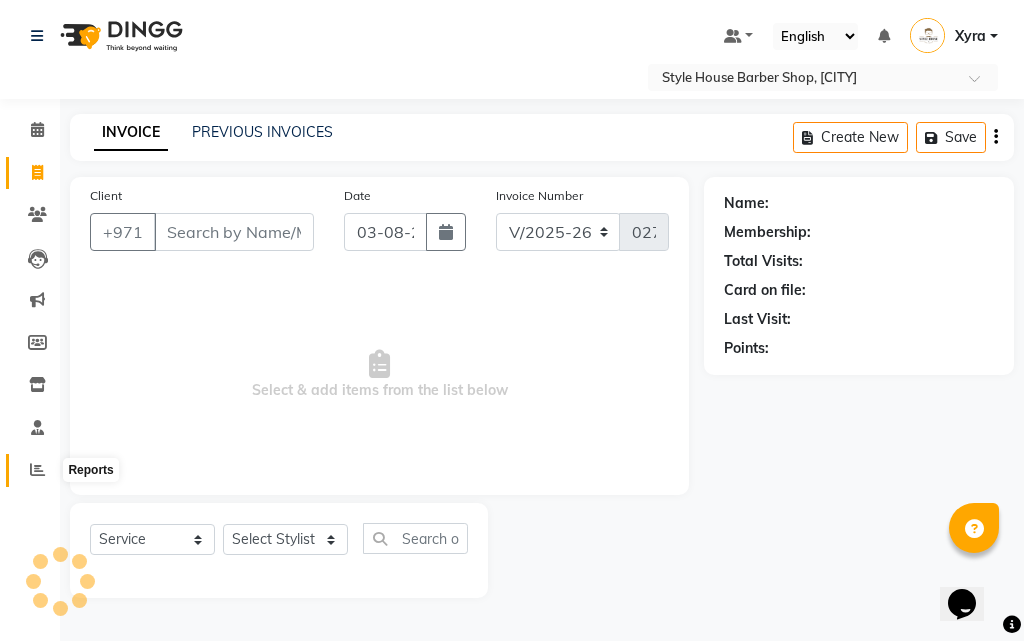 click 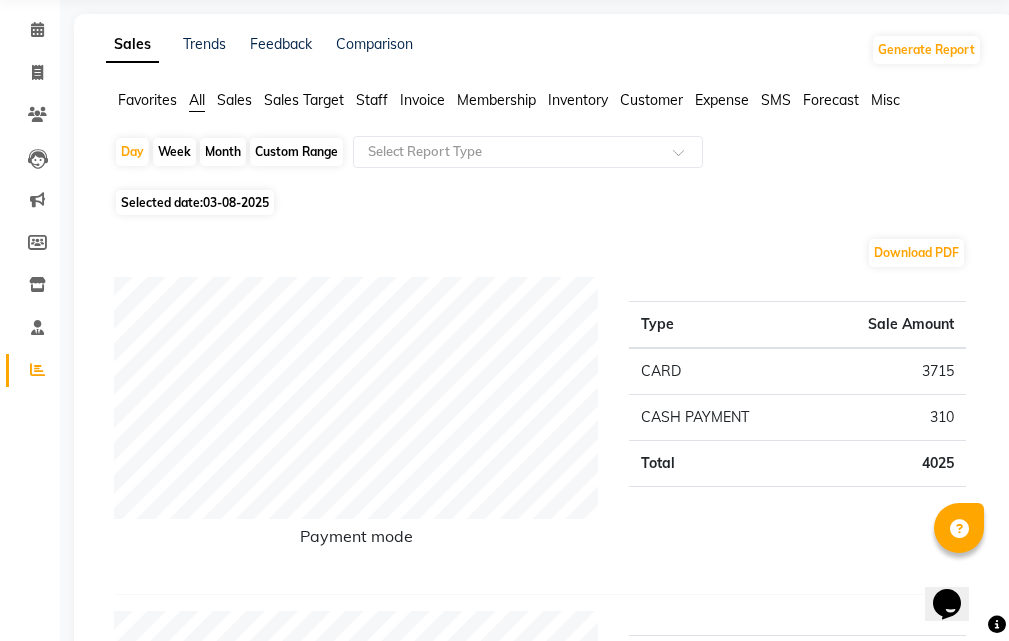 scroll, scrollTop: 400, scrollLeft: 0, axis: vertical 